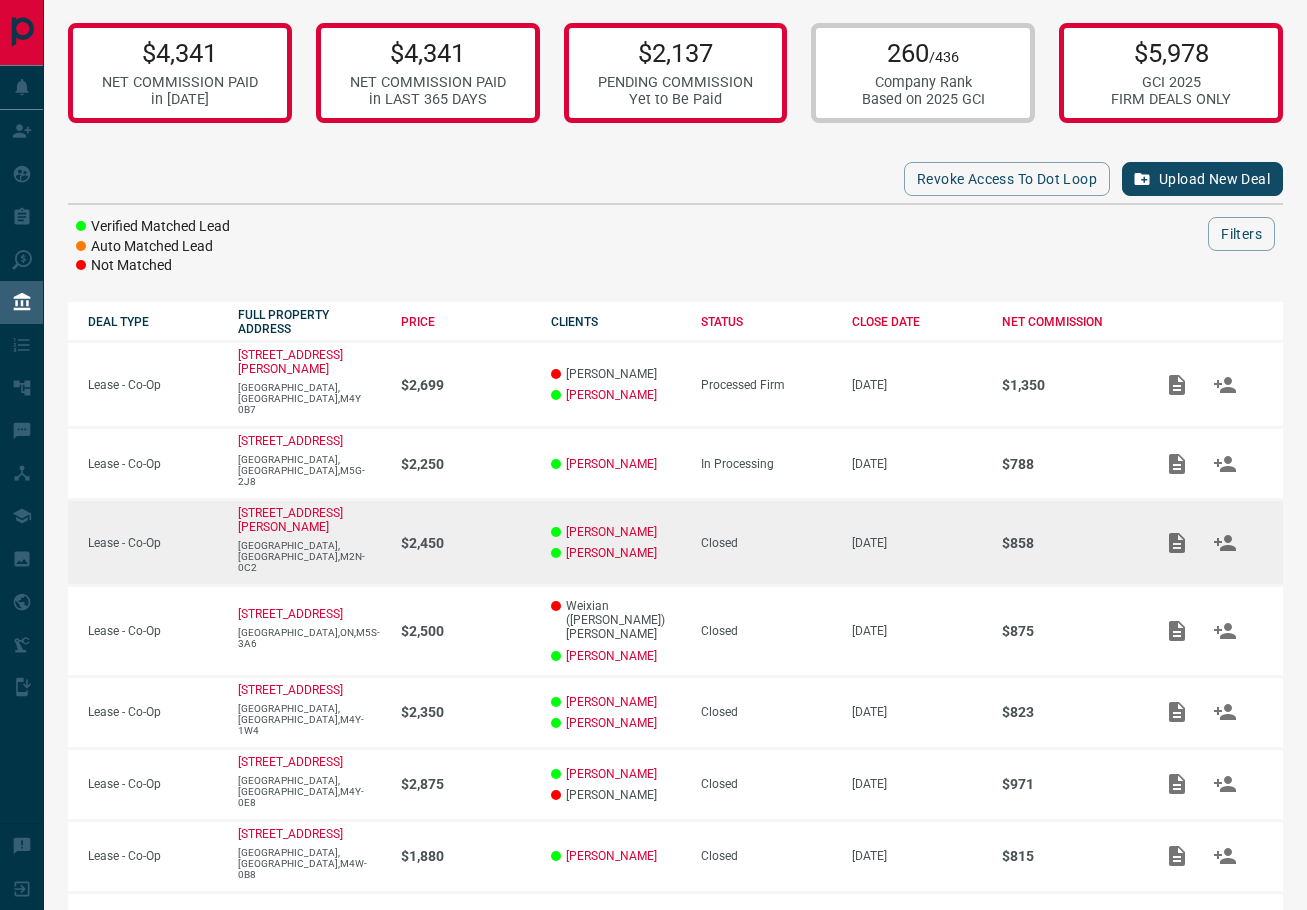 scroll, scrollTop: 8, scrollLeft: 0, axis: vertical 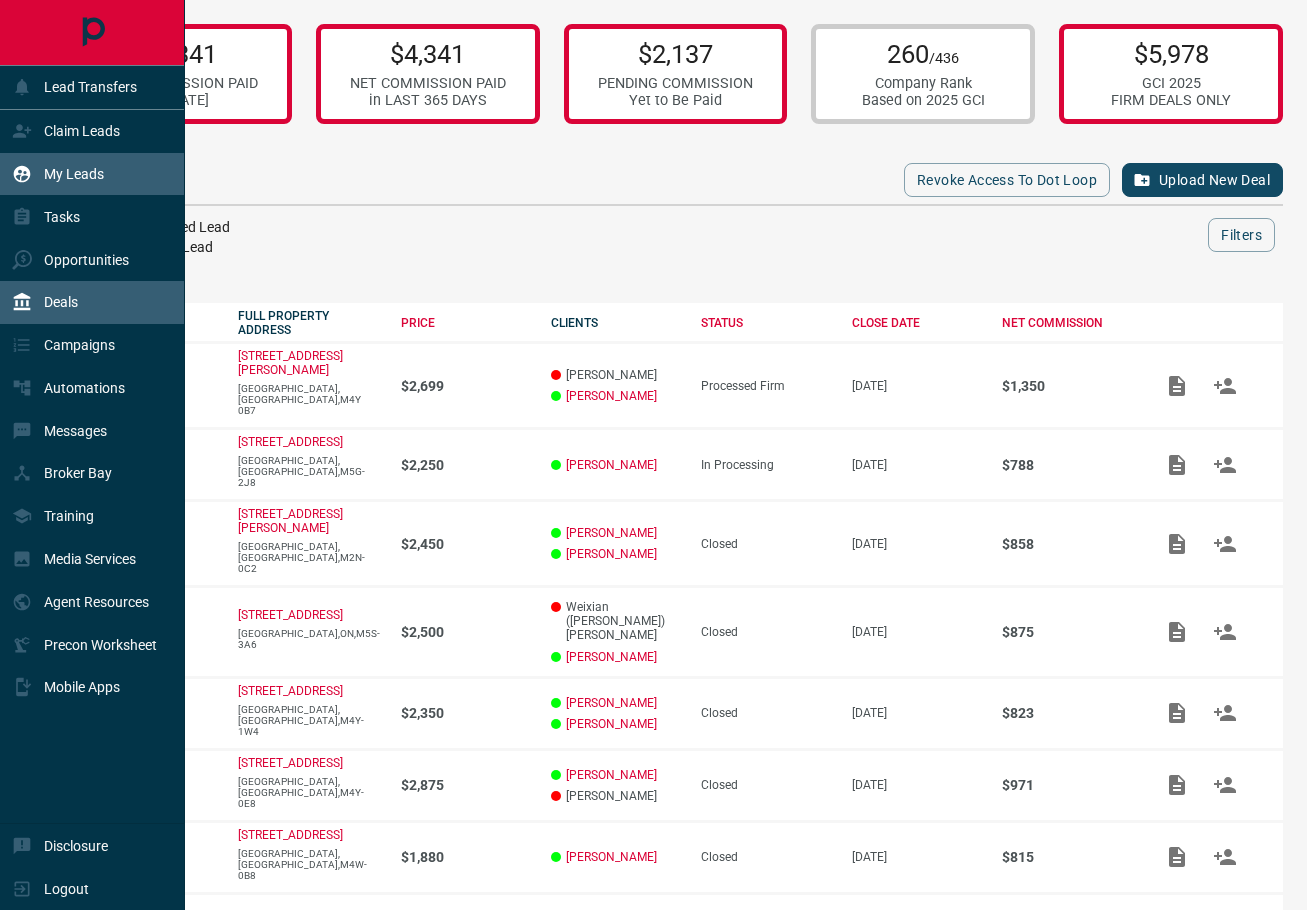 click on "My Leads" at bounding box center (74, 174) 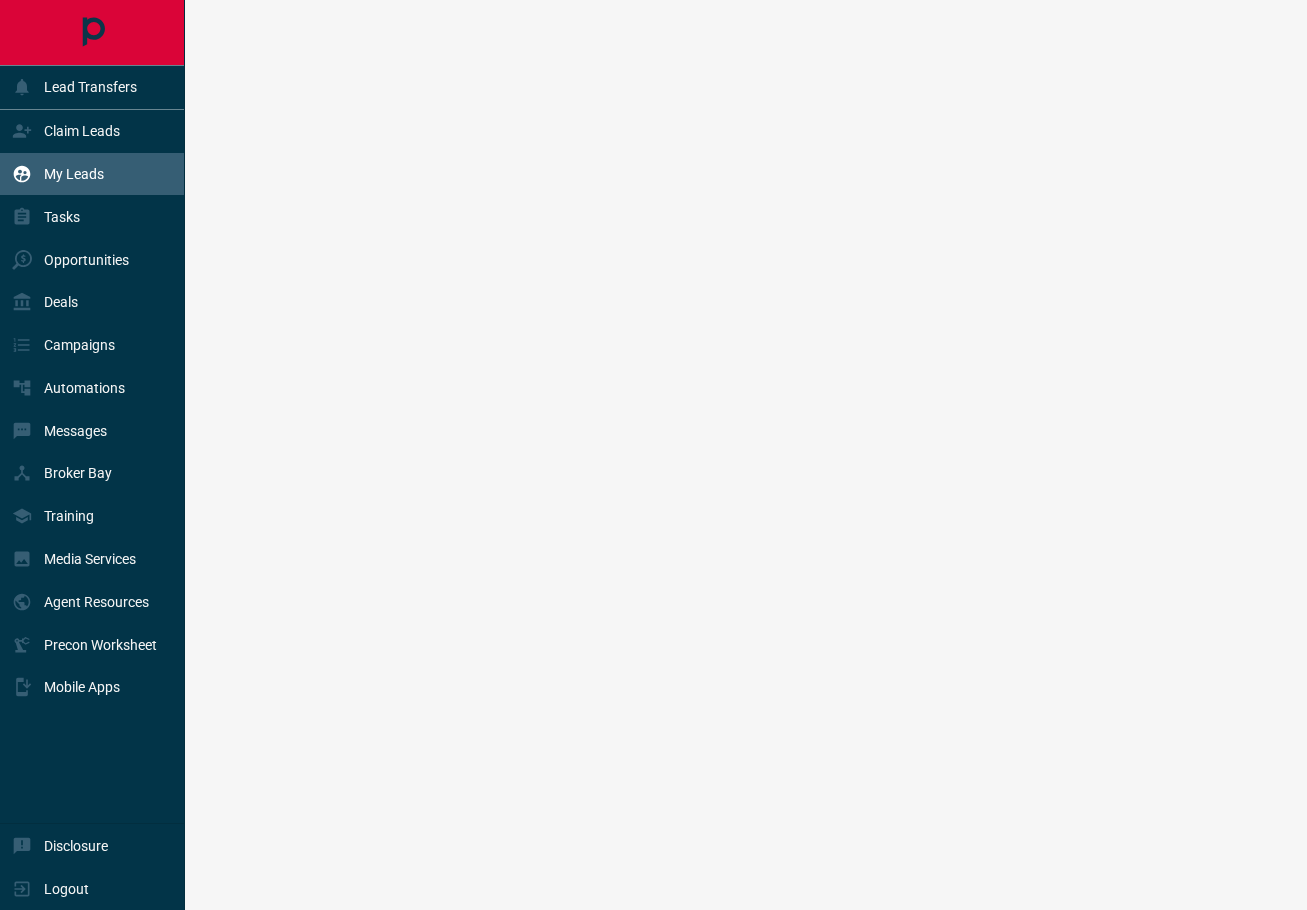 scroll, scrollTop: 0, scrollLeft: 0, axis: both 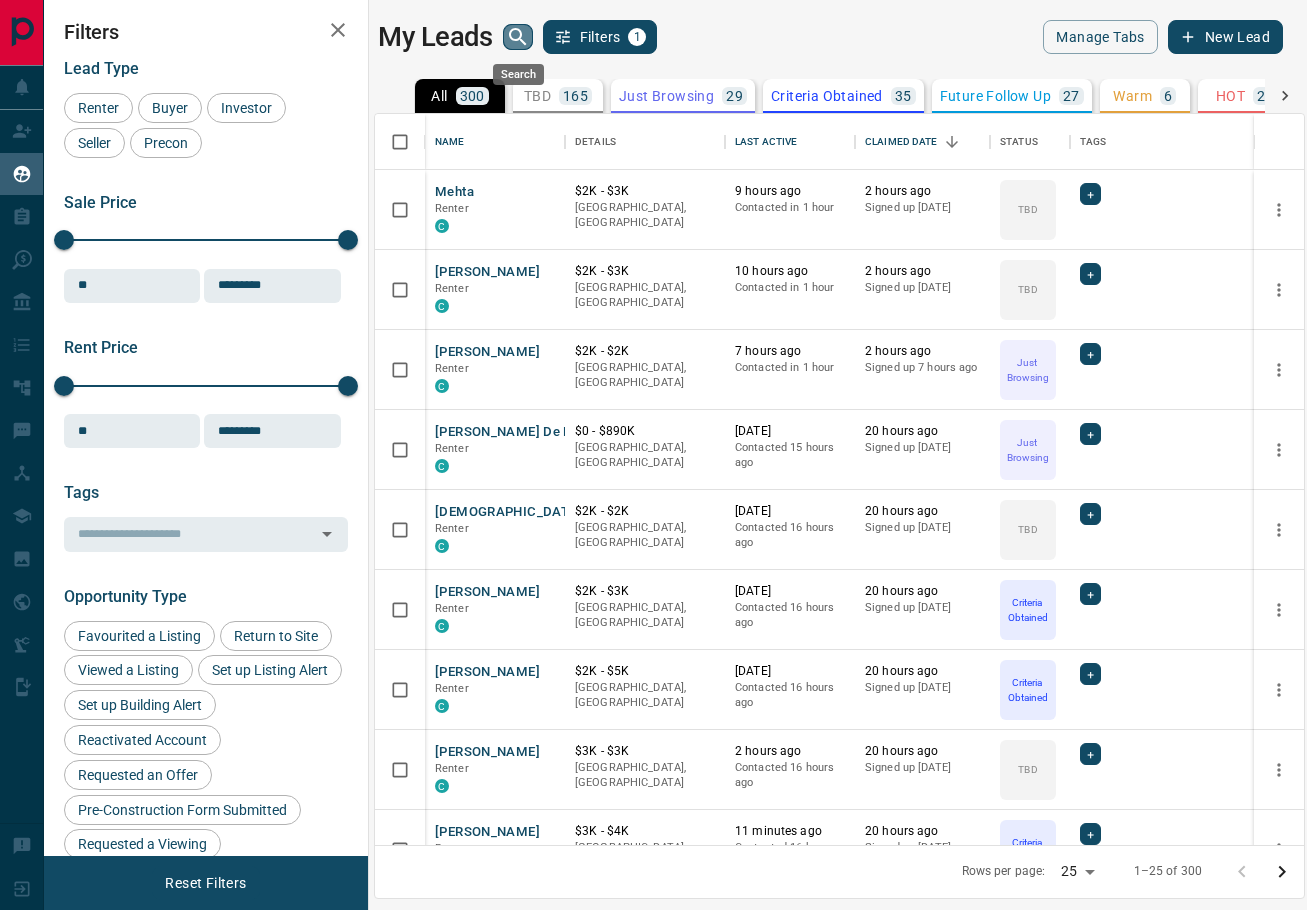 click 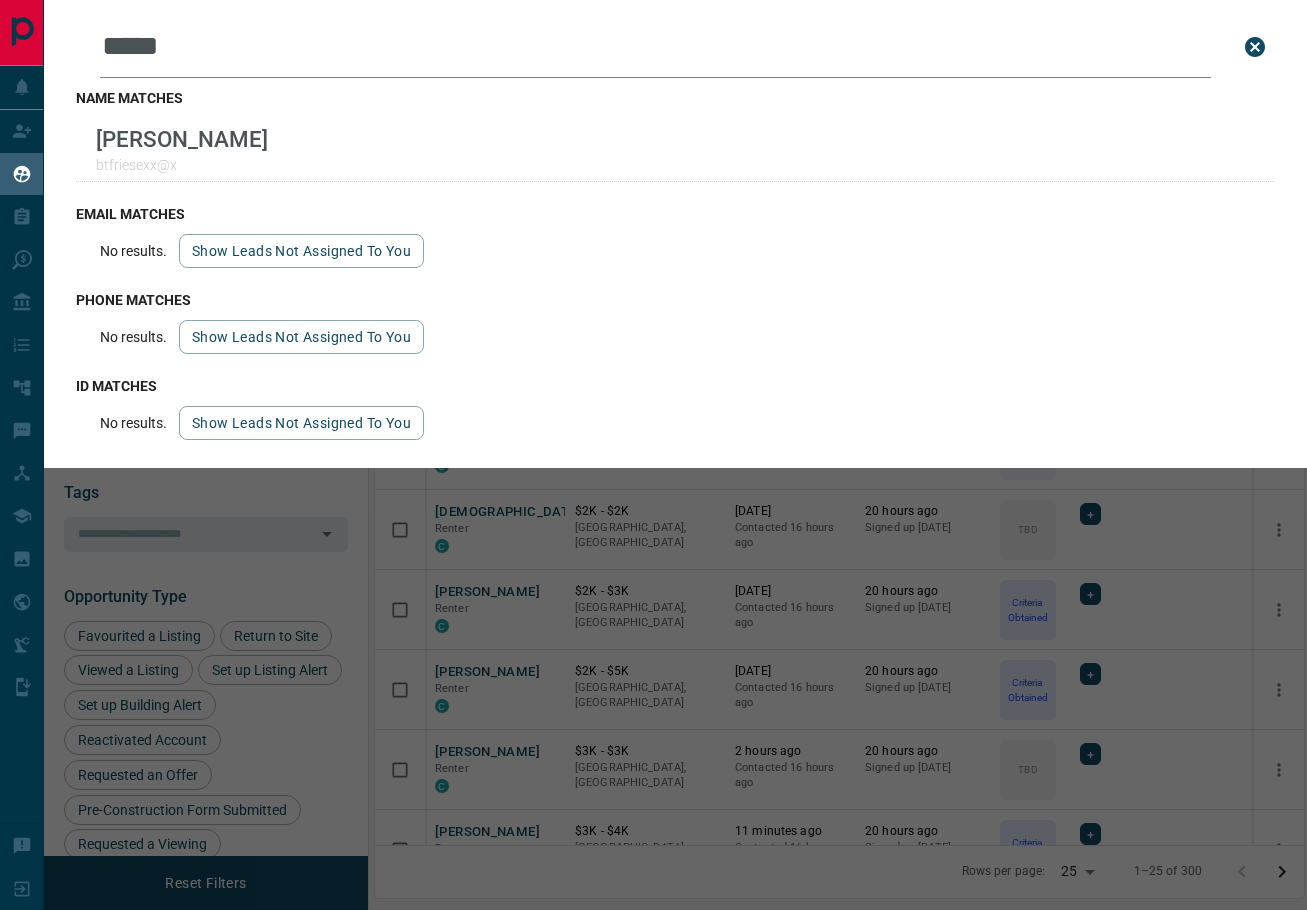 type on "*****" 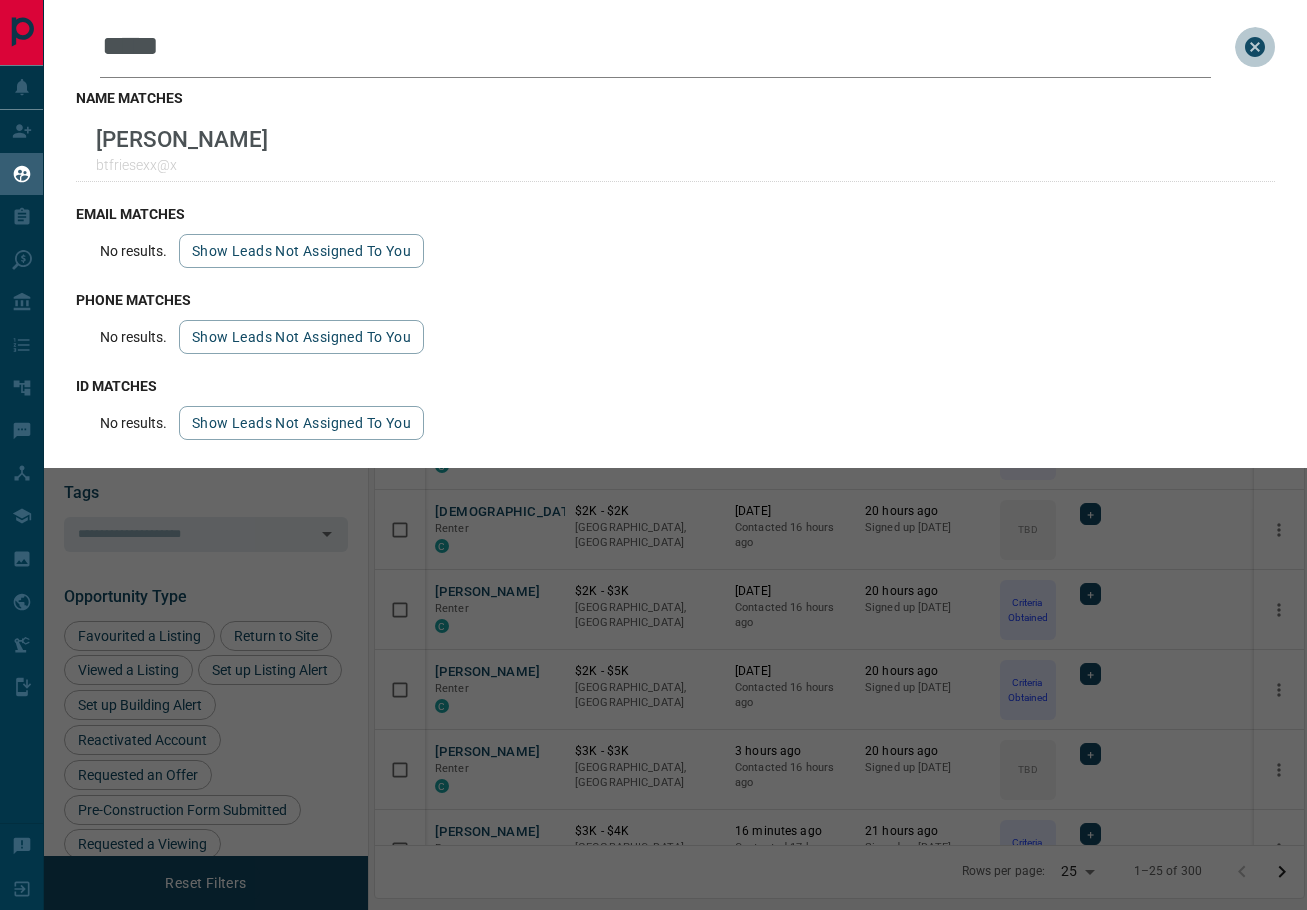 click 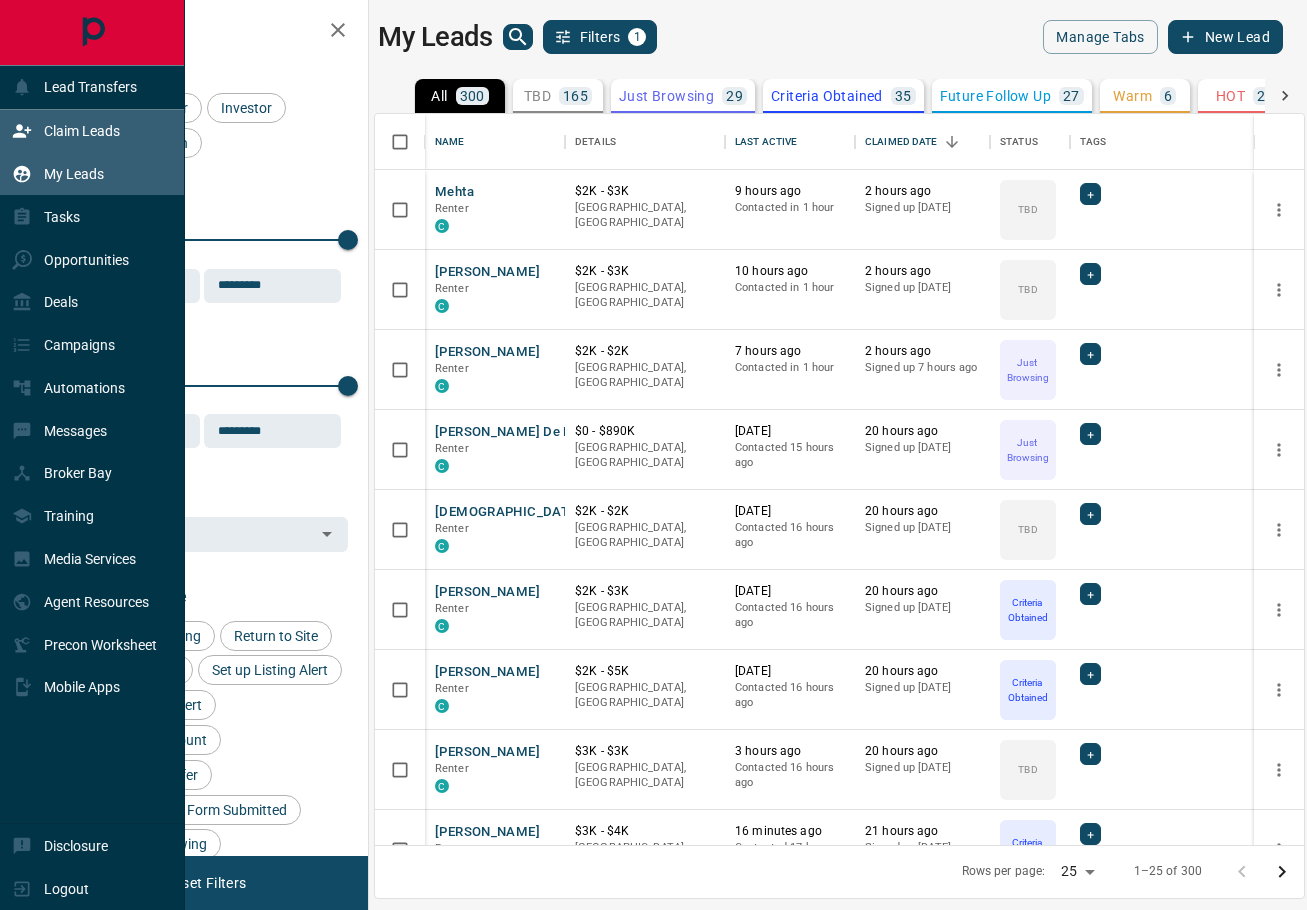 click on "Claim Leads" at bounding box center (82, 131) 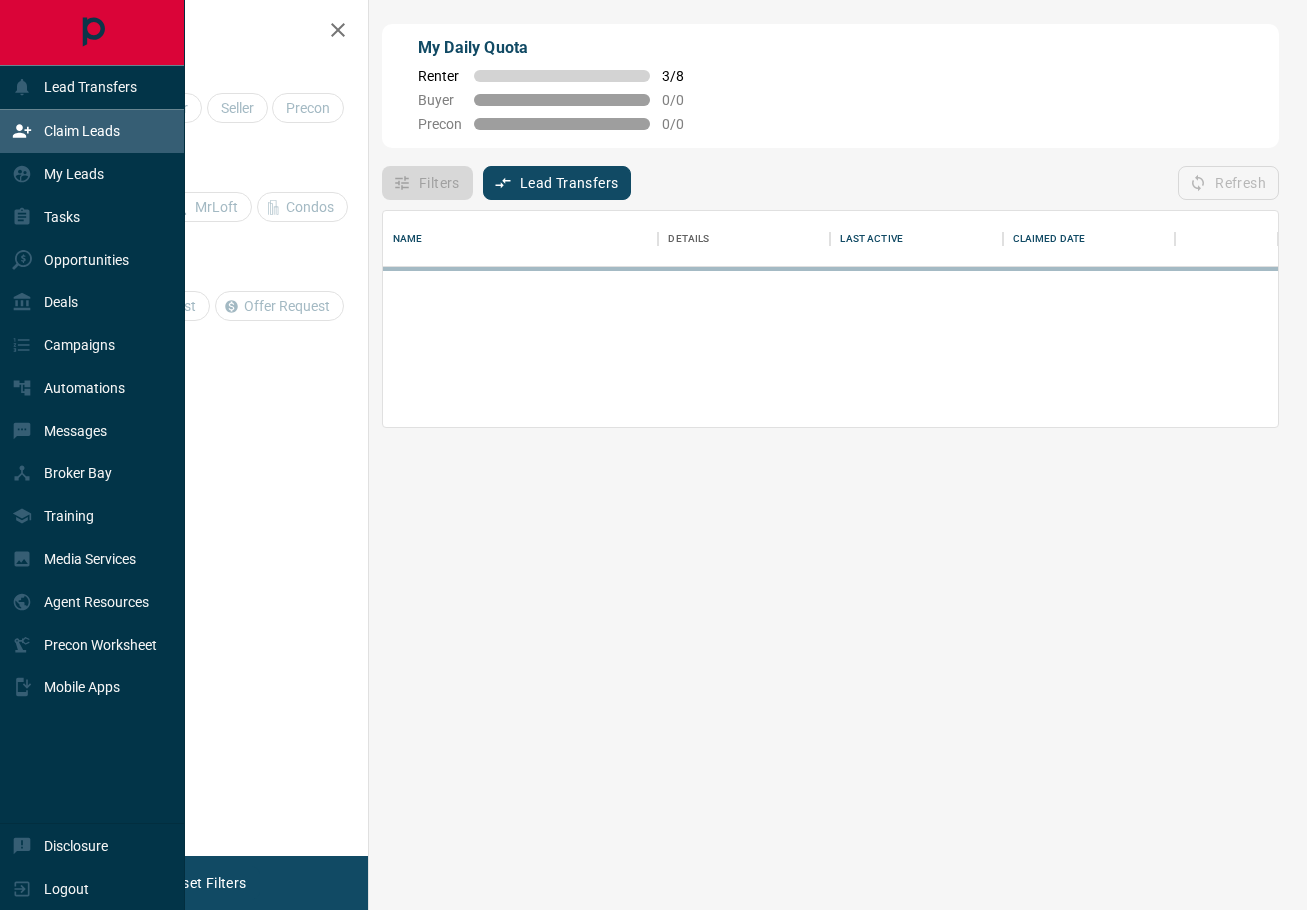 scroll, scrollTop: 0, scrollLeft: 0, axis: both 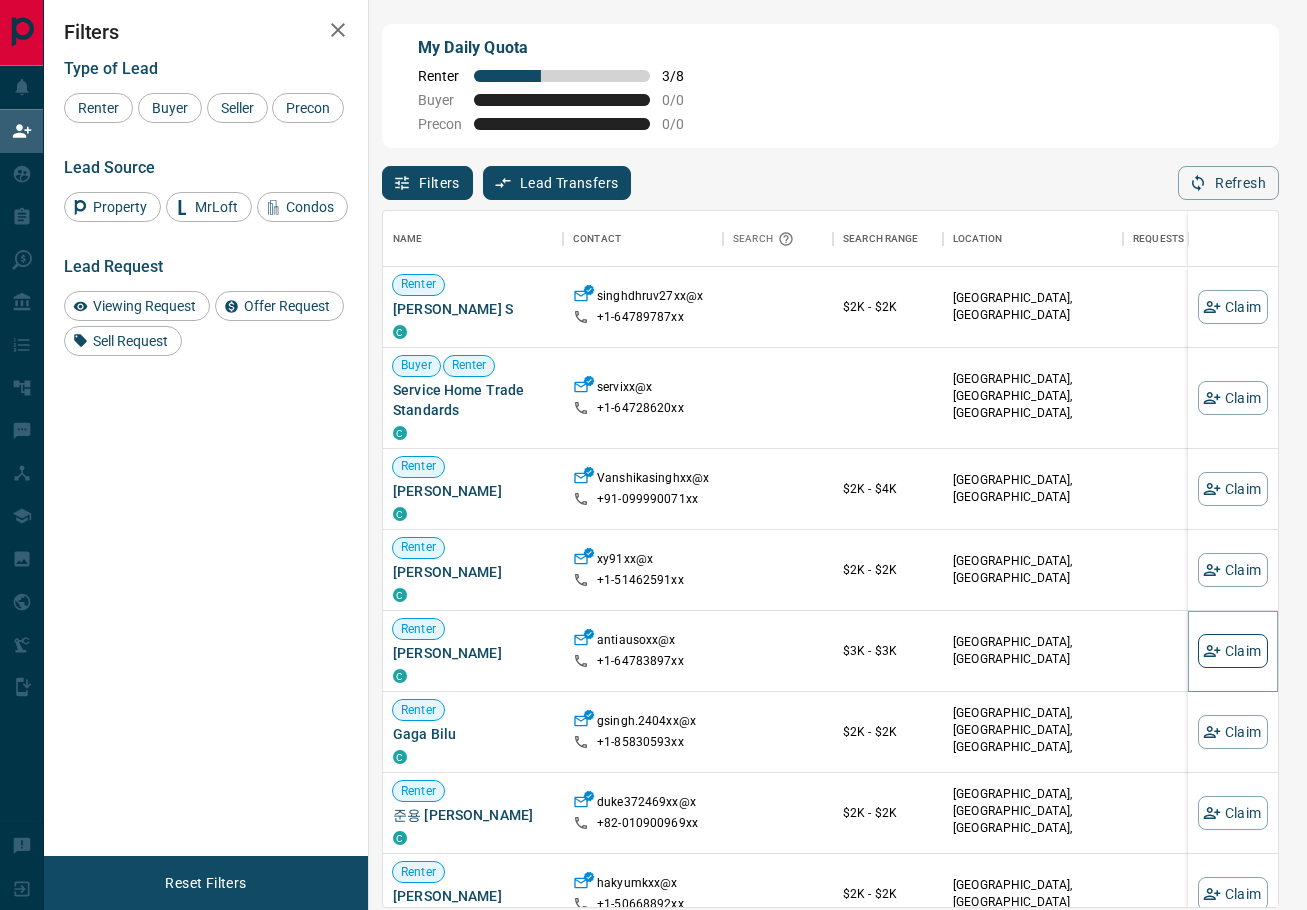 click on "Claim" at bounding box center (1233, 651) 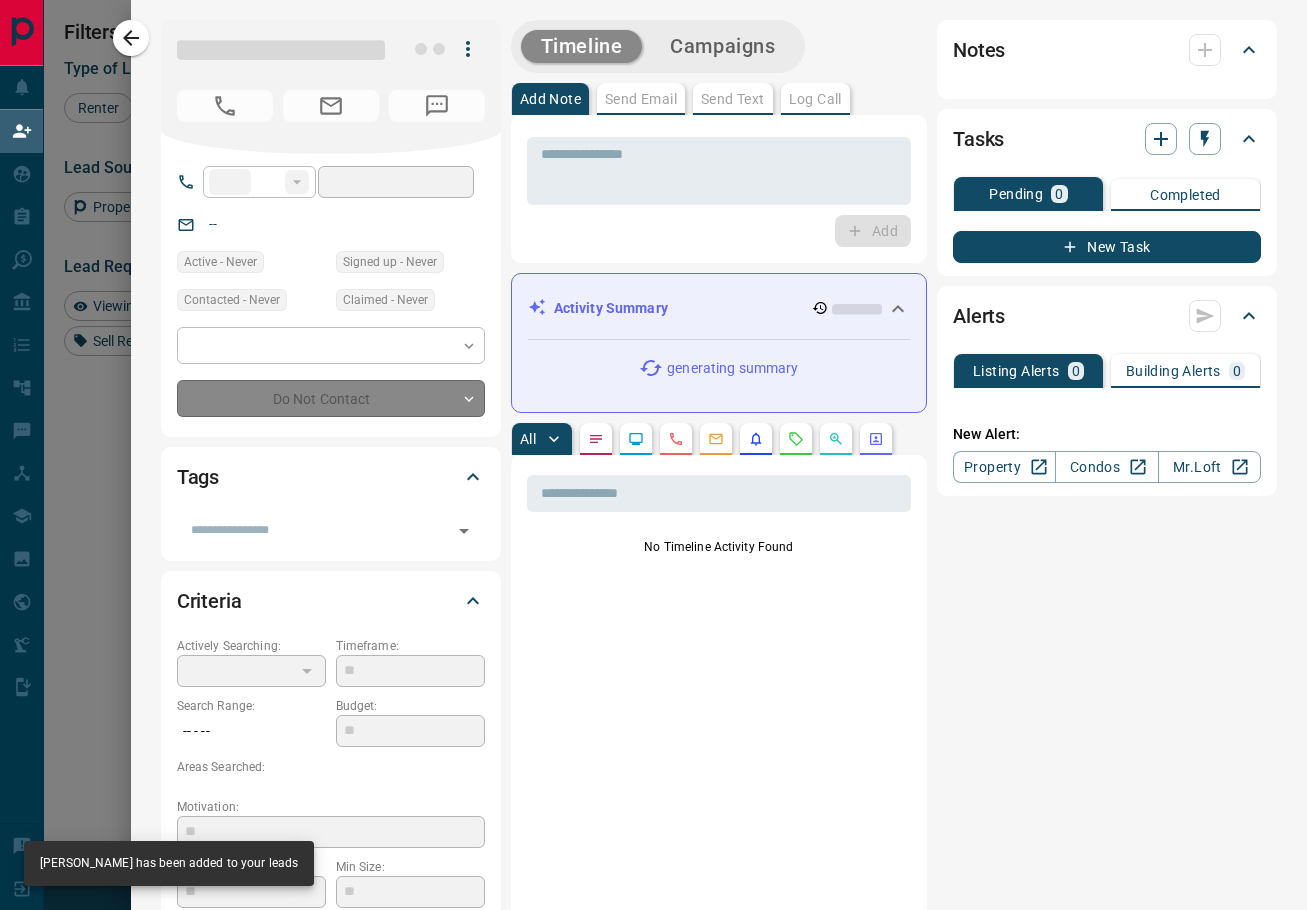 type on "**" 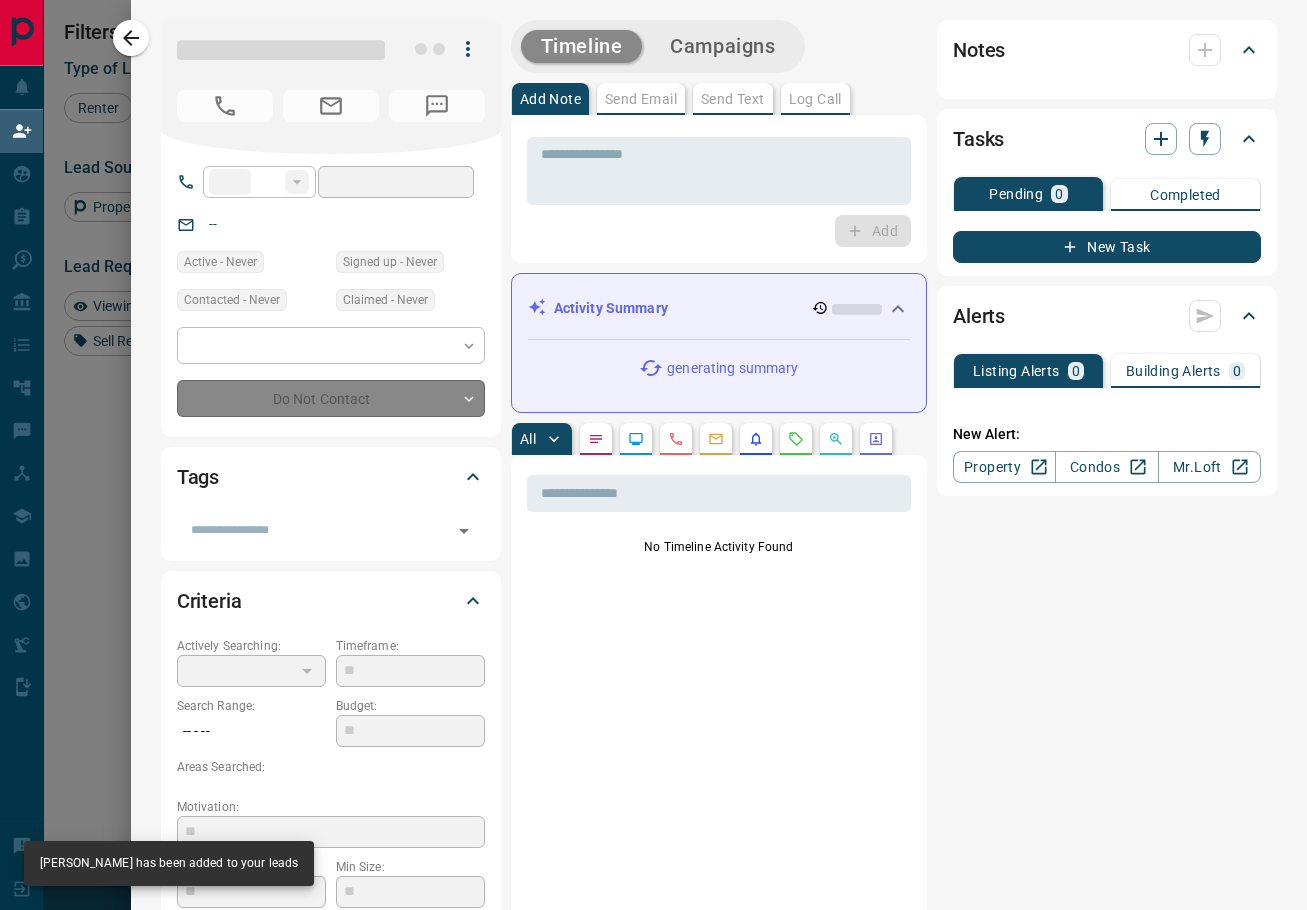 type on "**********" 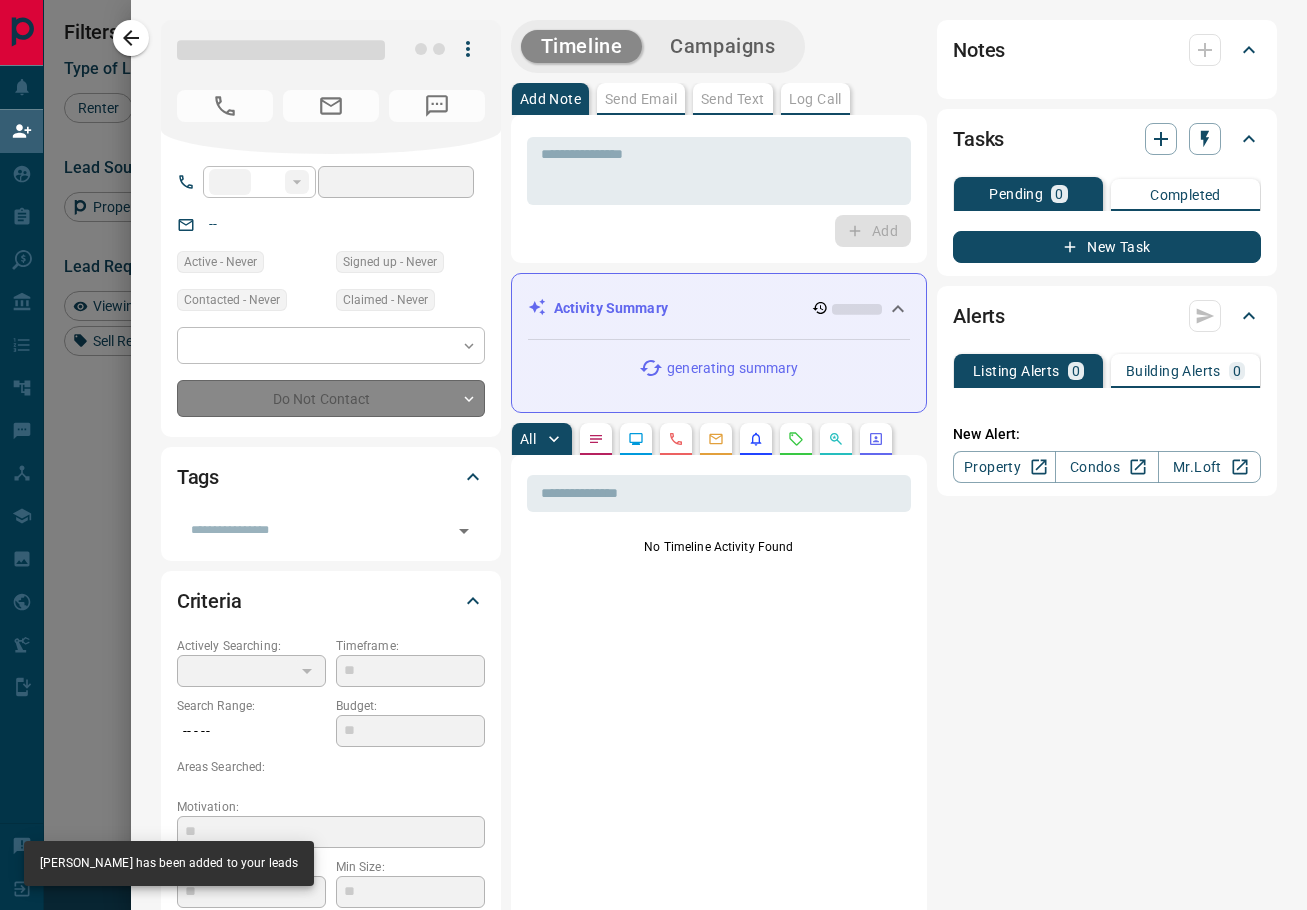 type on "**********" 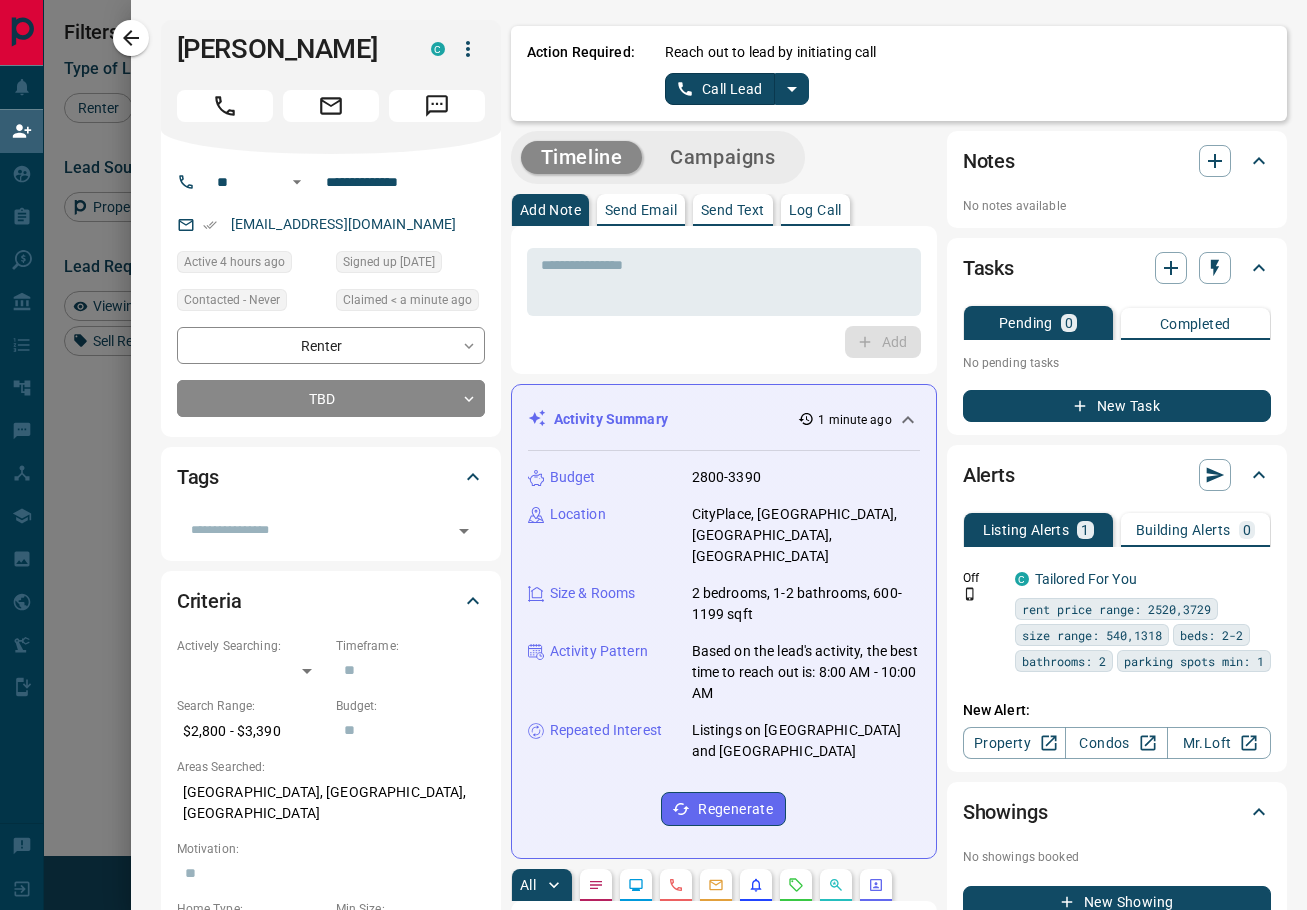 scroll, scrollTop: 0, scrollLeft: 0, axis: both 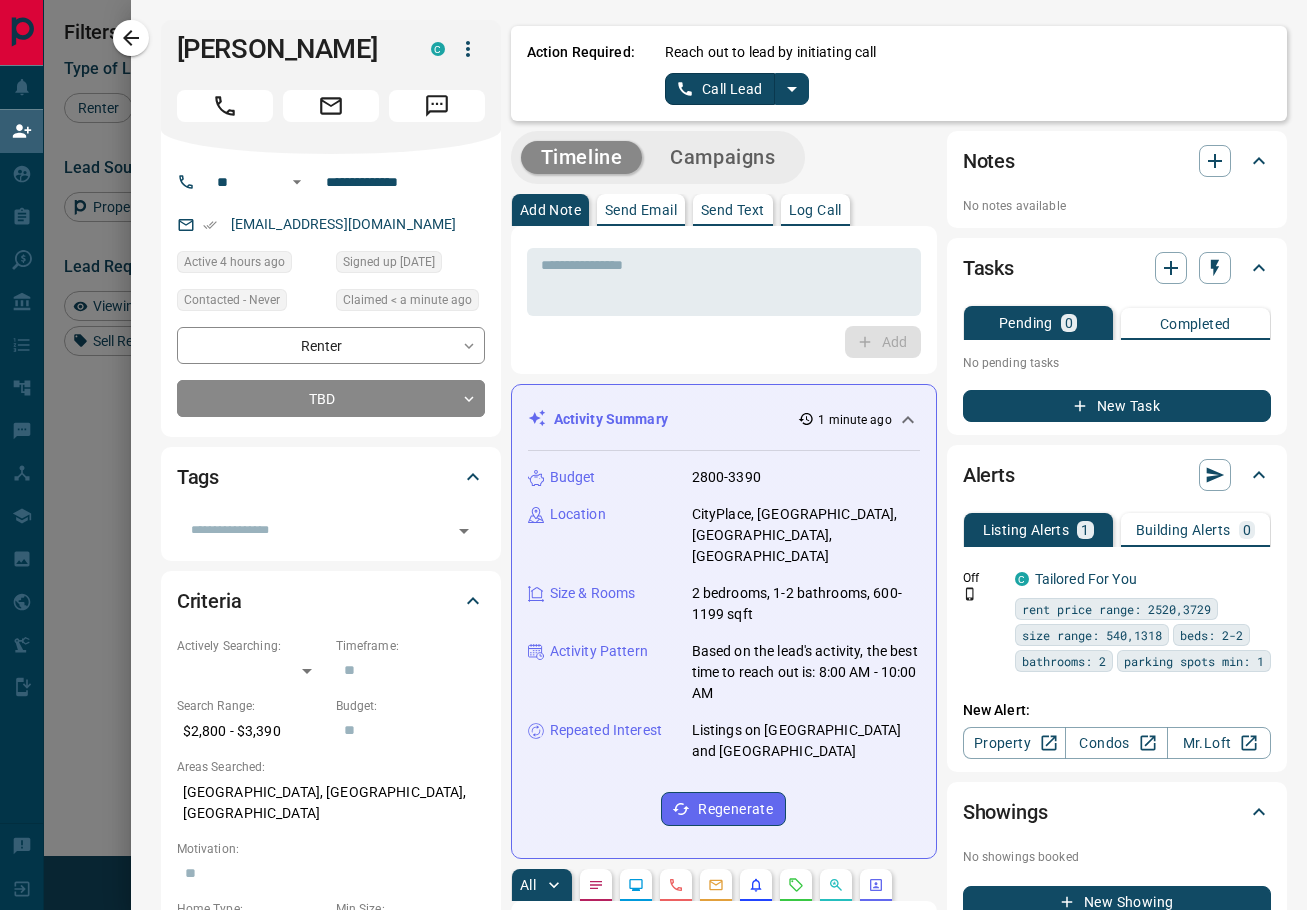 click 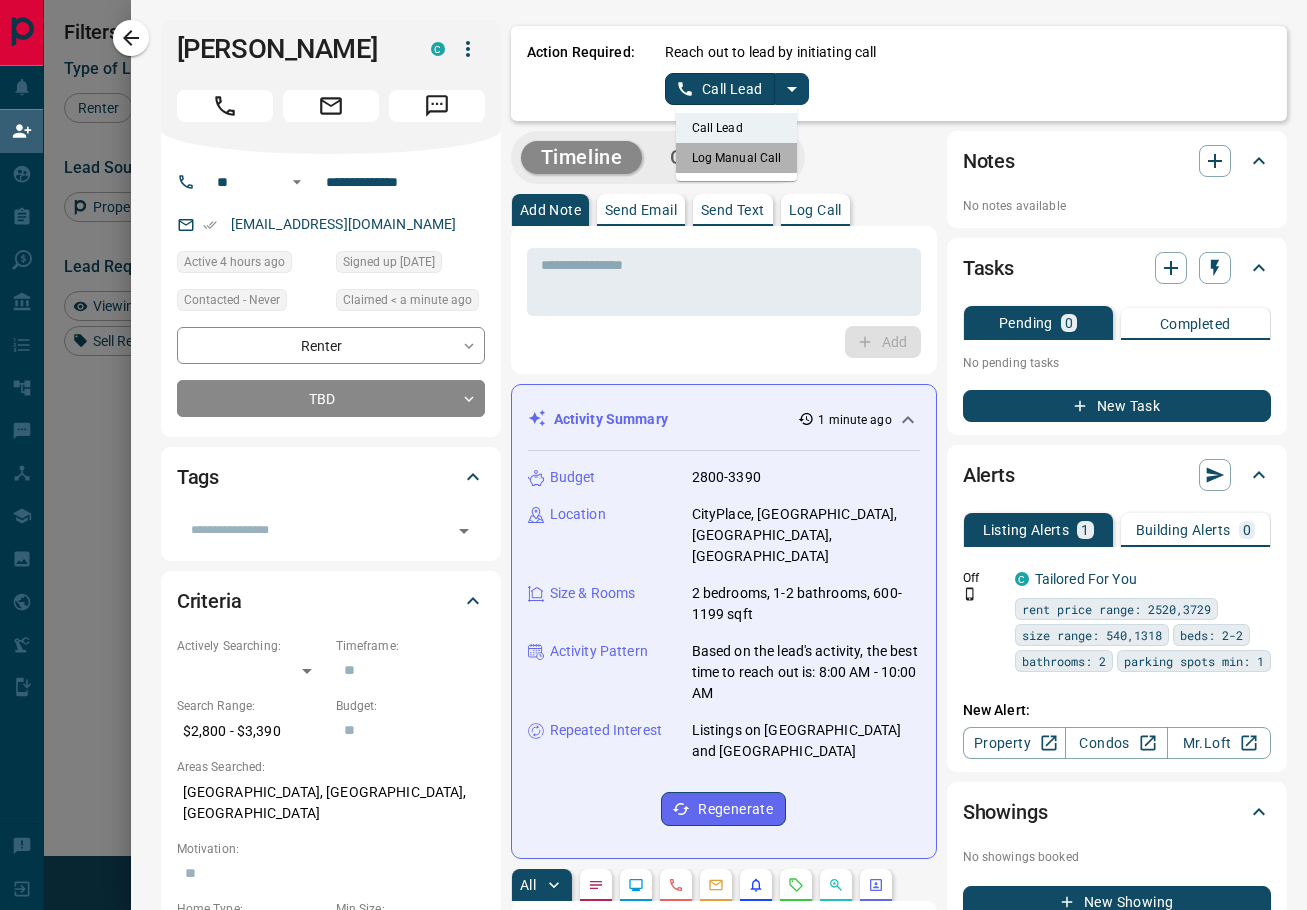 click on "Log Manual Call" at bounding box center (737, 158) 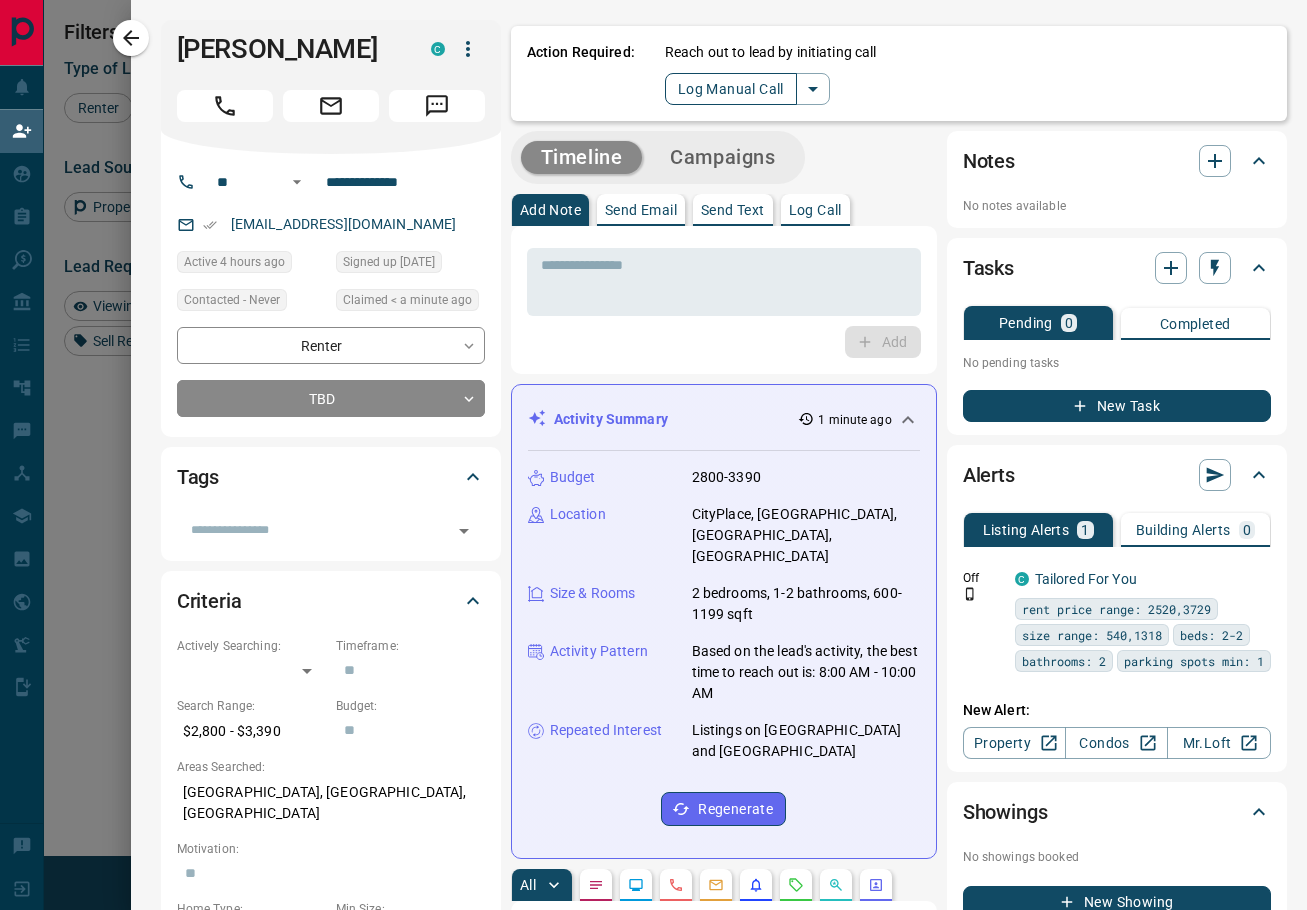 click on "Log Manual Call" at bounding box center [731, 89] 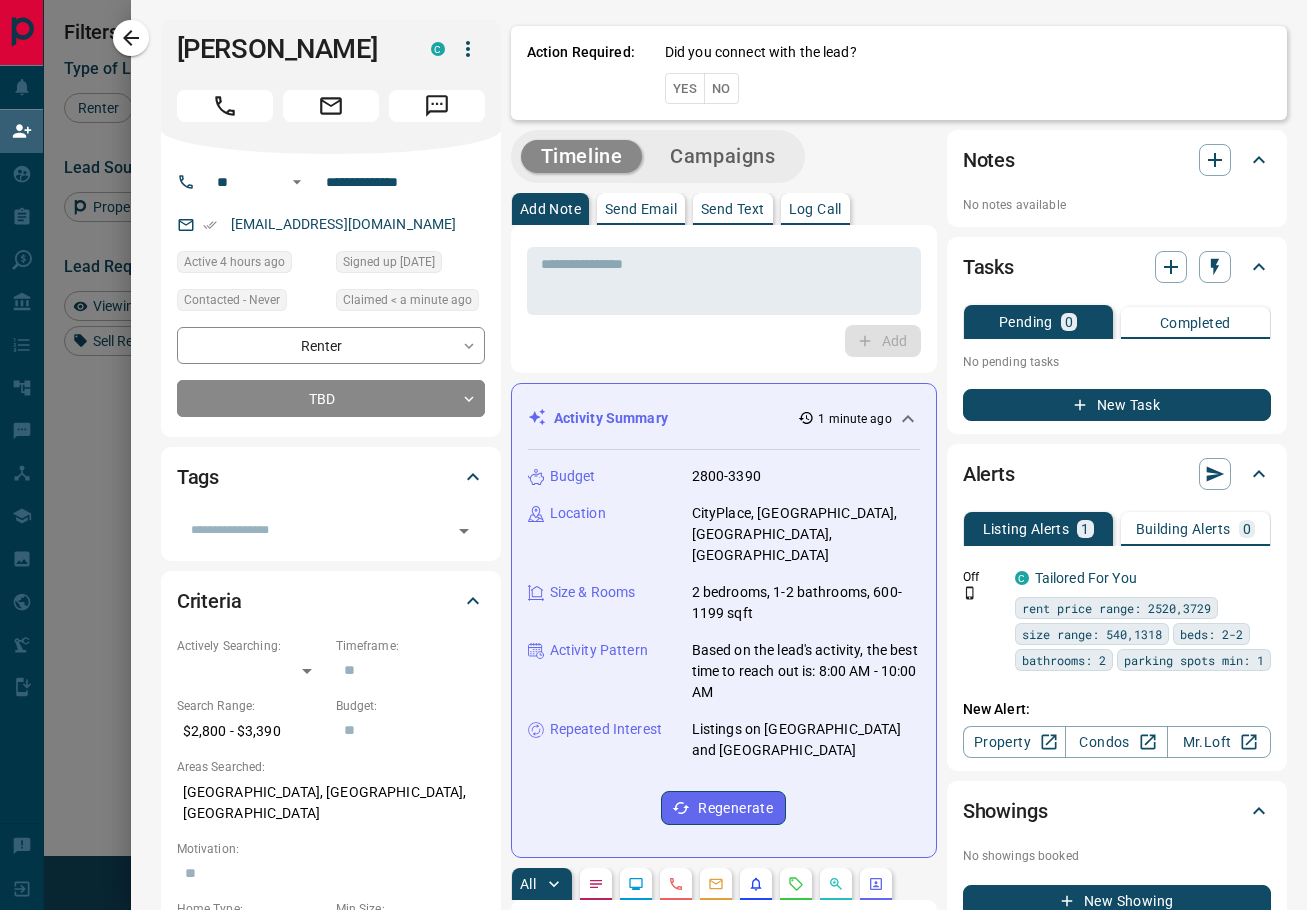 click on "Yes" at bounding box center [685, 88] 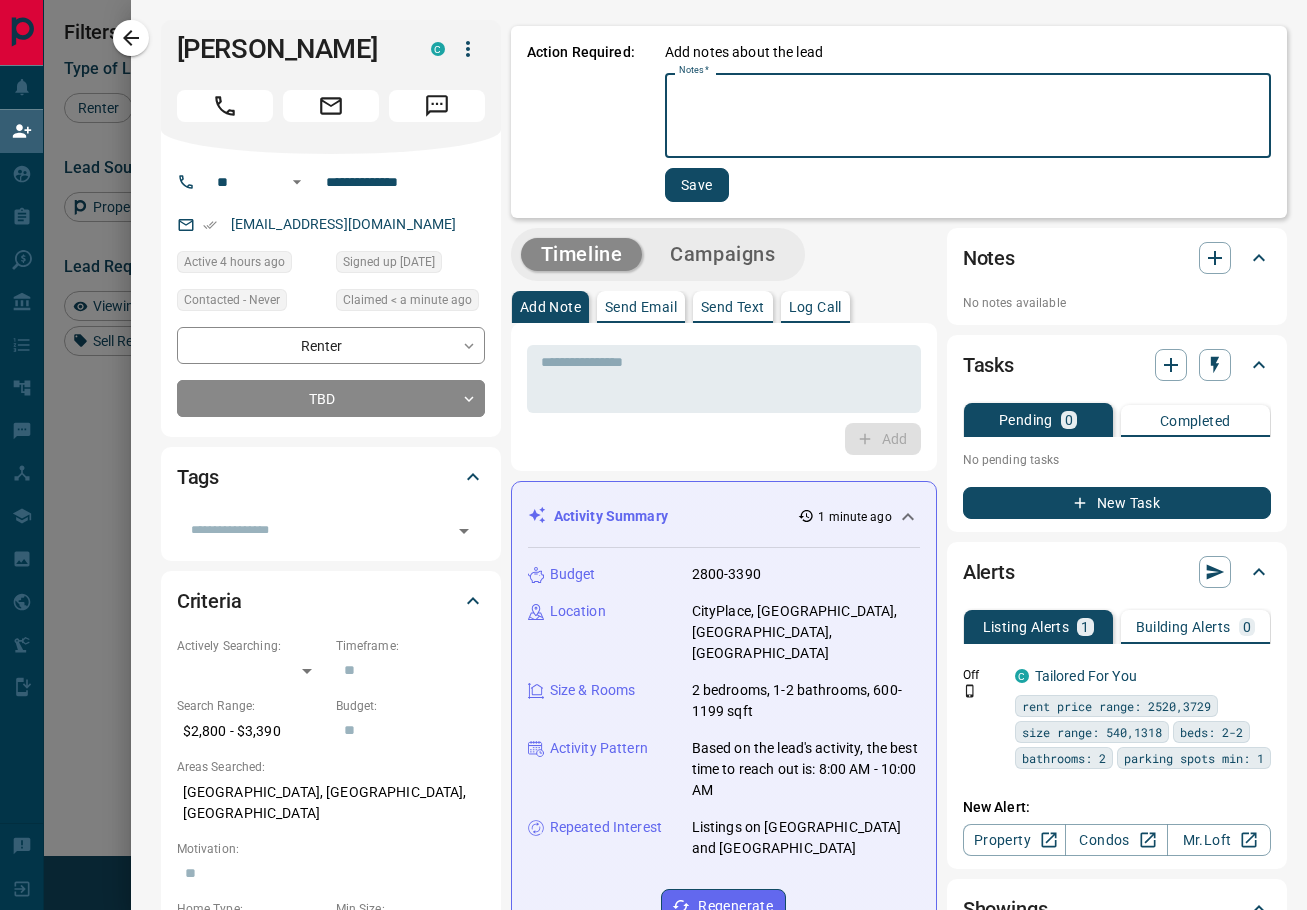 click on "Notes   *" at bounding box center (968, 116) 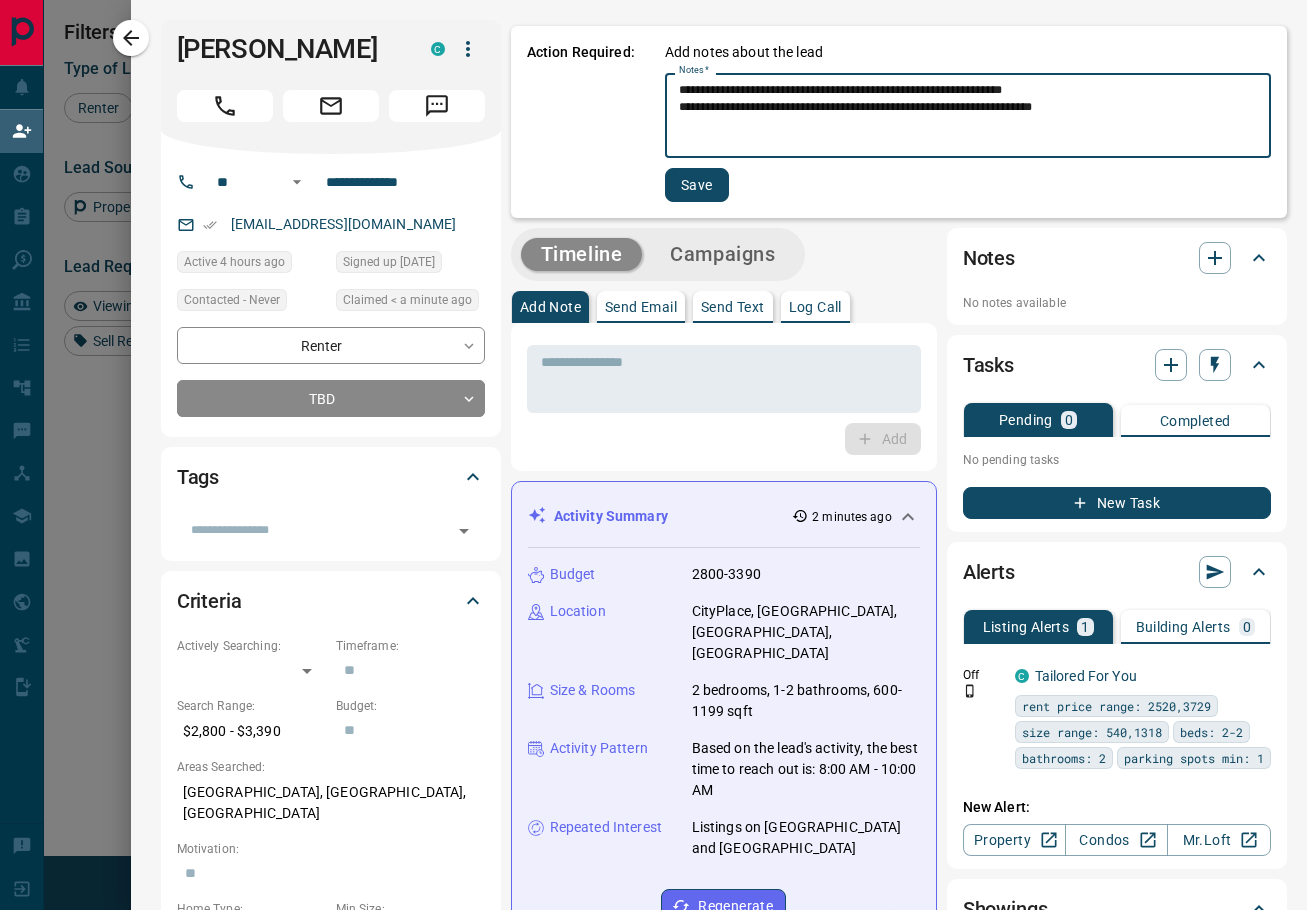 type on "**********" 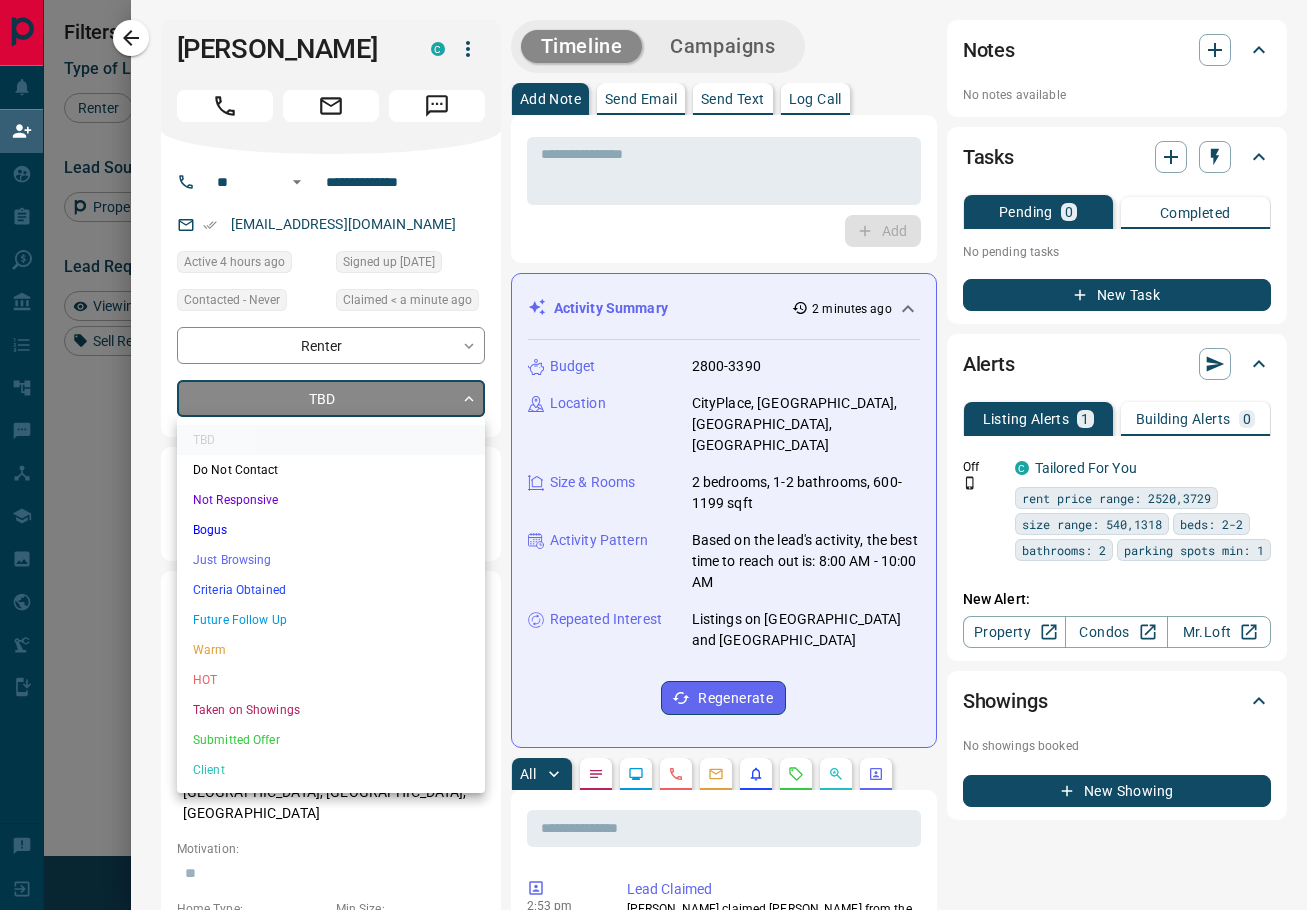 click on "Lead Transfers Claim Leads My Leads Tasks Opportunities Deals Campaigns Automations Messages Broker Bay Training Media Services Agent Resources Precon Worksheet Mobile Apps Disclosure Logout My Daily Quota Renter 4 / 8 Buyer 0 / 0 Precon 0 / 0 Filters Lead Transfers 0 Refresh Name Contact Search   Search Range Location Requests AI Status Recent Opportunities (30d) [PERSON_NAME] S C singhdhruv27xx@x +1- 64789787xx $2K - $2K [GEOGRAPHIC_DATA], [GEOGRAPHIC_DATA] Back to Site Buyer Renter Service Home Trade Standards C servixx@x +1- 64728620xx [GEOGRAPHIC_DATA], [GEOGRAPHIC_DATA] | Central Renter [PERSON_NAME] C Vanshikasinghxx@x +91- 099990071xx $2K - $4K [GEOGRAPHIC_DATA], [GEOGRAPHIC_DATA] Interest Back to Site Renter [PERSON_NAME] C xy91xx@x +1- 51462591xx $2K - $2K [GEOGRAPHIC_DATA], Downtown Renter [PERSON_NAME] C antiausoxx@x +1- 64783897xx $3K - $3K [GEOGRAPHIC_DATA], [GEOGRAPHIC_DATA] Back to Site Renter Gaga Bilu C gsingh.2404xx@x +1- 85830593xx $2K - $2K [GEOGRAPHIC_DATA], [GEOGRAPHIC_DATA], +2 High Interest Renter 준용 박 C duke372469xx@x +82- 010900969xx Renter" at bounding box center (653, 384) 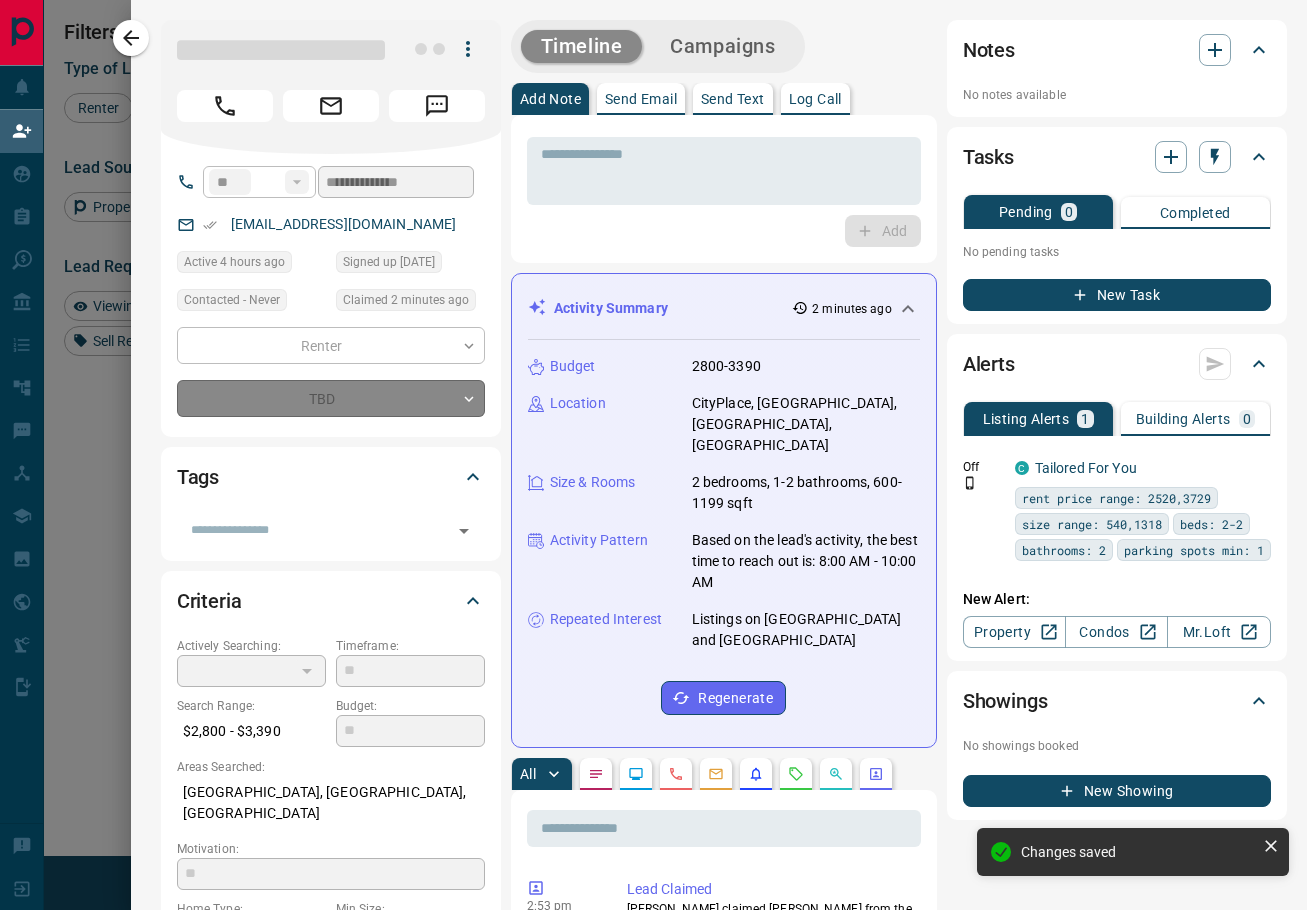 type on "*" 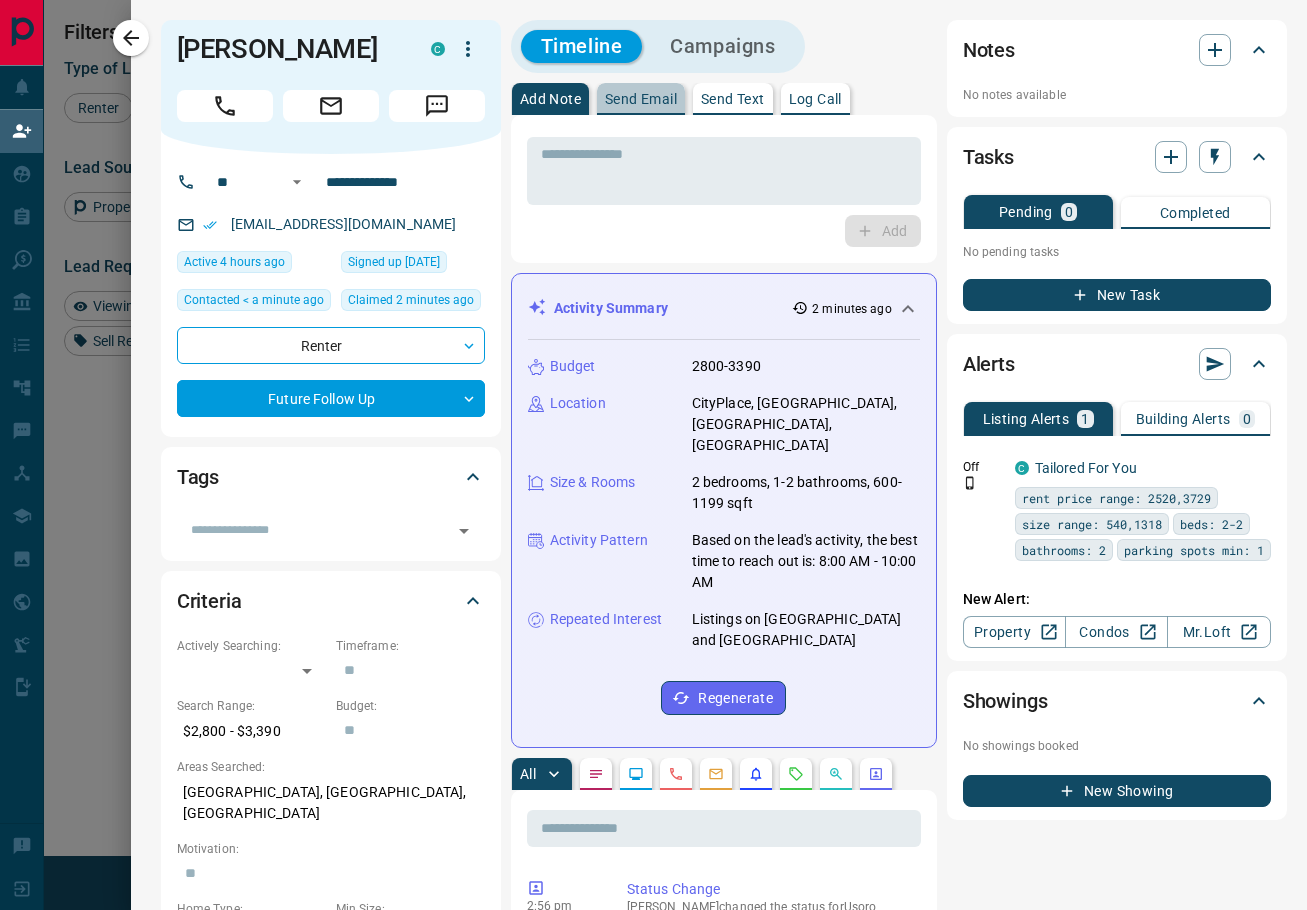 click on "Send Email" at bounding box center [641, 99] 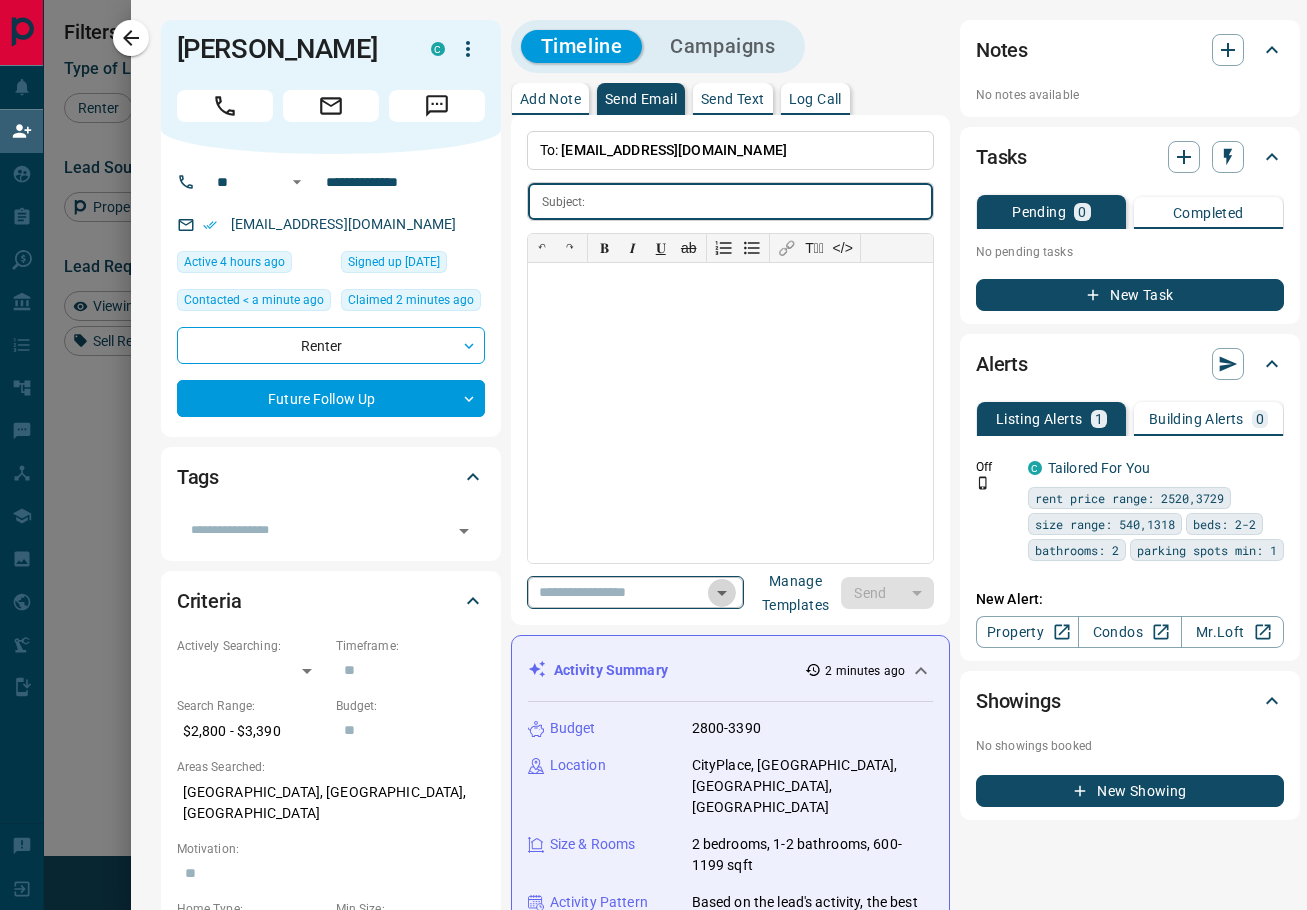 click 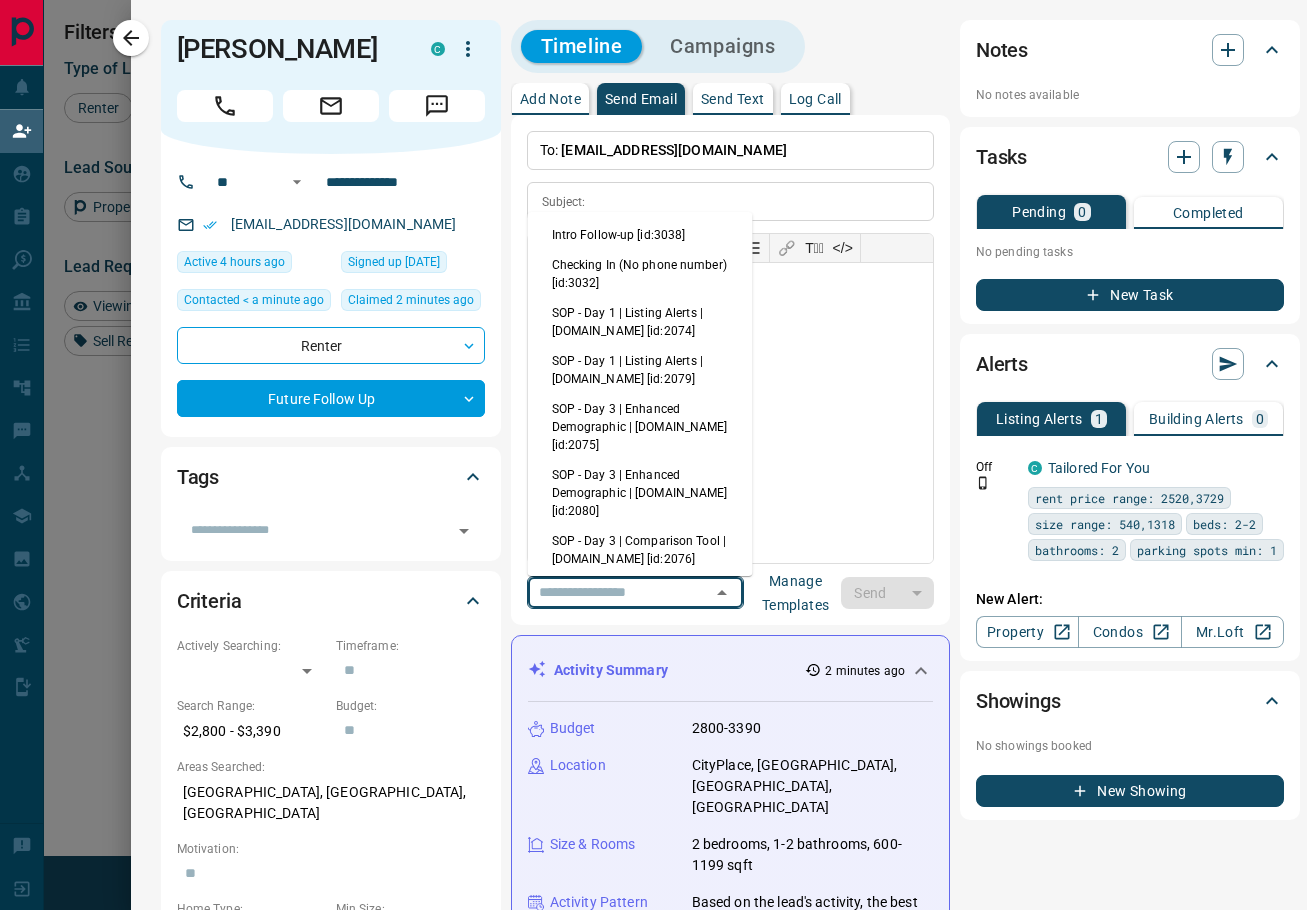 click on "Intro Follow-up [id:3038]" at bounding box center (640, 235) 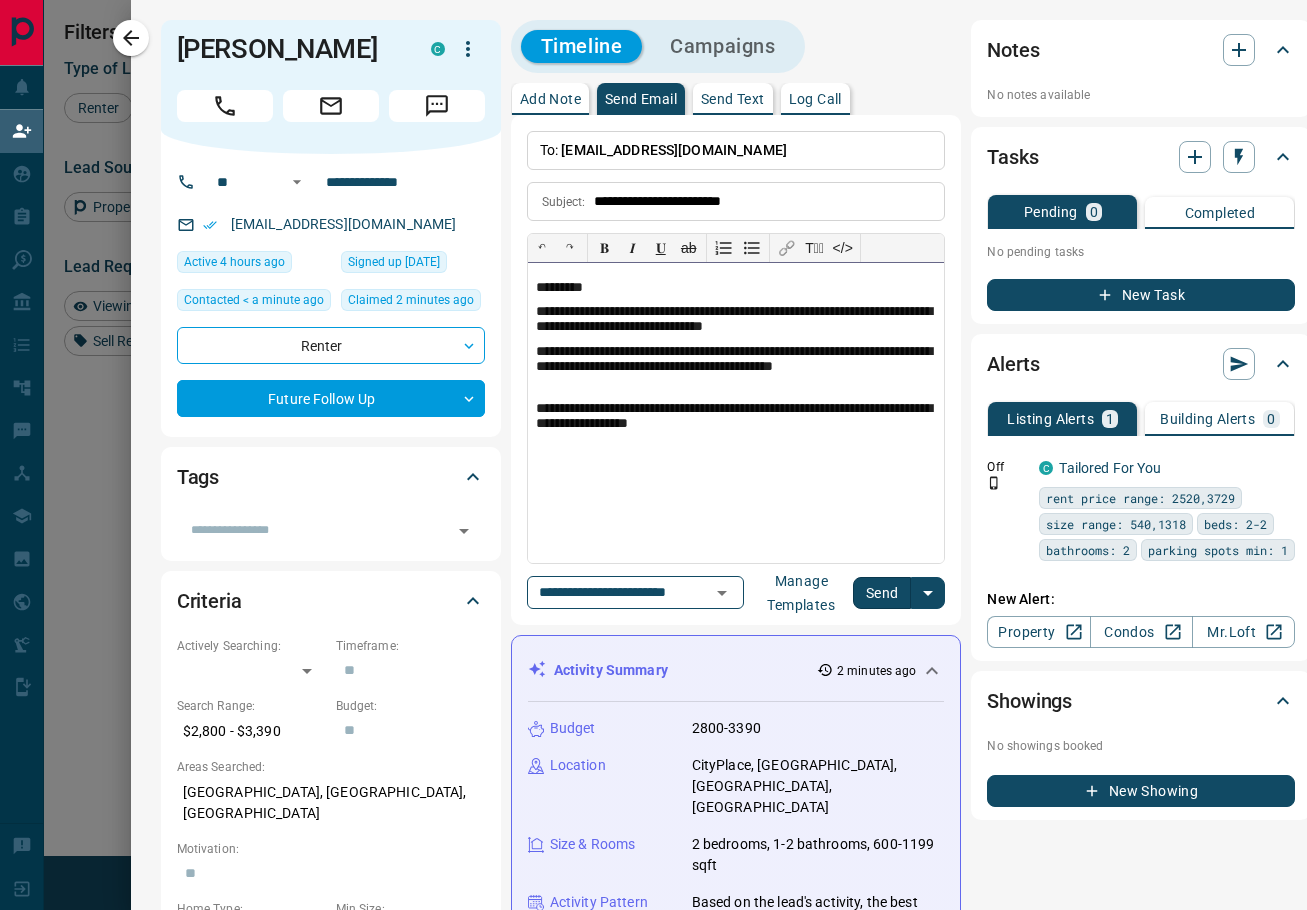 click on "**********" at bounding box center [736, 368] 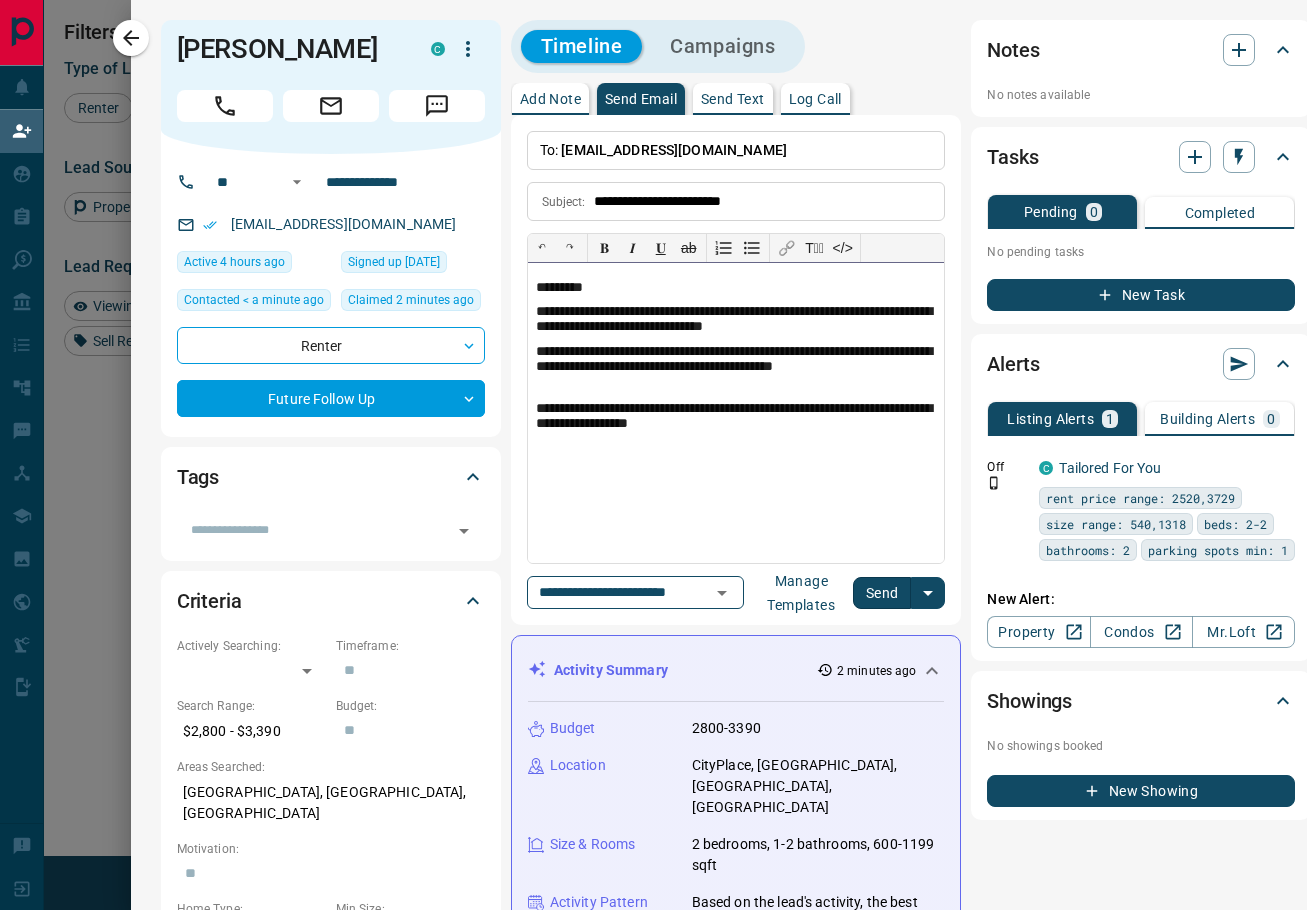 click on "*********" at bounding box center [736, 288] 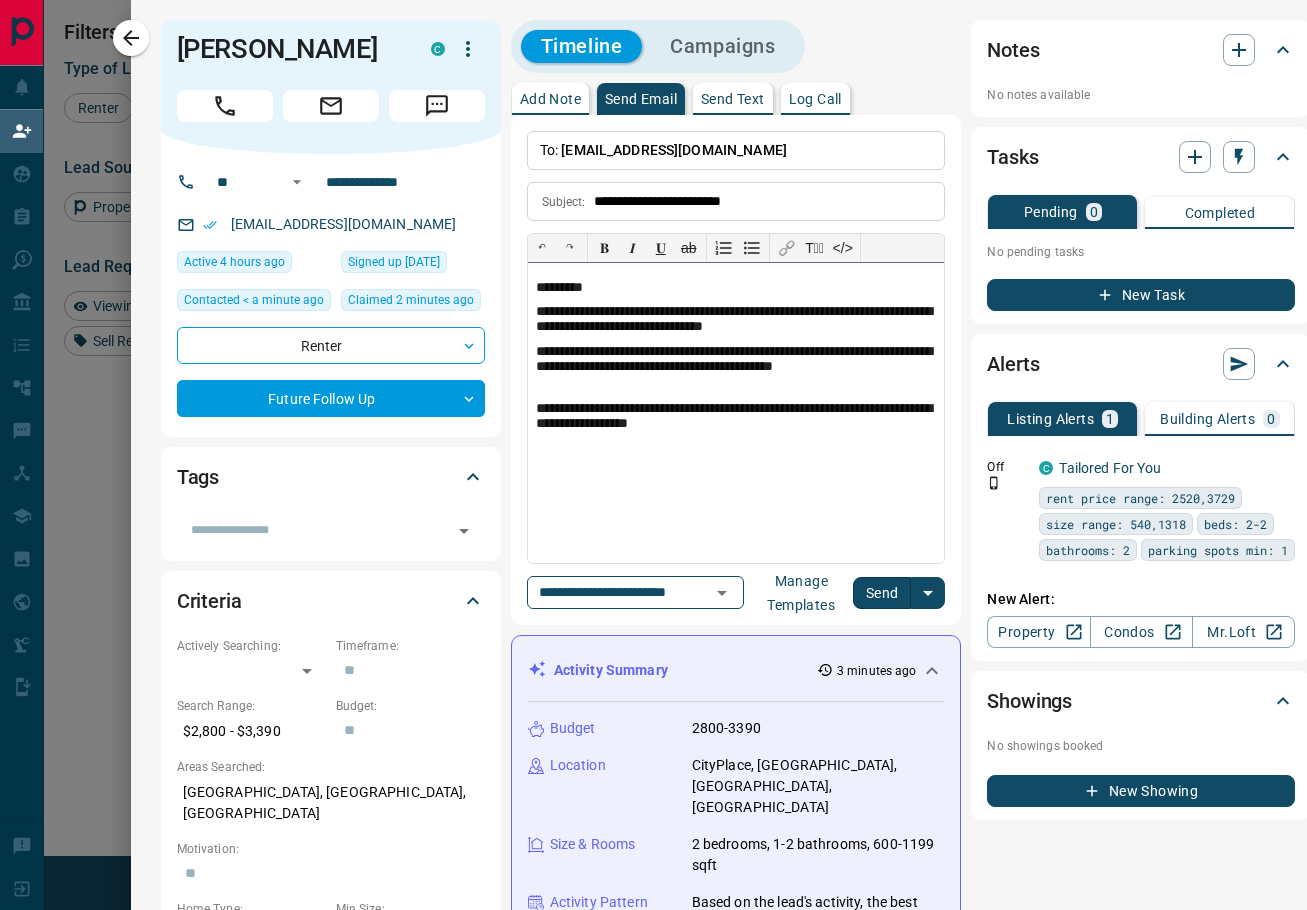 scroll, scrollTop: 0, scrollLeft: 0, axis: both 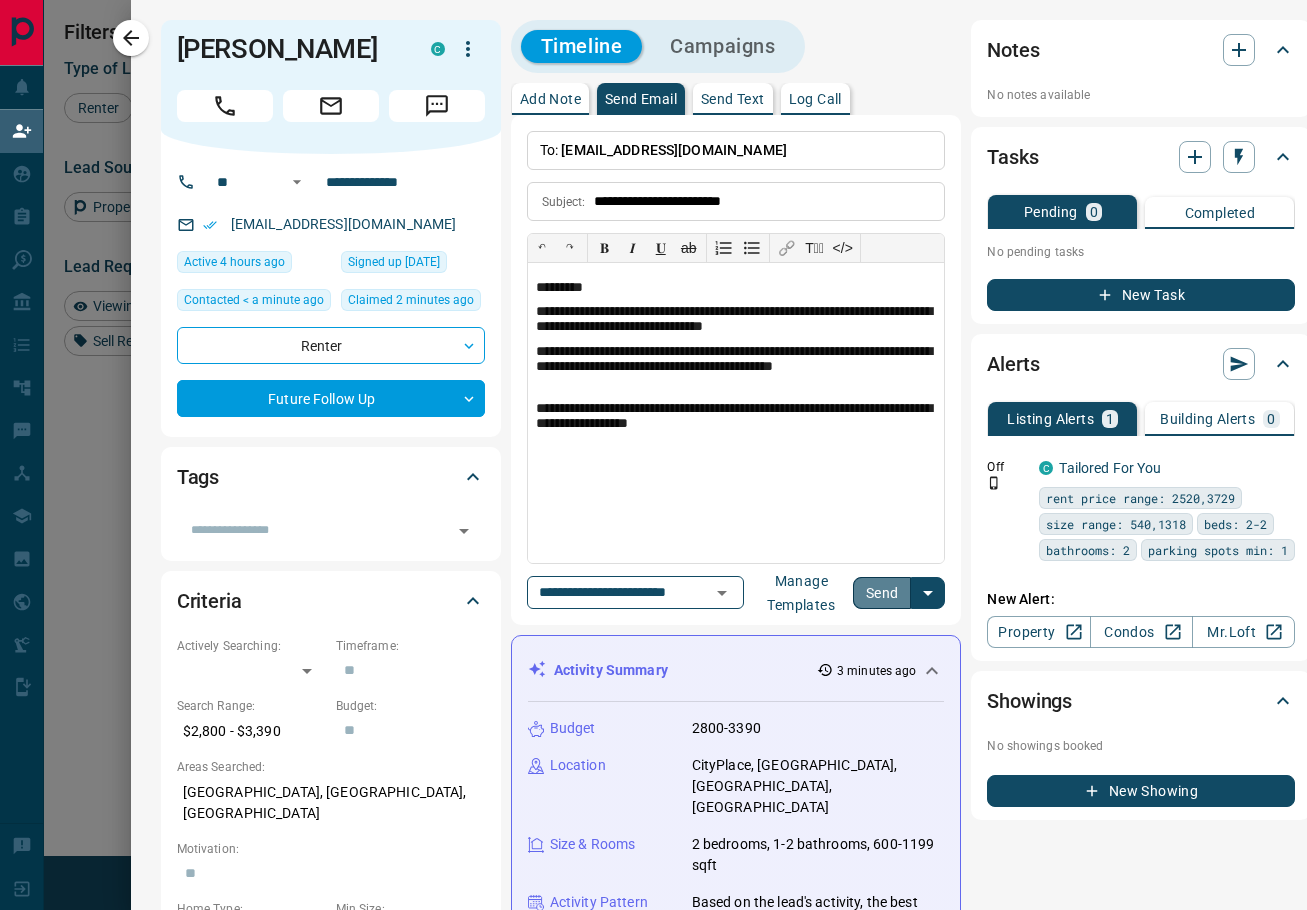 click on "Send" at bounding box center (882, 593) 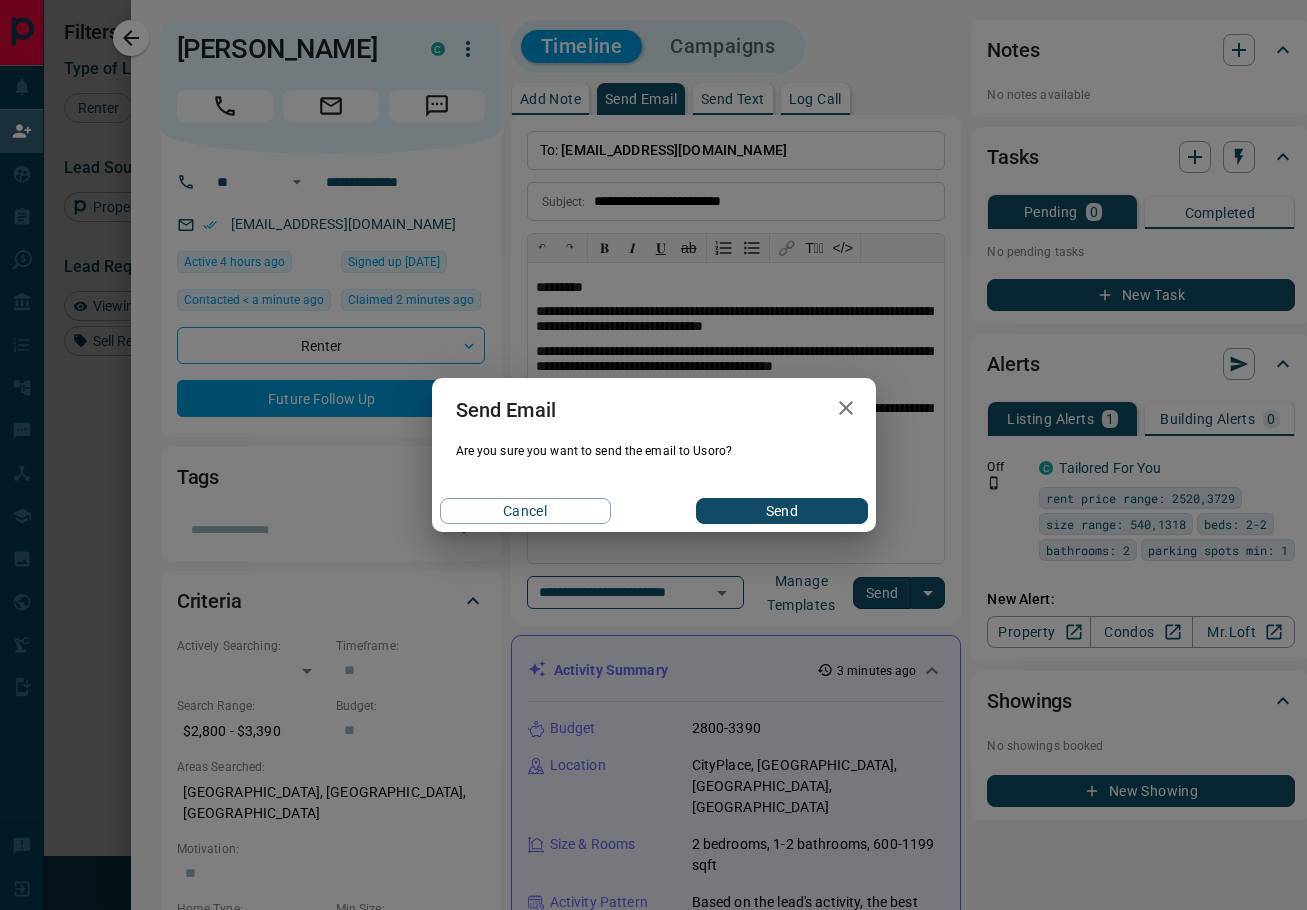 click on "Send" at bounding box center (781, 511) 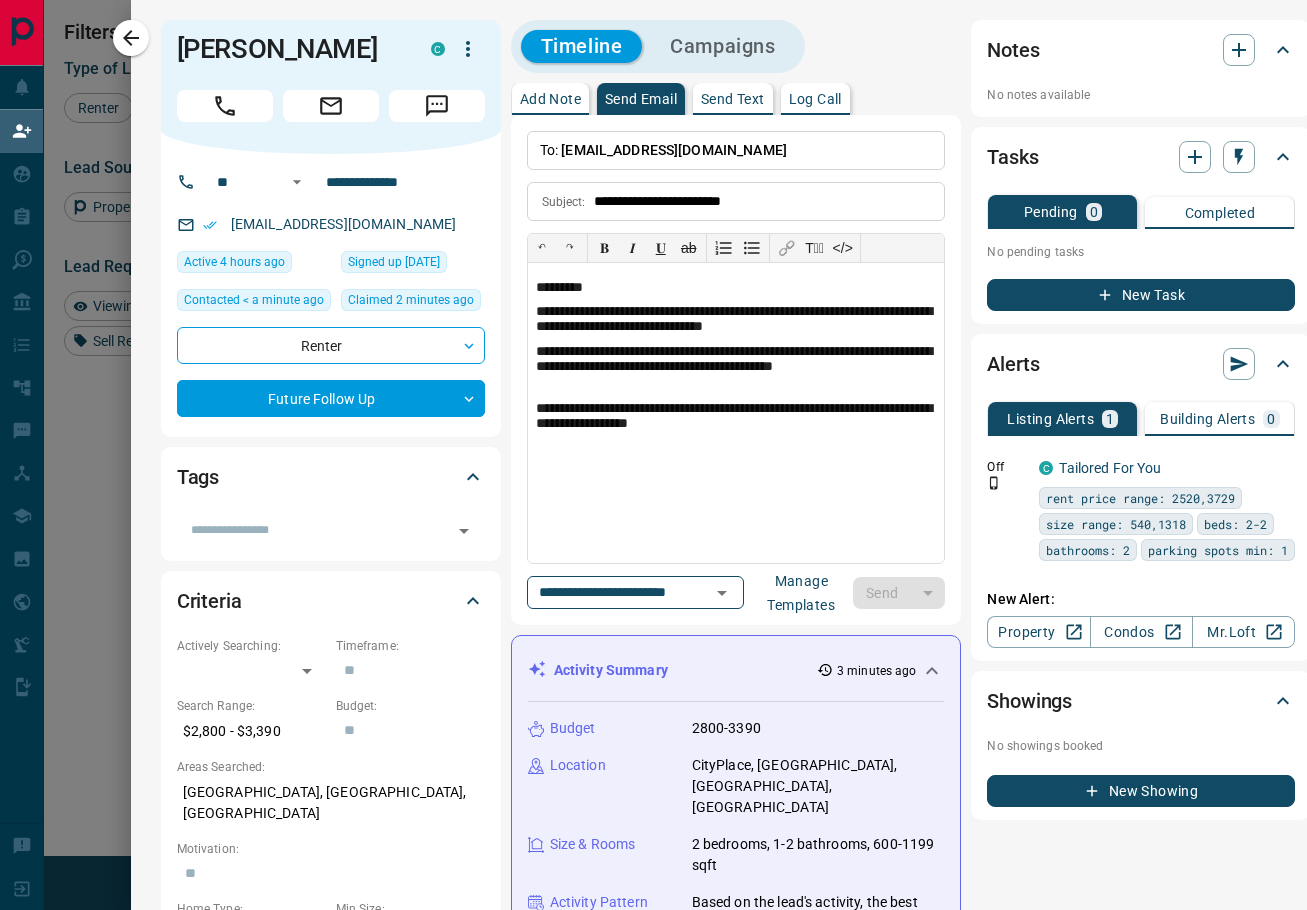 type 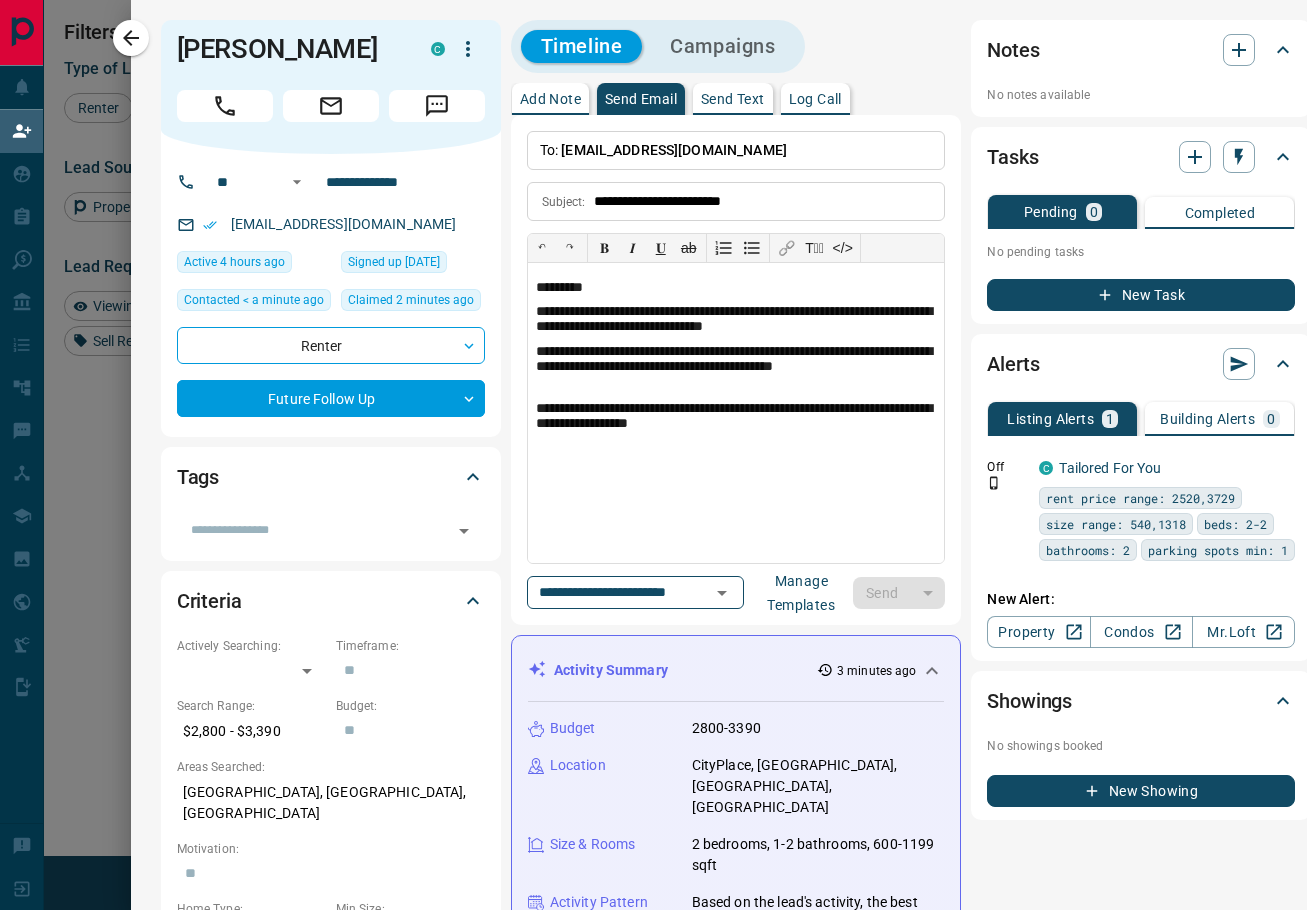 type 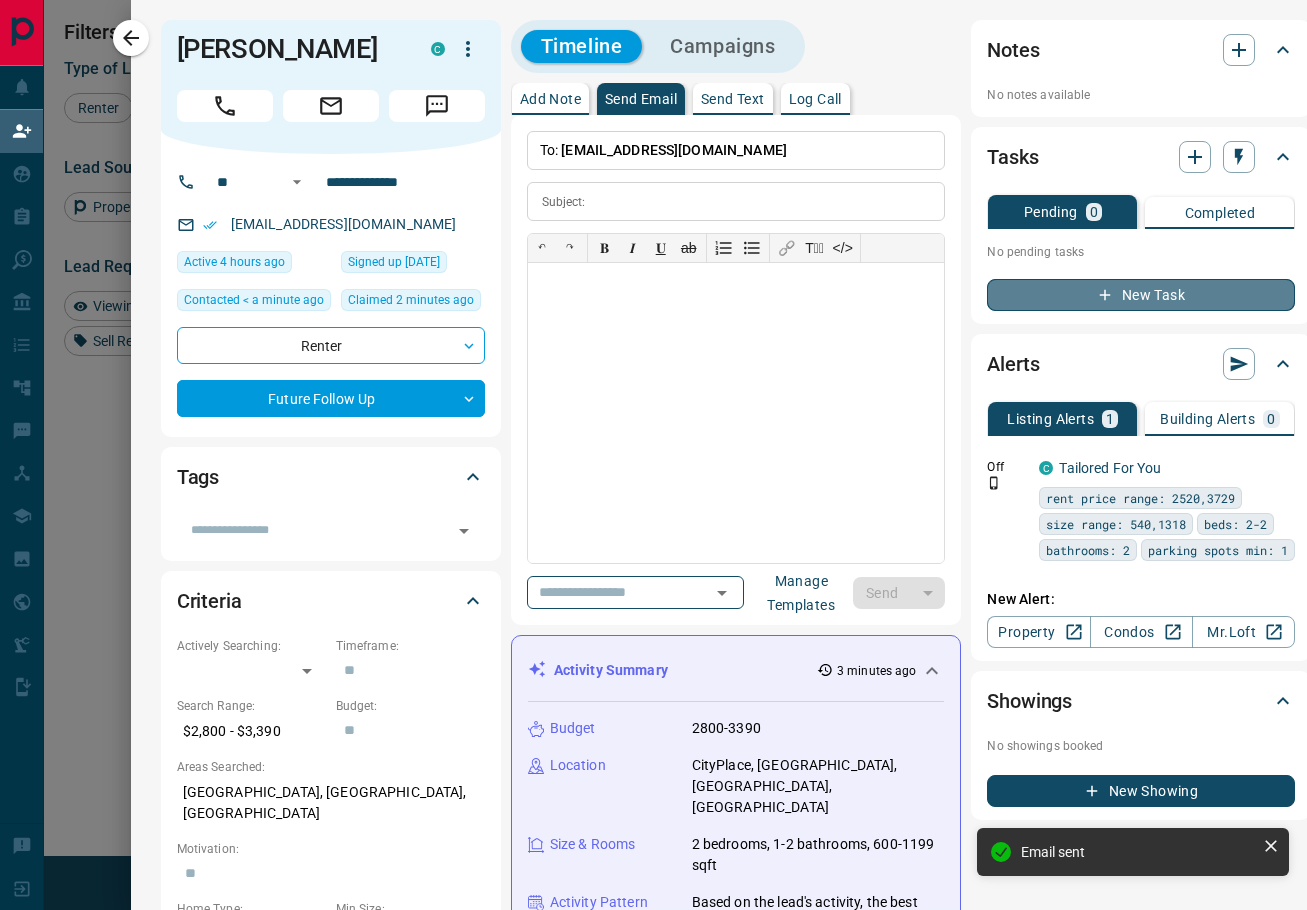 click on "New Task" at bounding box center (1141, 295) 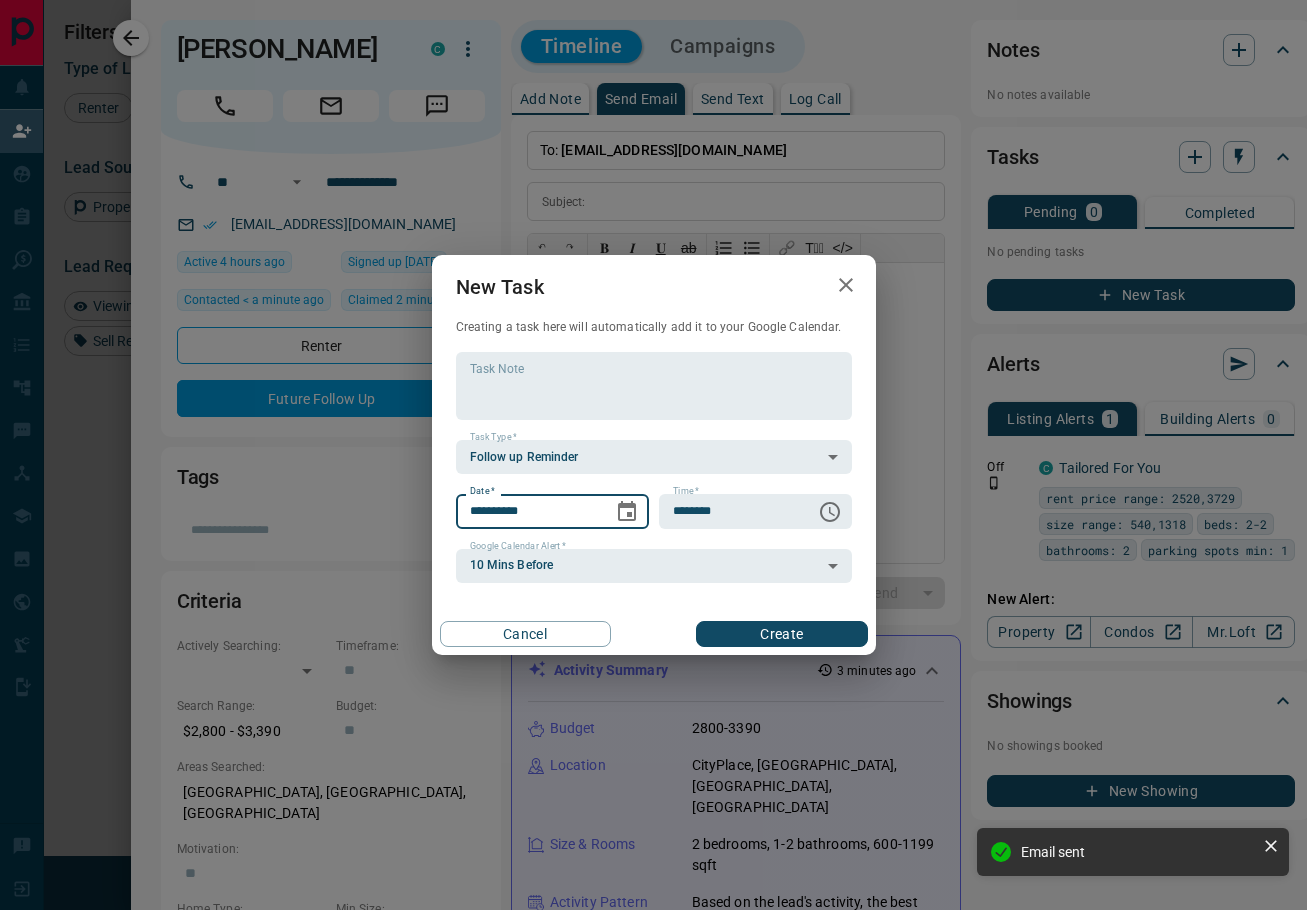 click on "**********" at bounding box center [527, 511] 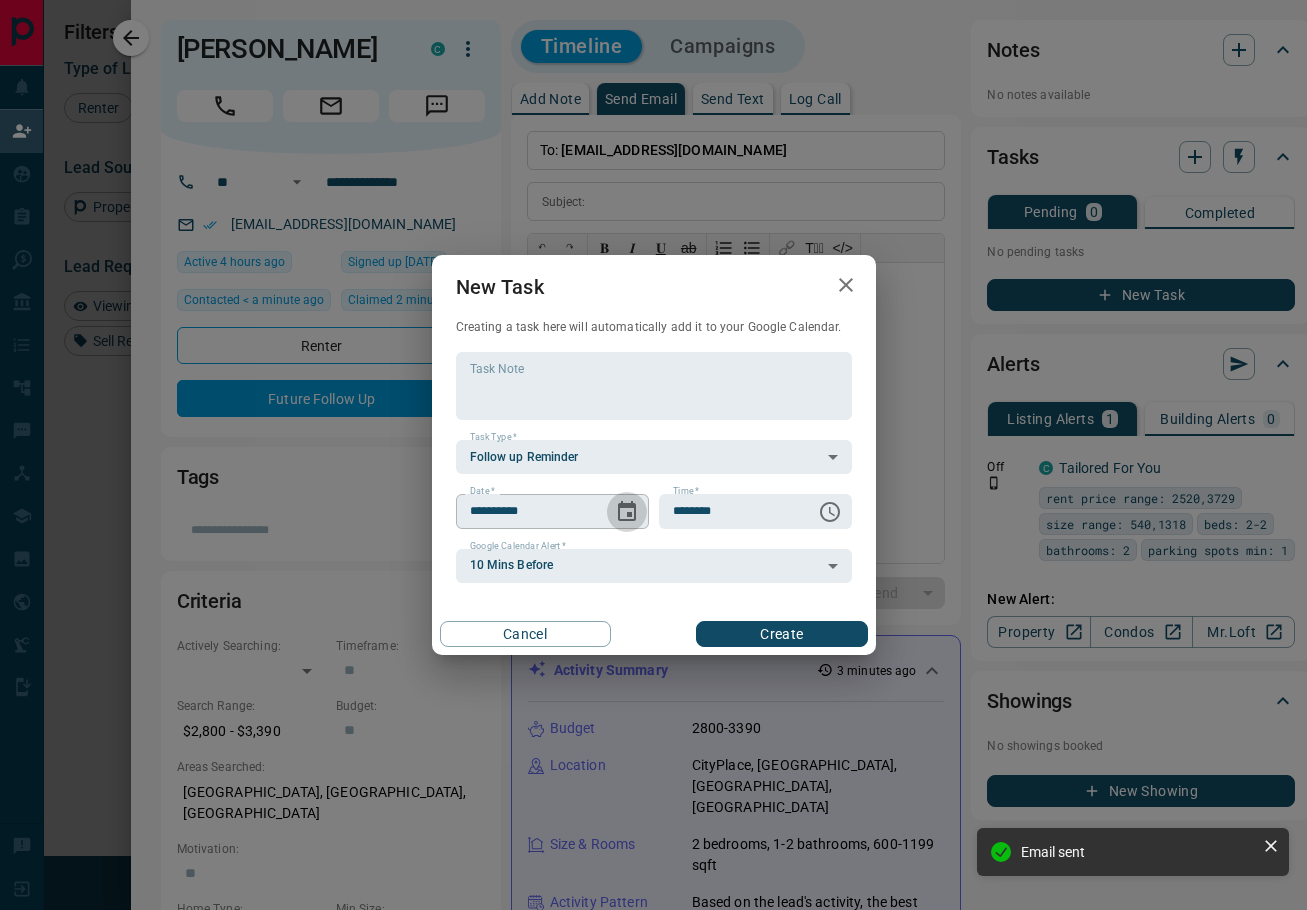click 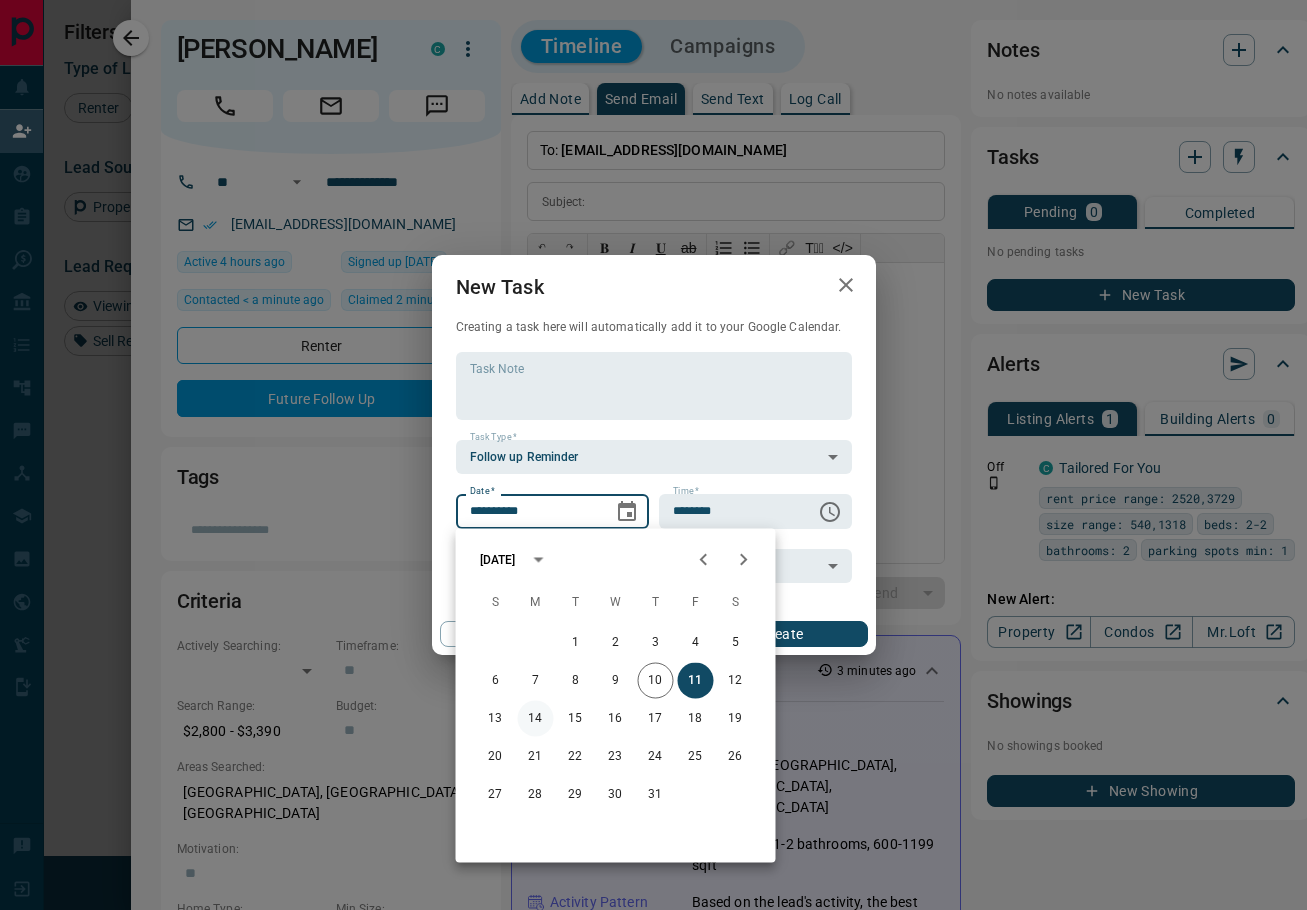 click on "14" at bounding box center [536, 719] 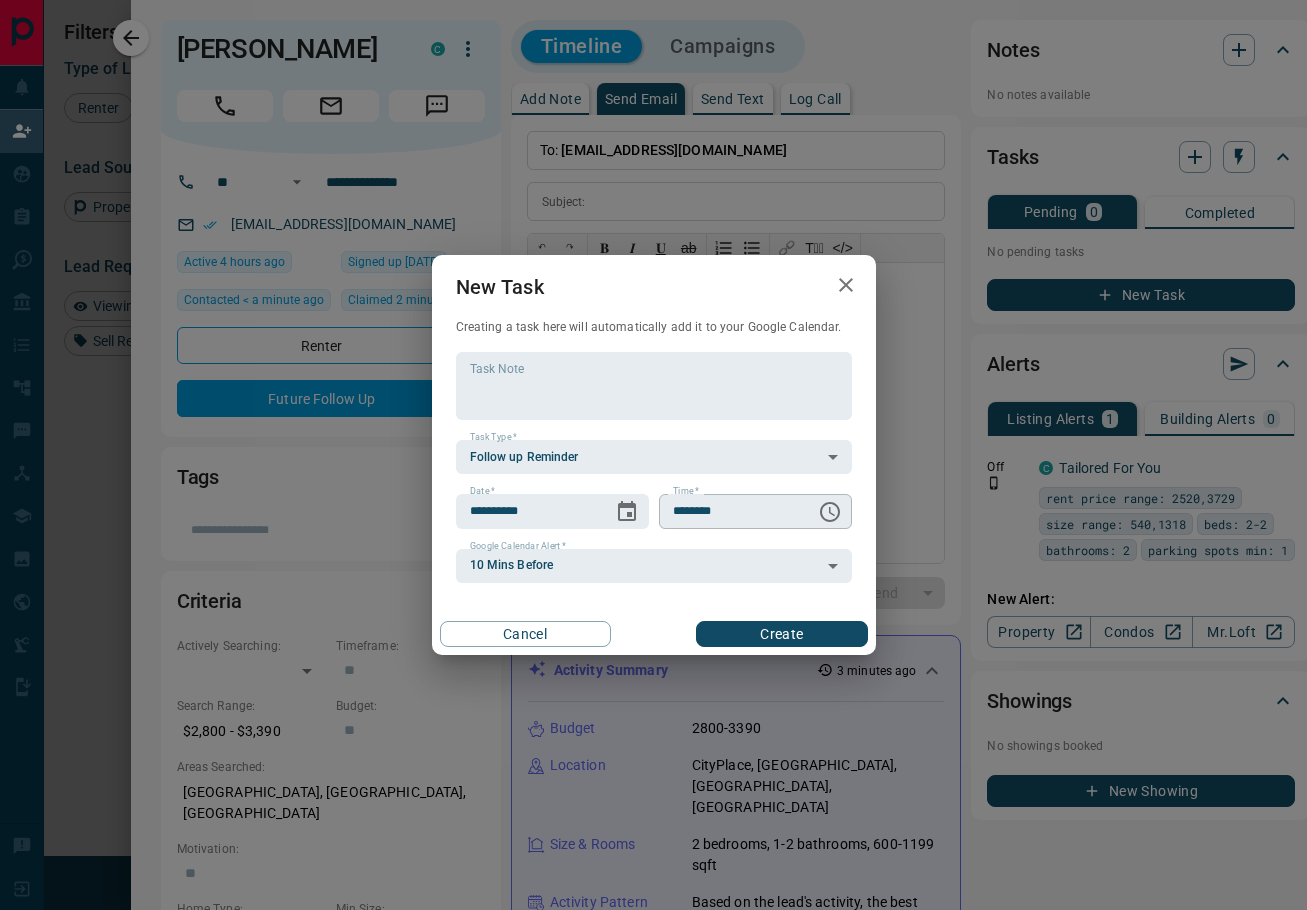 click 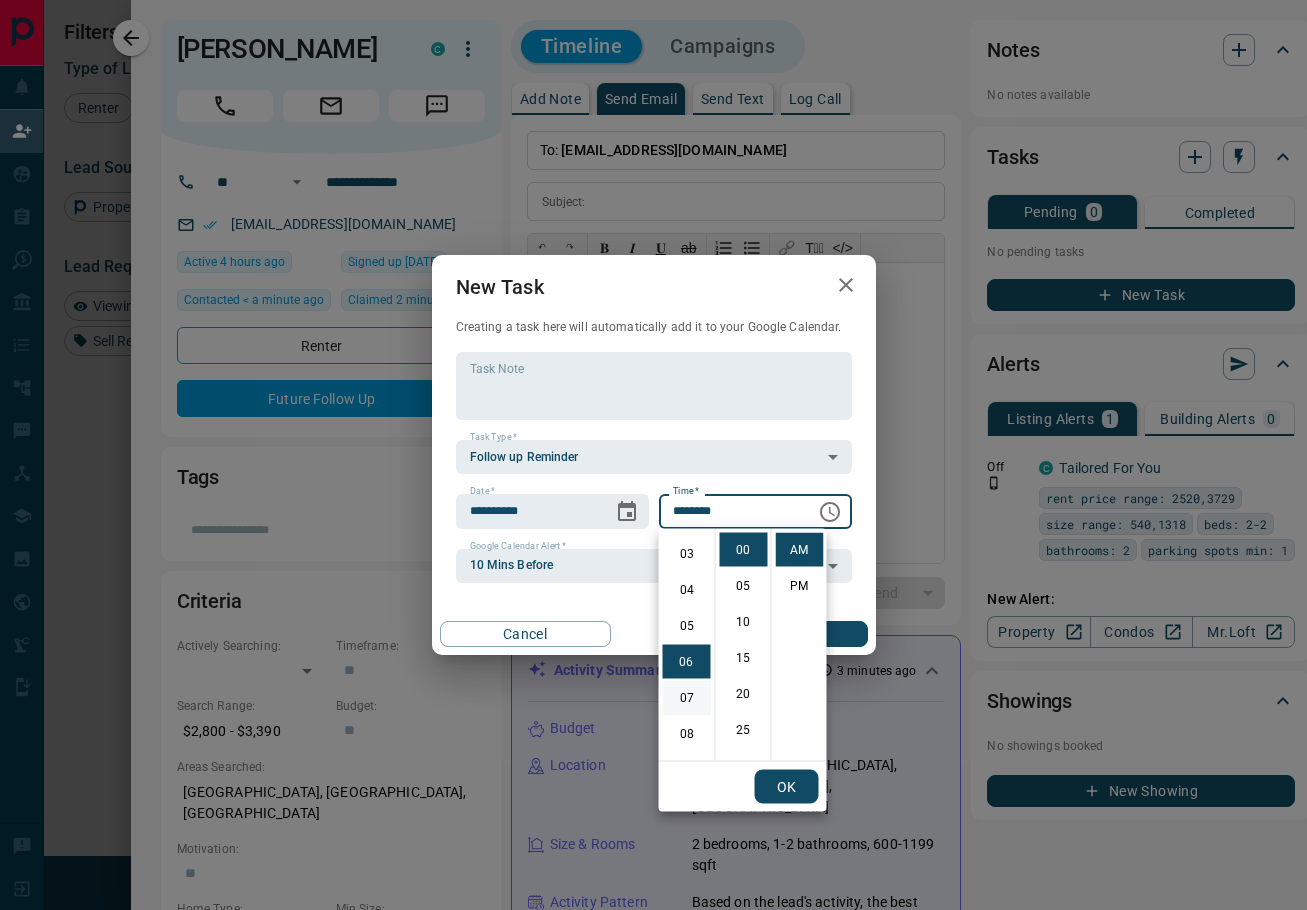 scroll, scrollTop: 100, scrollLeft: 0, axis: vertical 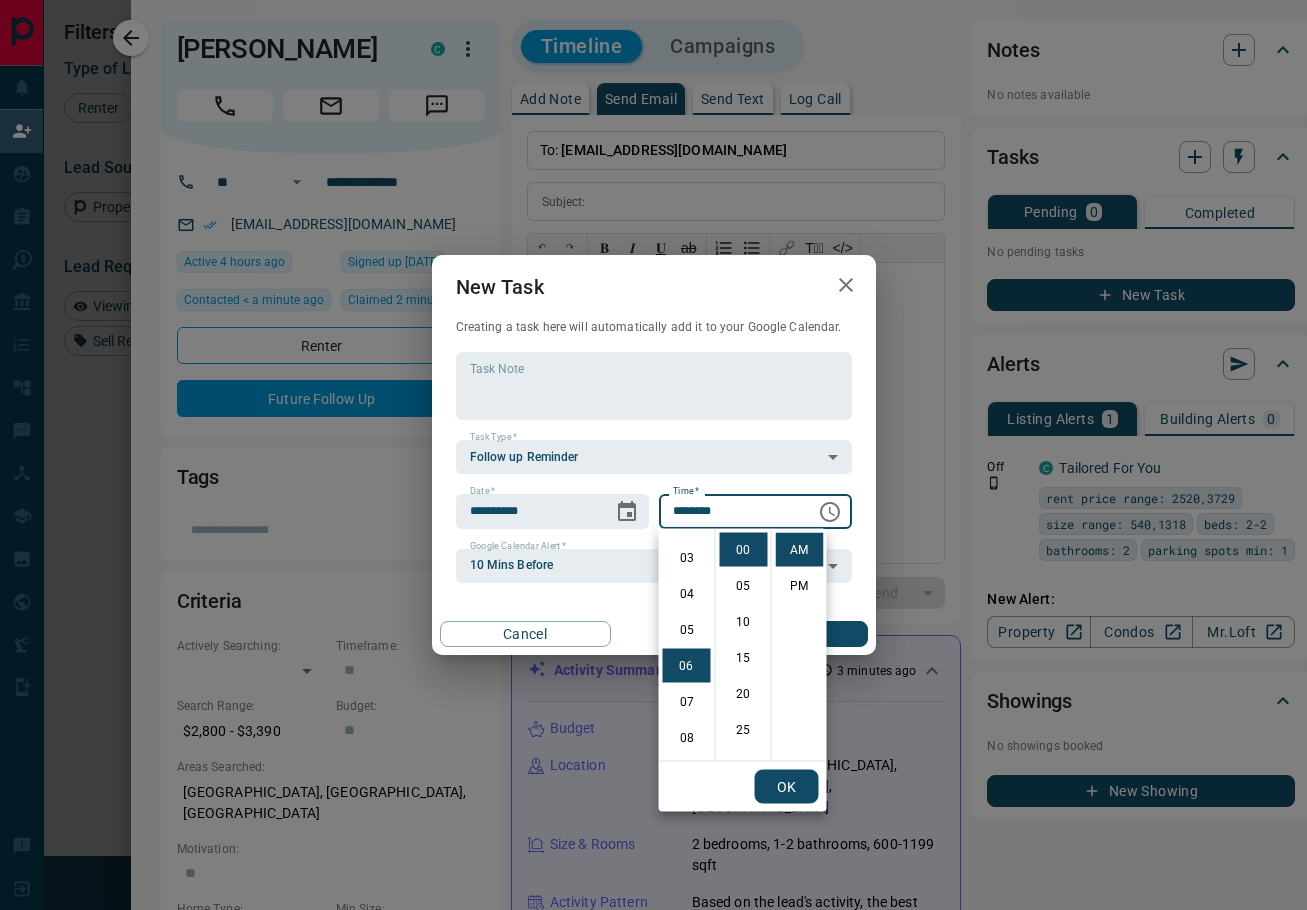 click on "12 01 02 03 04 05 06 07 08 09 10 11" at bounding box center (687, 645) 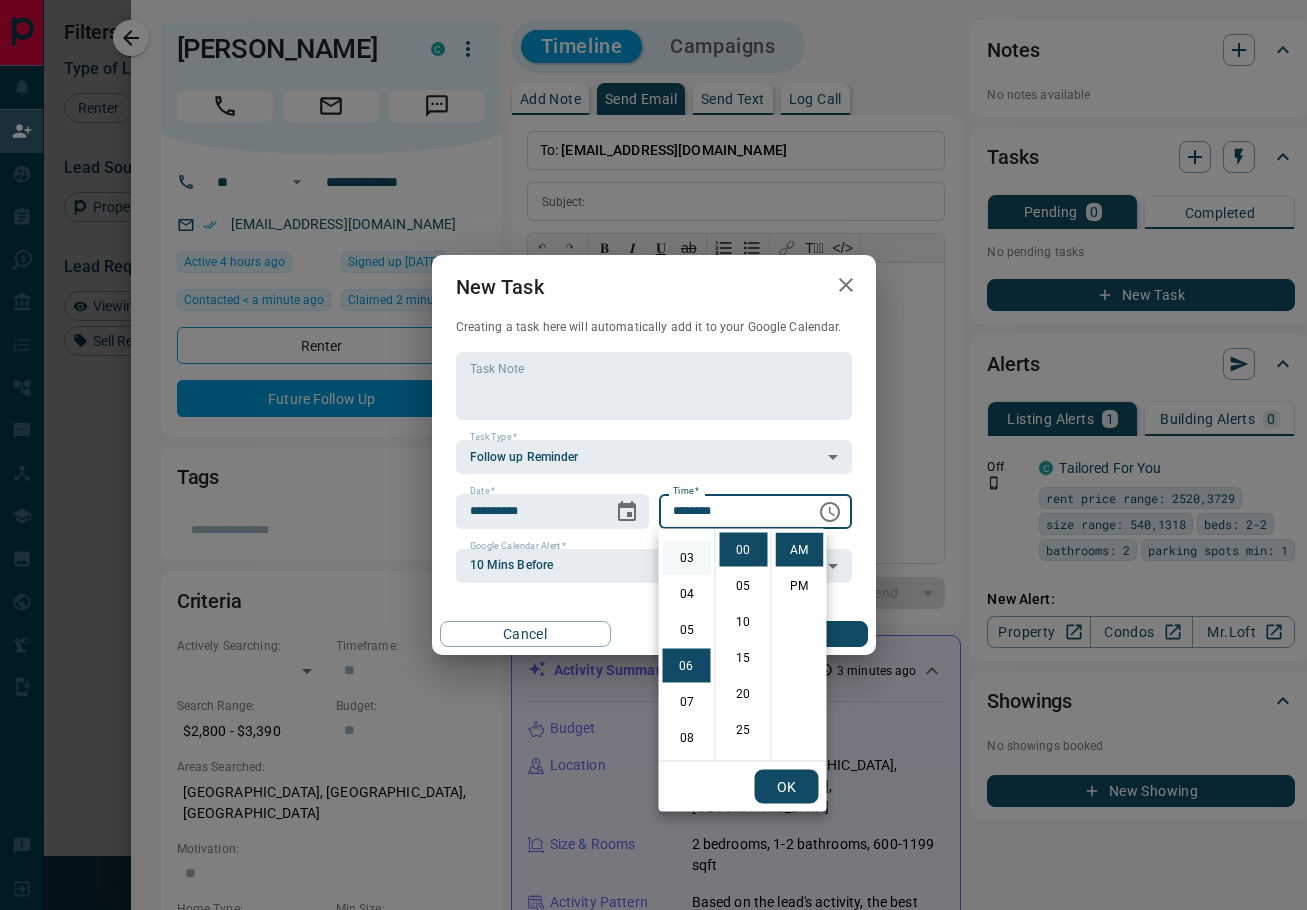 click on "03" at bounding box center (687, 558) 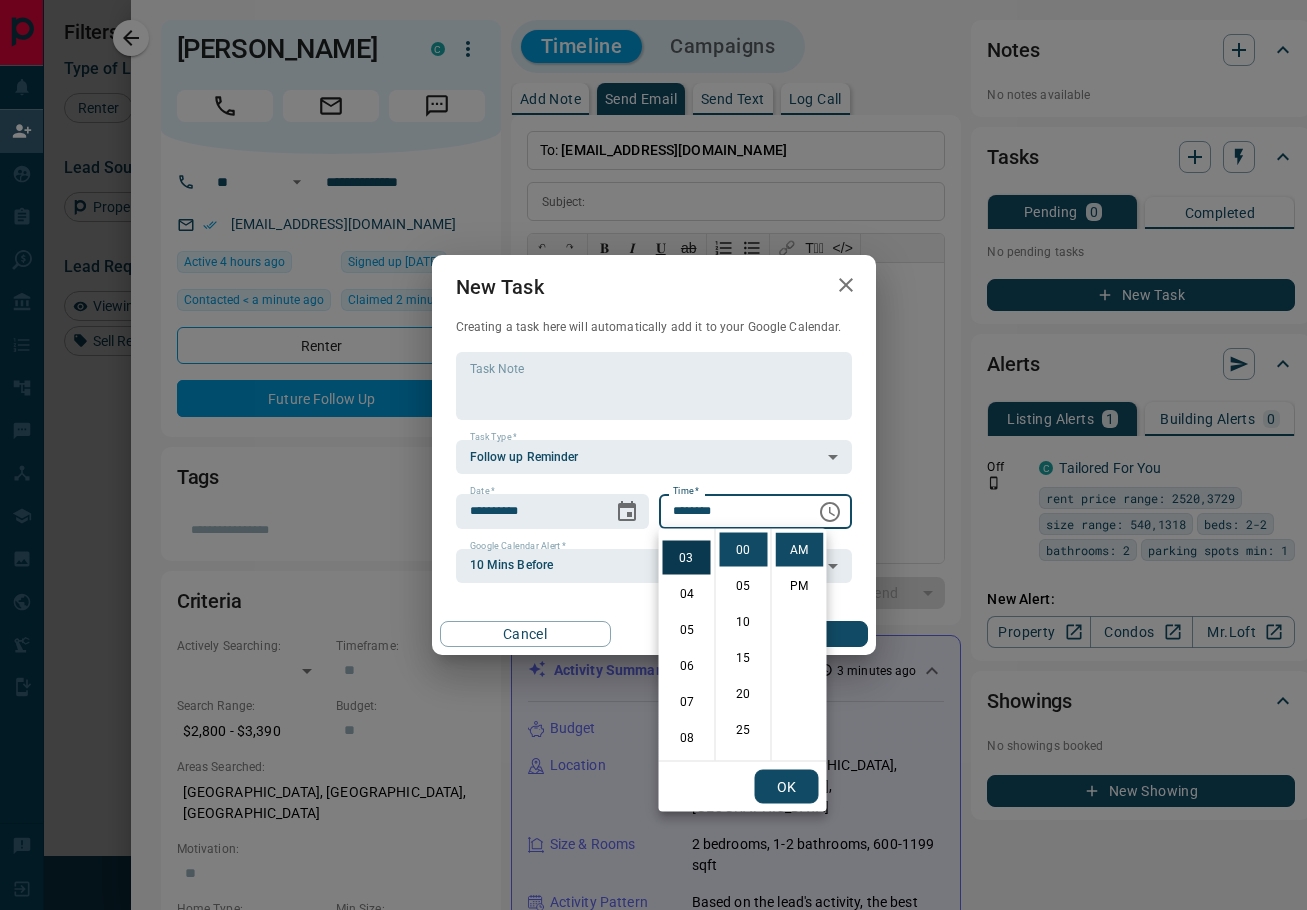 scroll, scrollTop: 108, scrollLeft: 0, axis: vertical 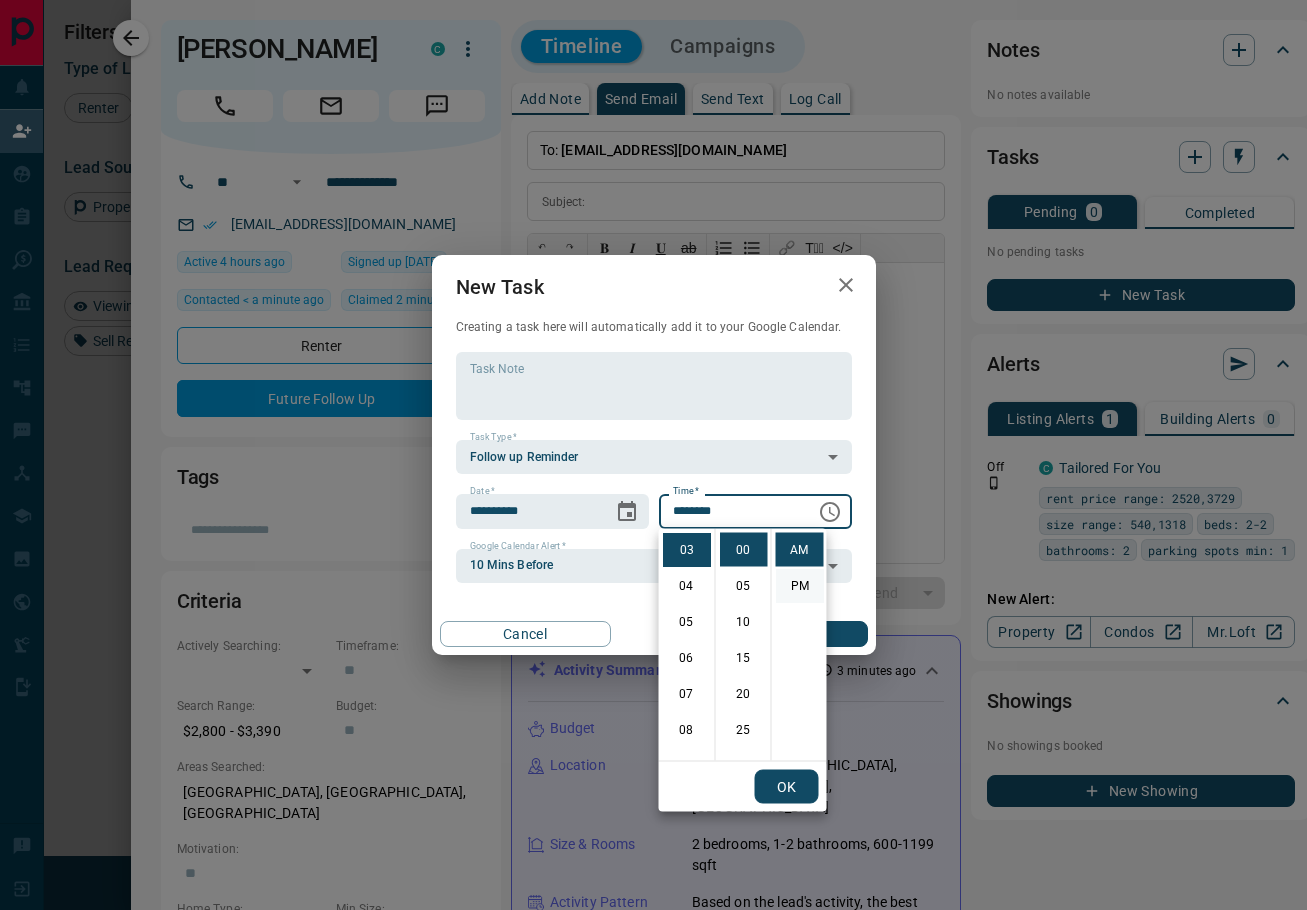 click on "PM" at bounding box center [800, 586] 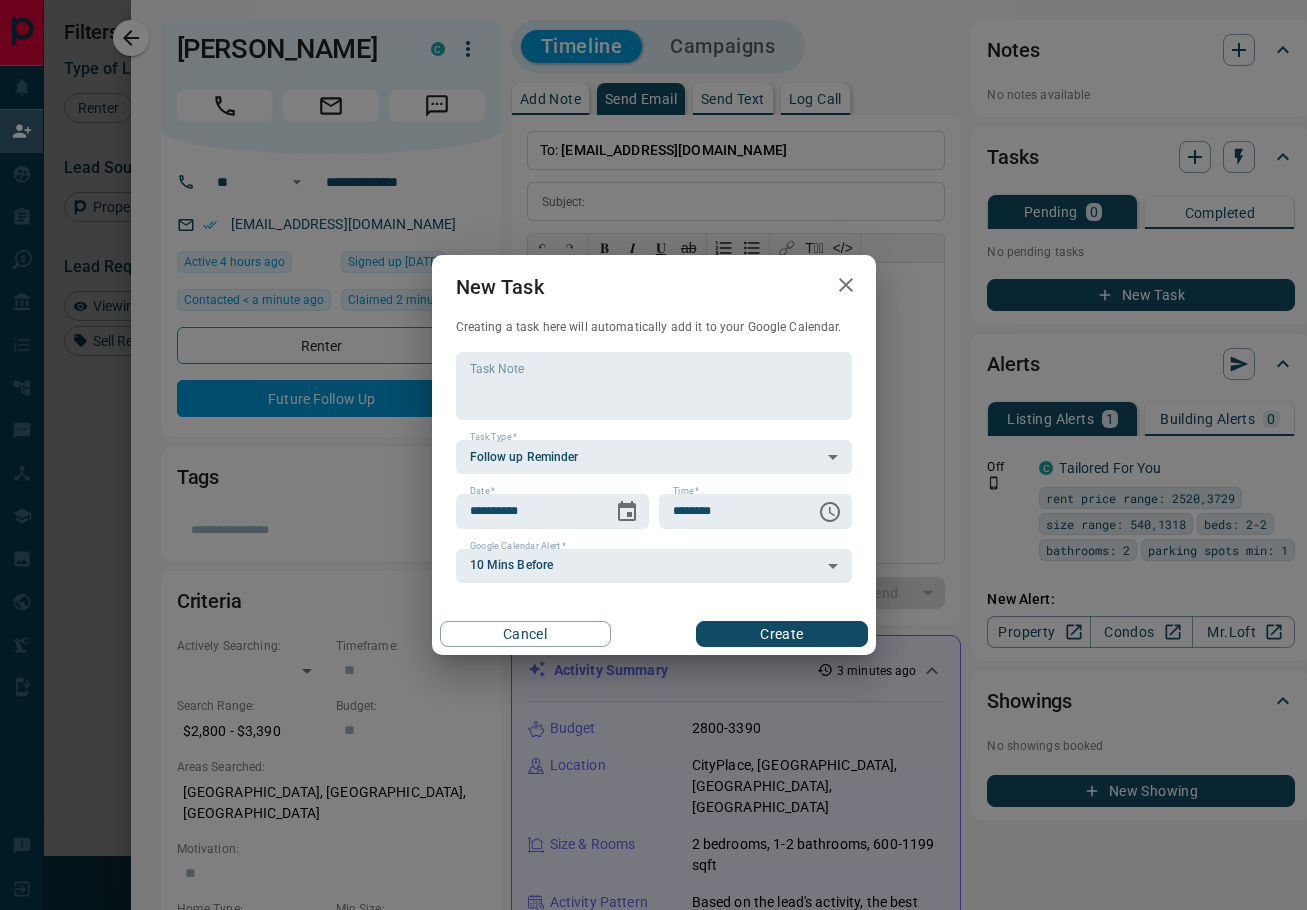 scroll, scrollTop: 30, scrollLeft: 0, axis: vertical 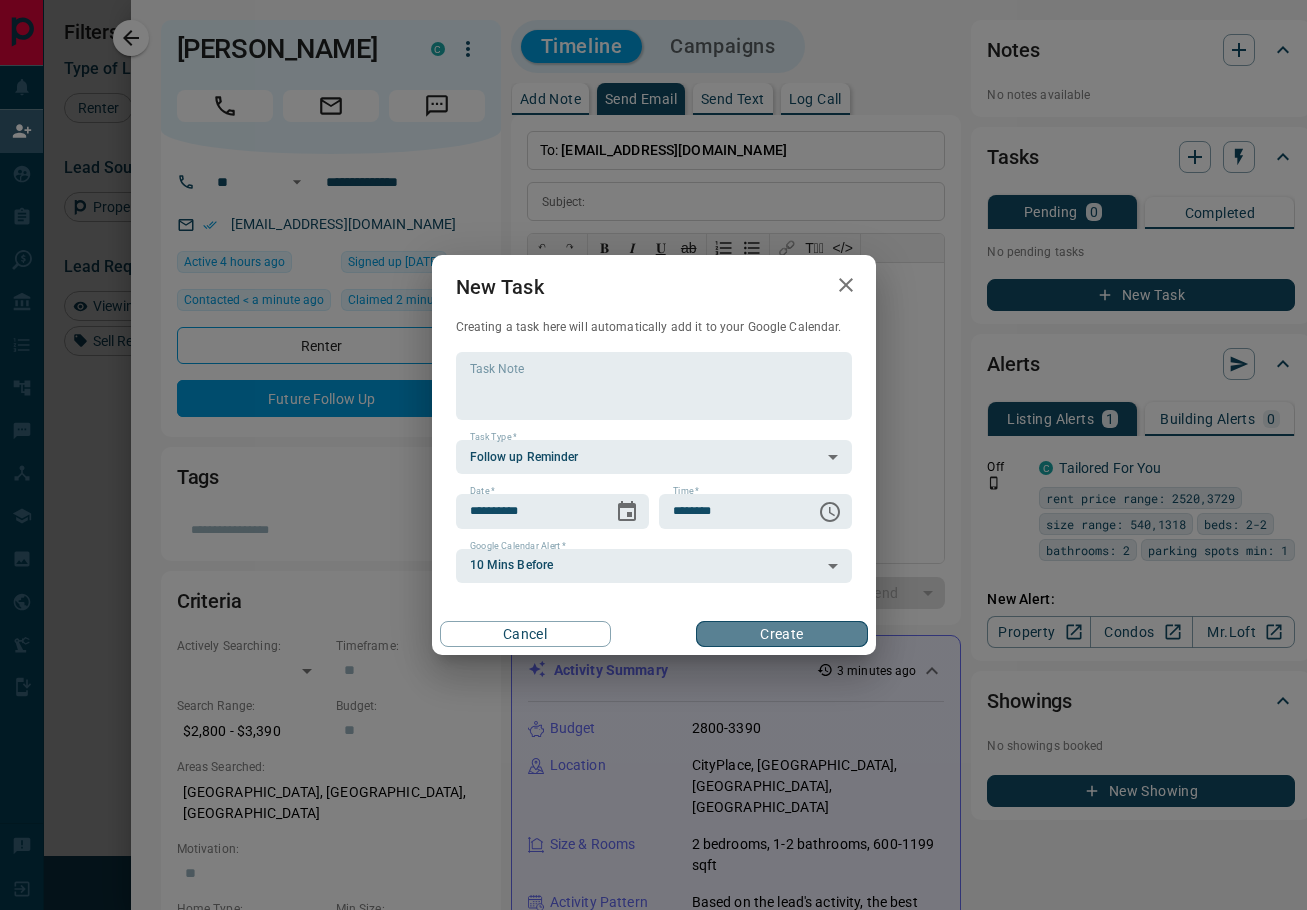 click on "Create" at bounding box center (781, 634) 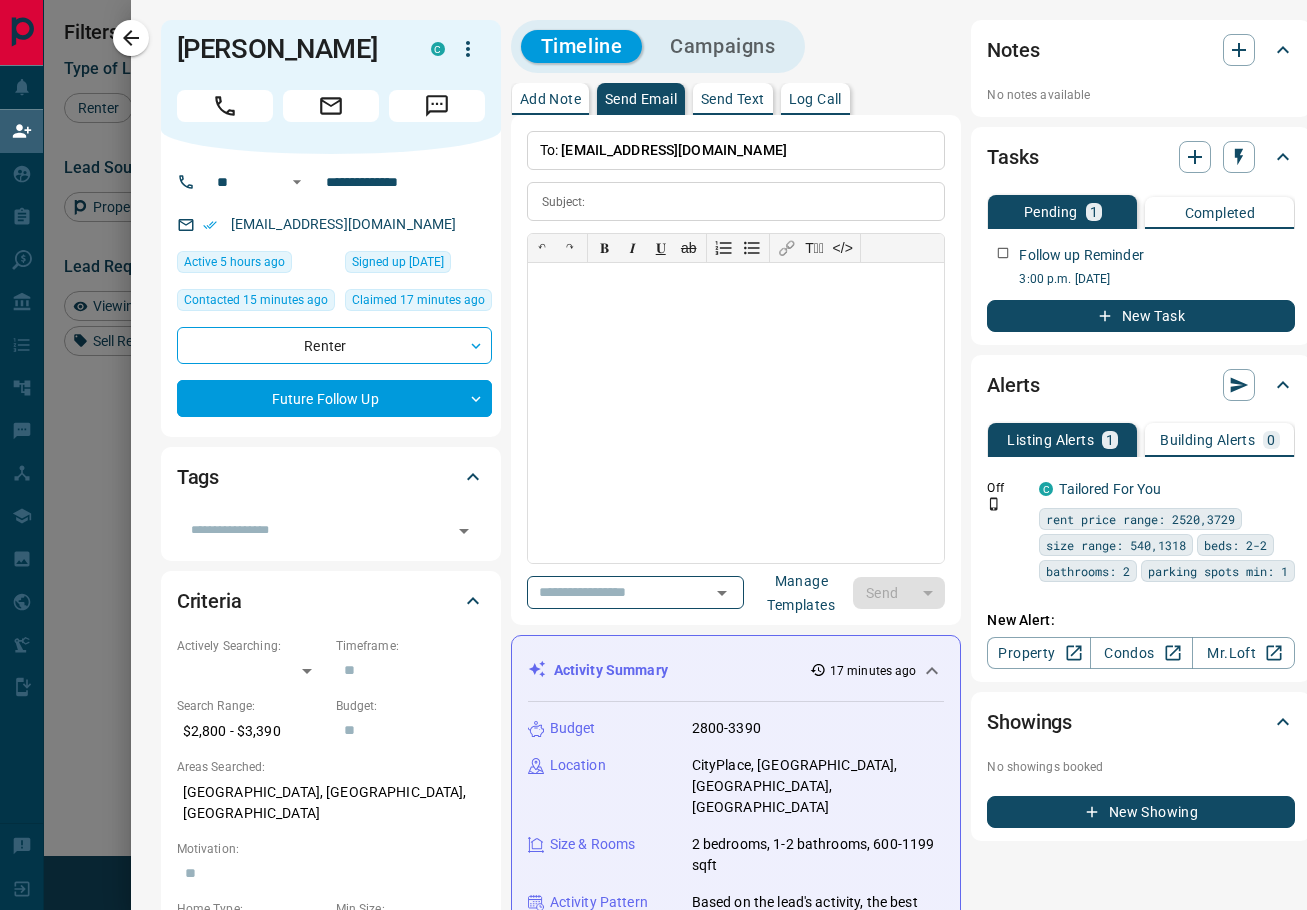 scroll, scrollTop: 1, scrollLeft: 1, axis: both 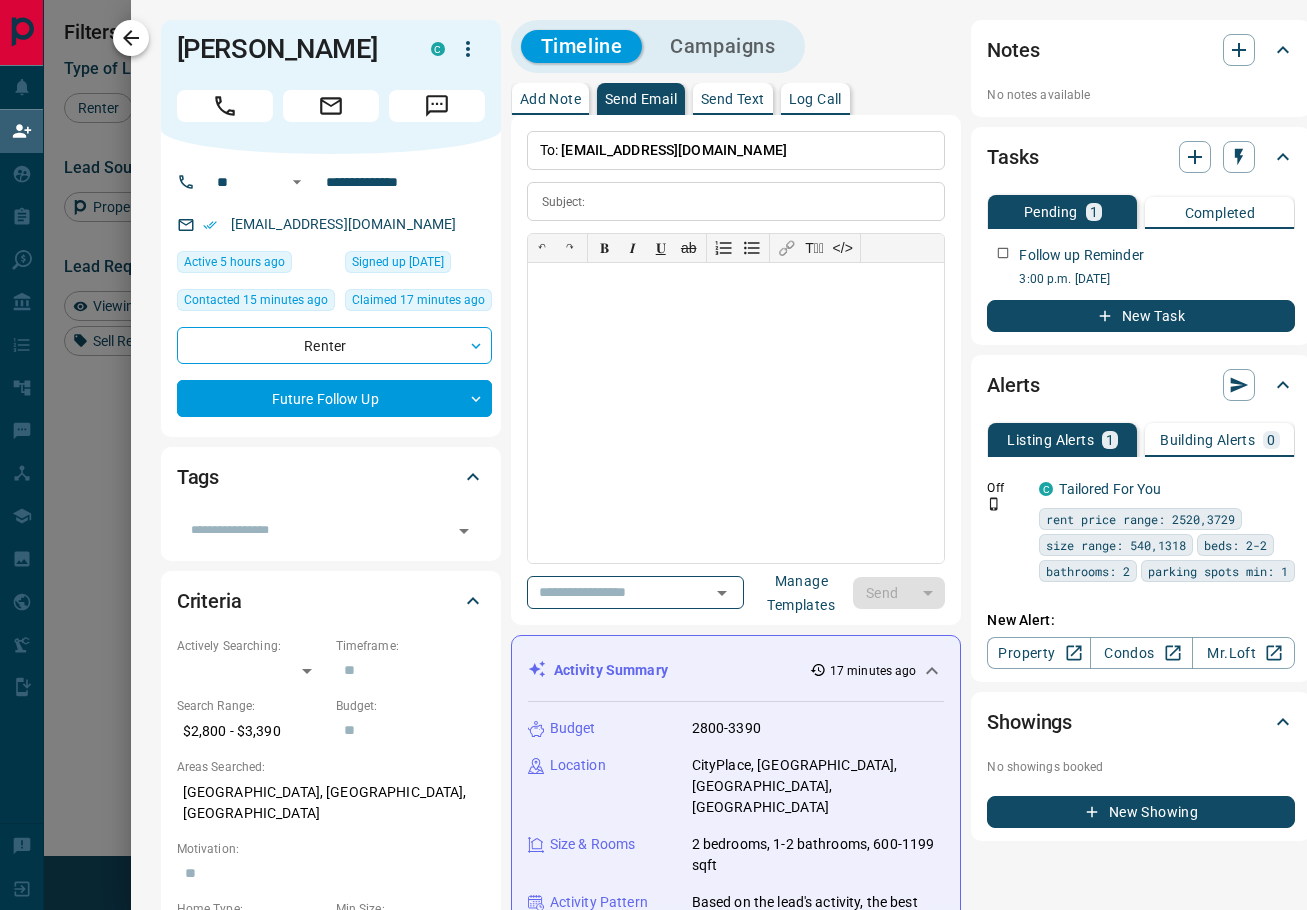 click 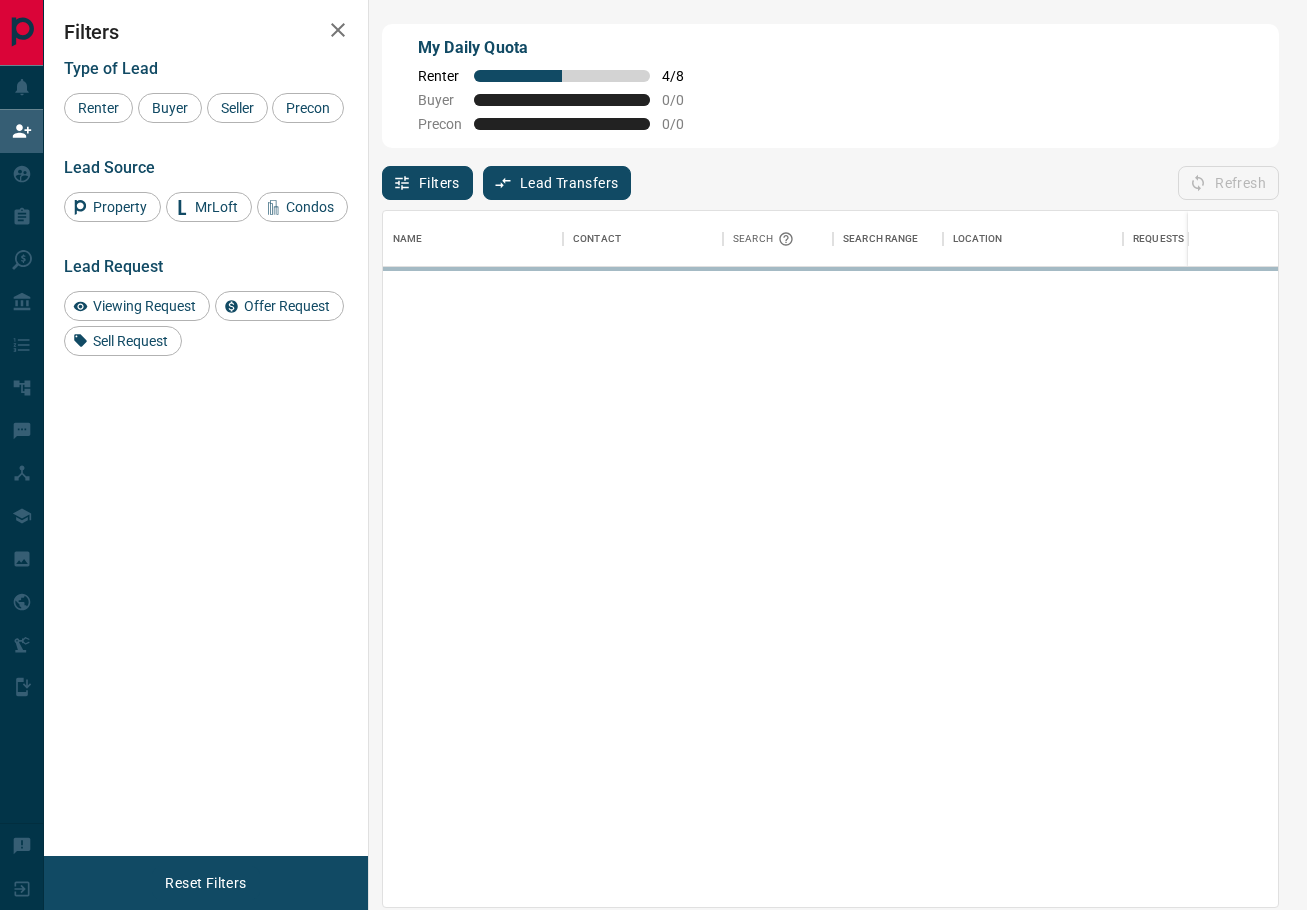 scroll, scrollTop: 1, scrollLeft: 1, axis: both 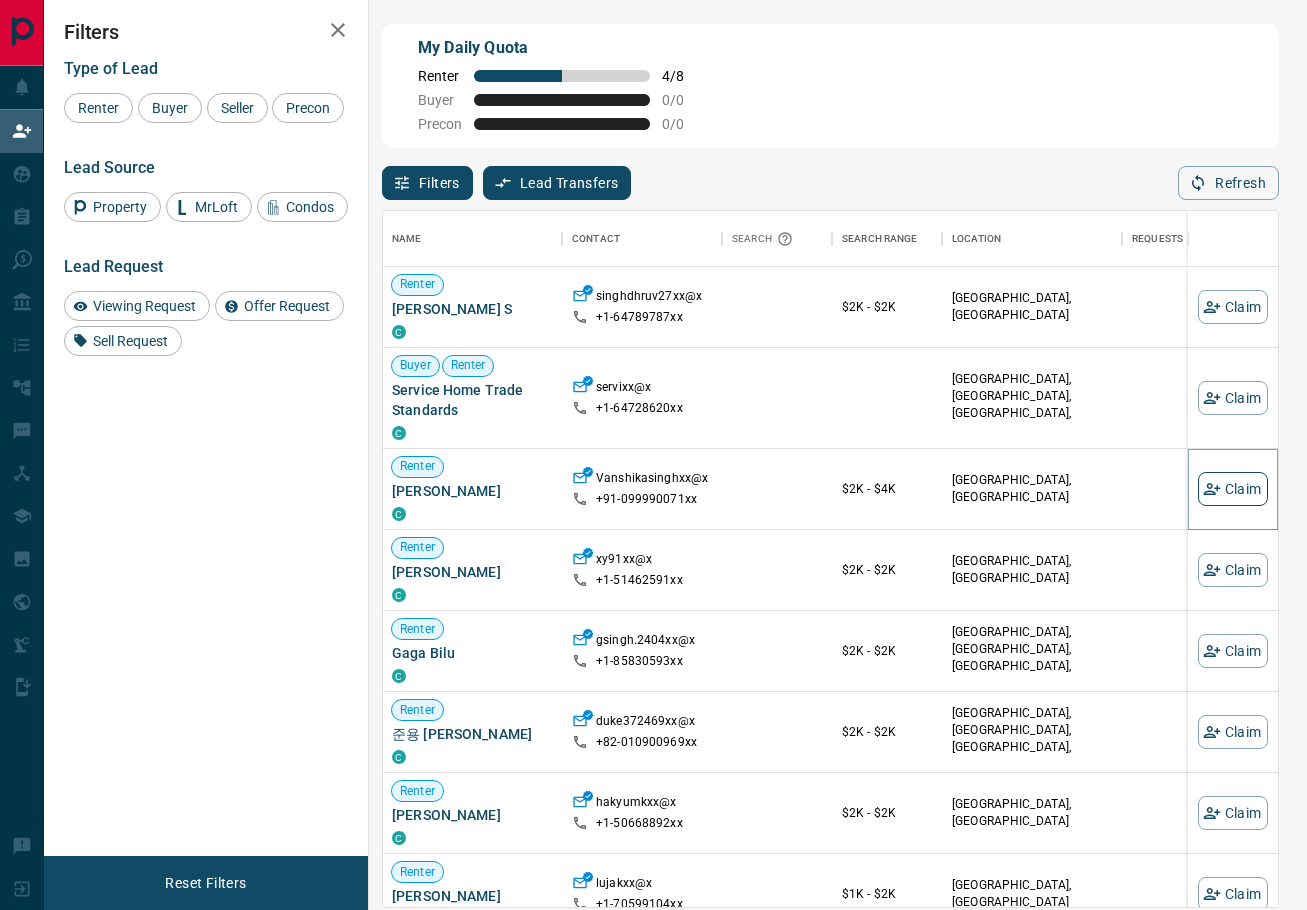 click on "Claim" at bounding box center (1233, 489) 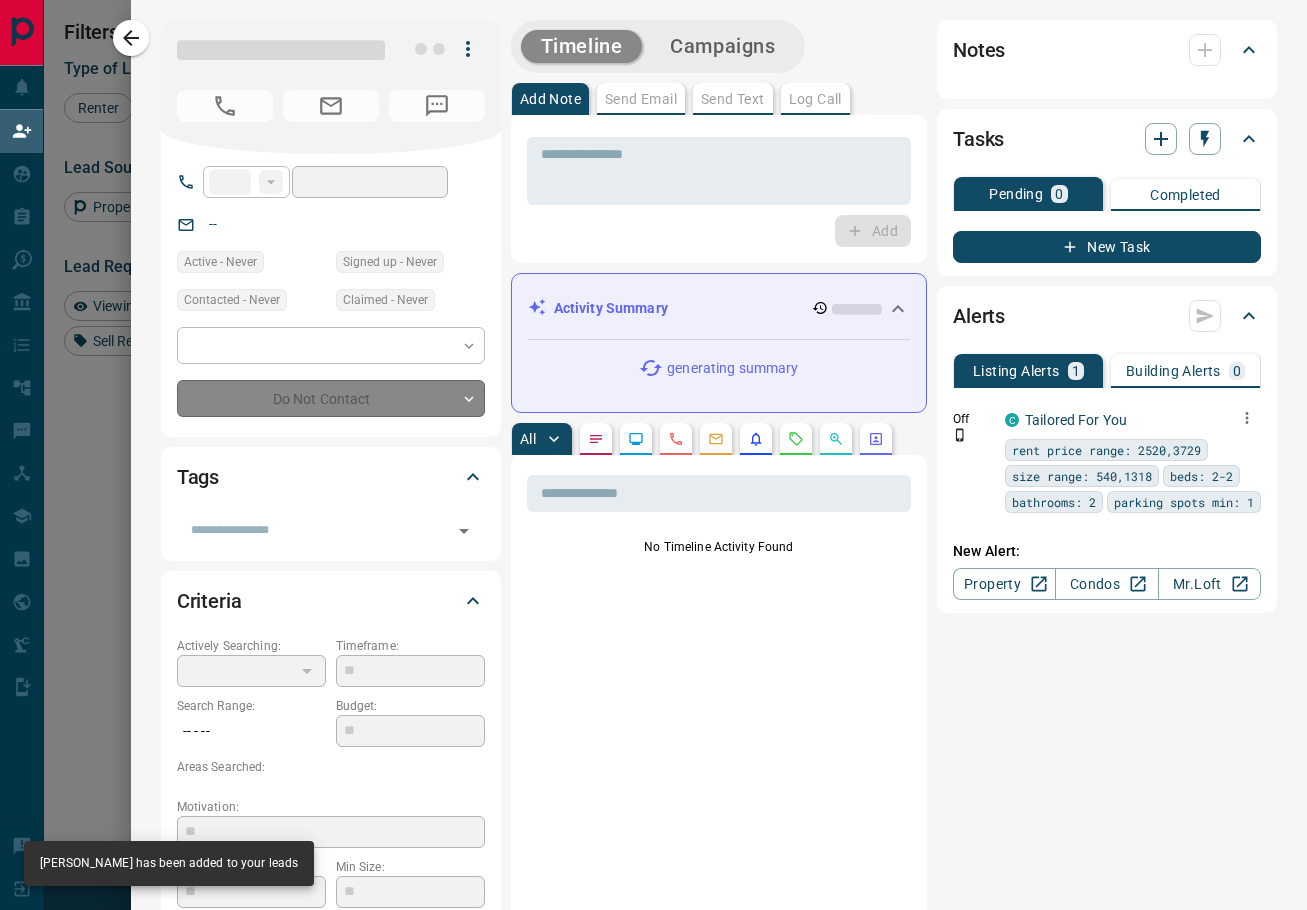 type on "***" 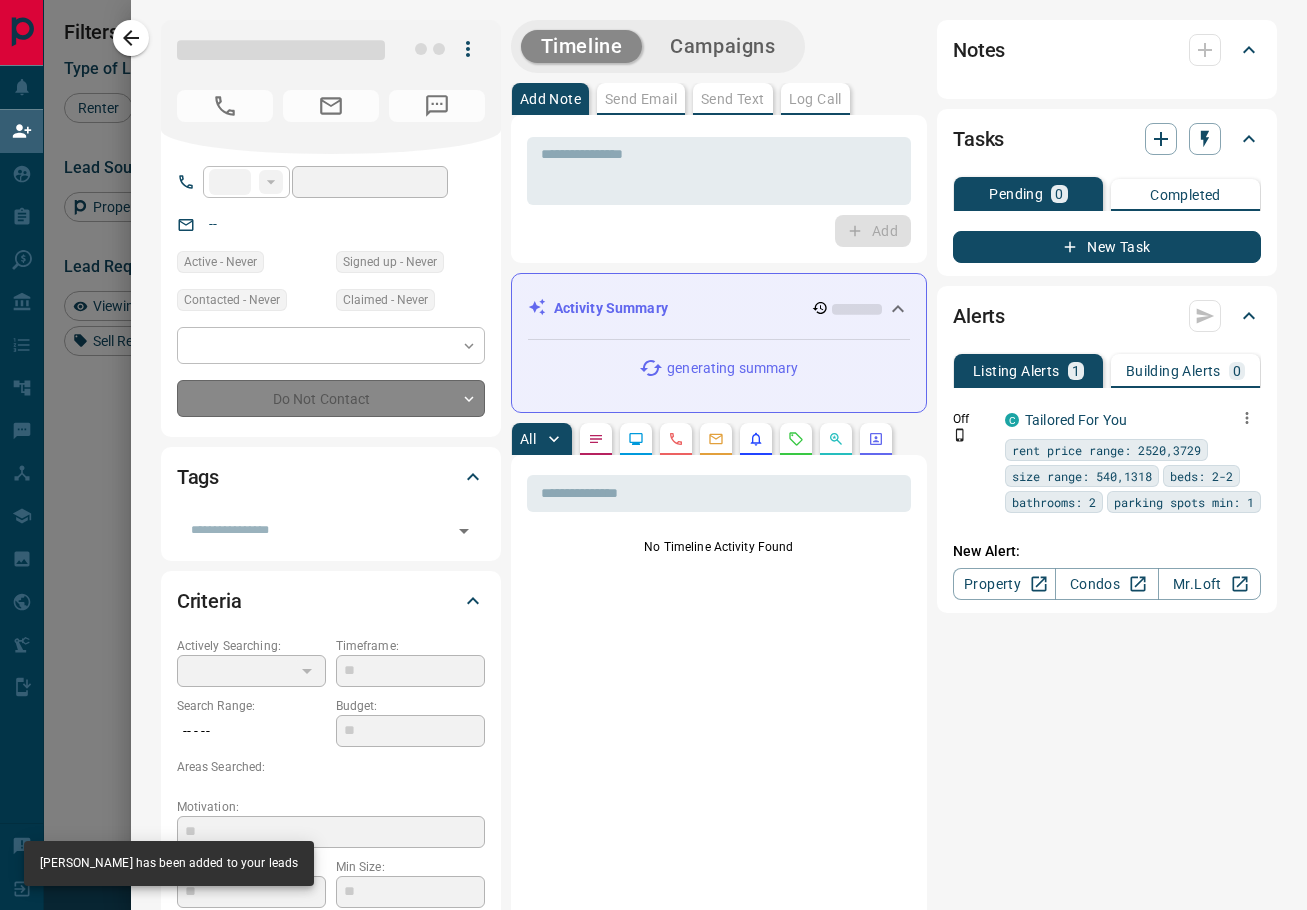 type on "**********" 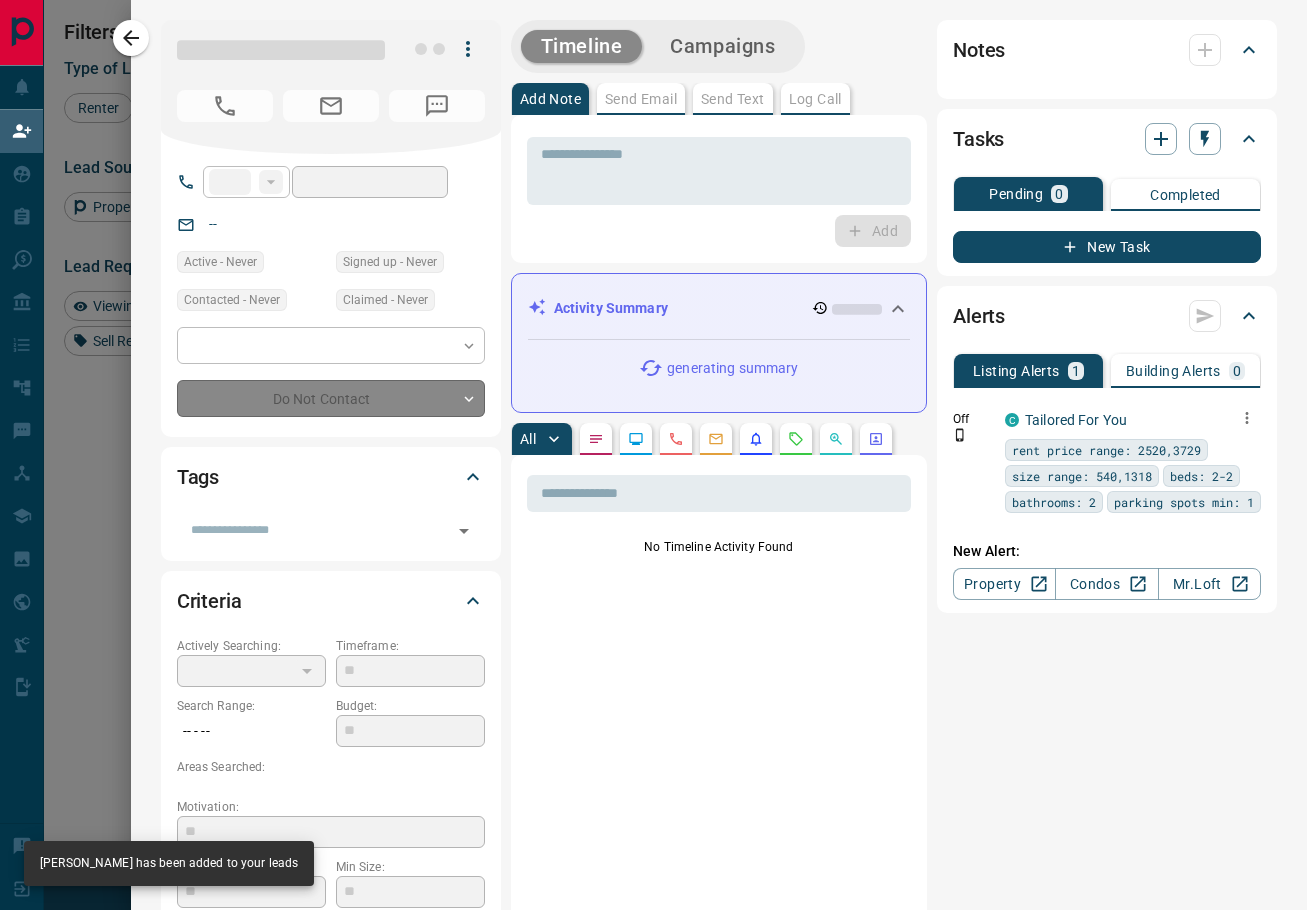 type on "**********" 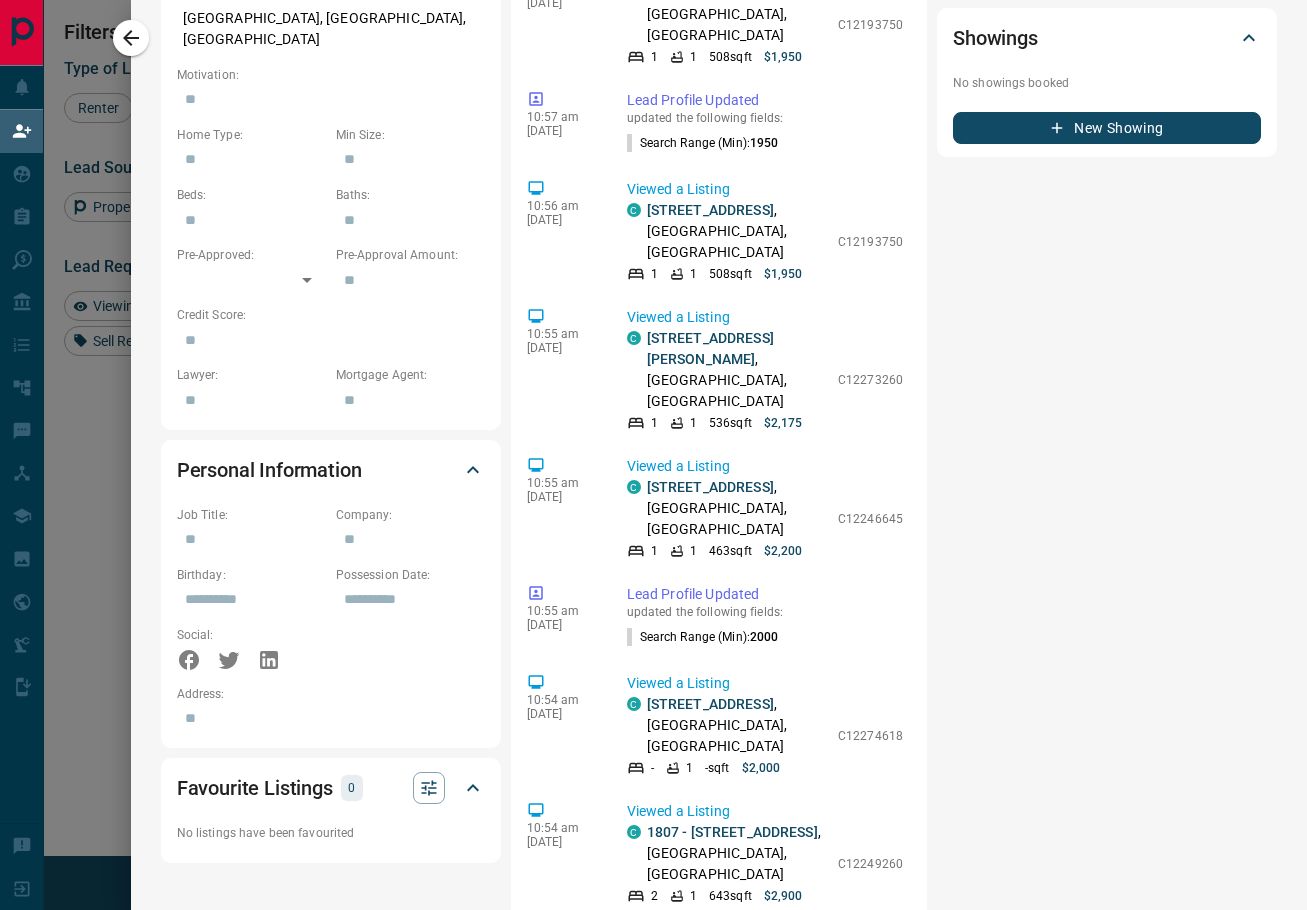 scroll, scrollTop: 798, scrollLeft: 0, axis: vertical 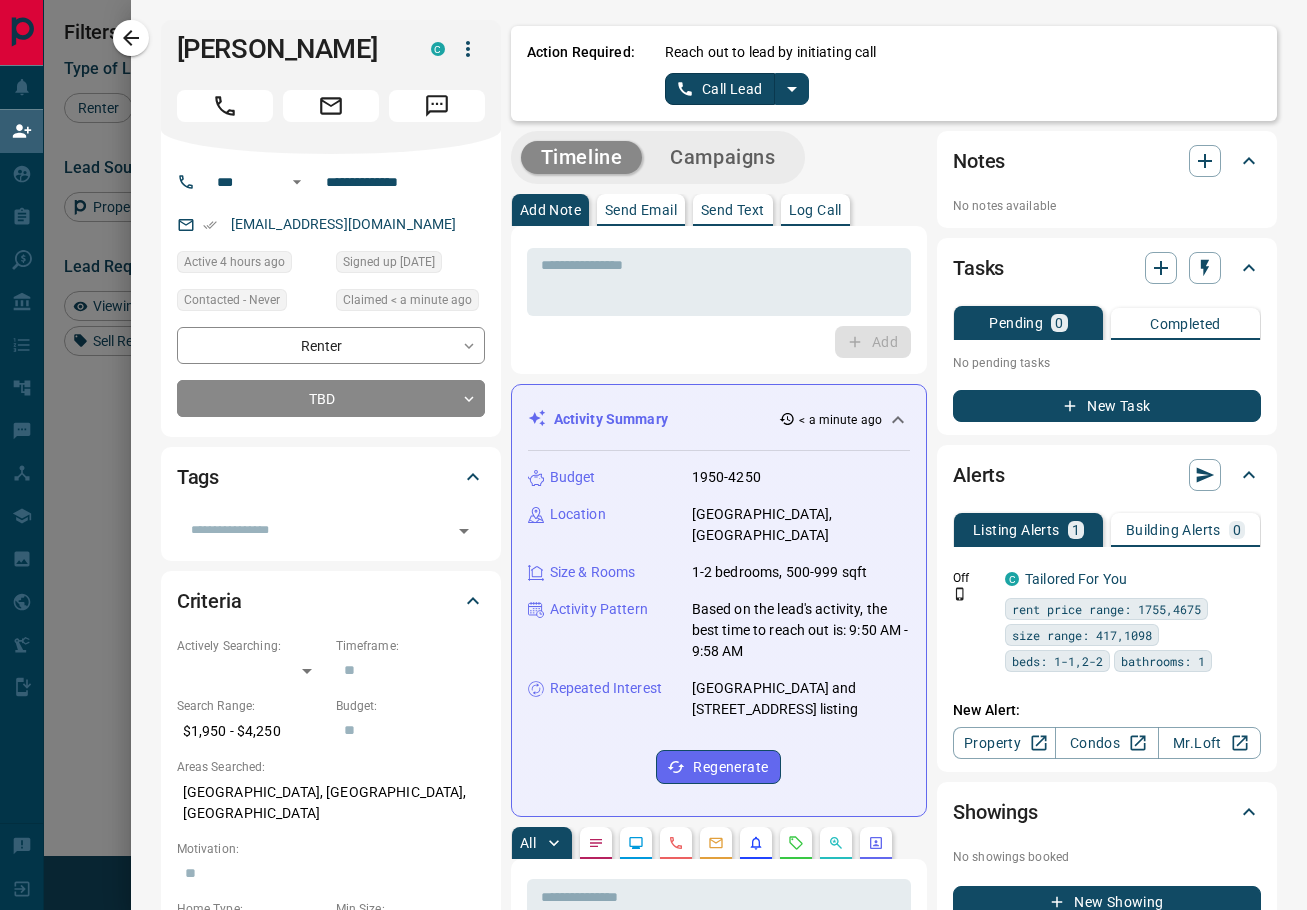 click 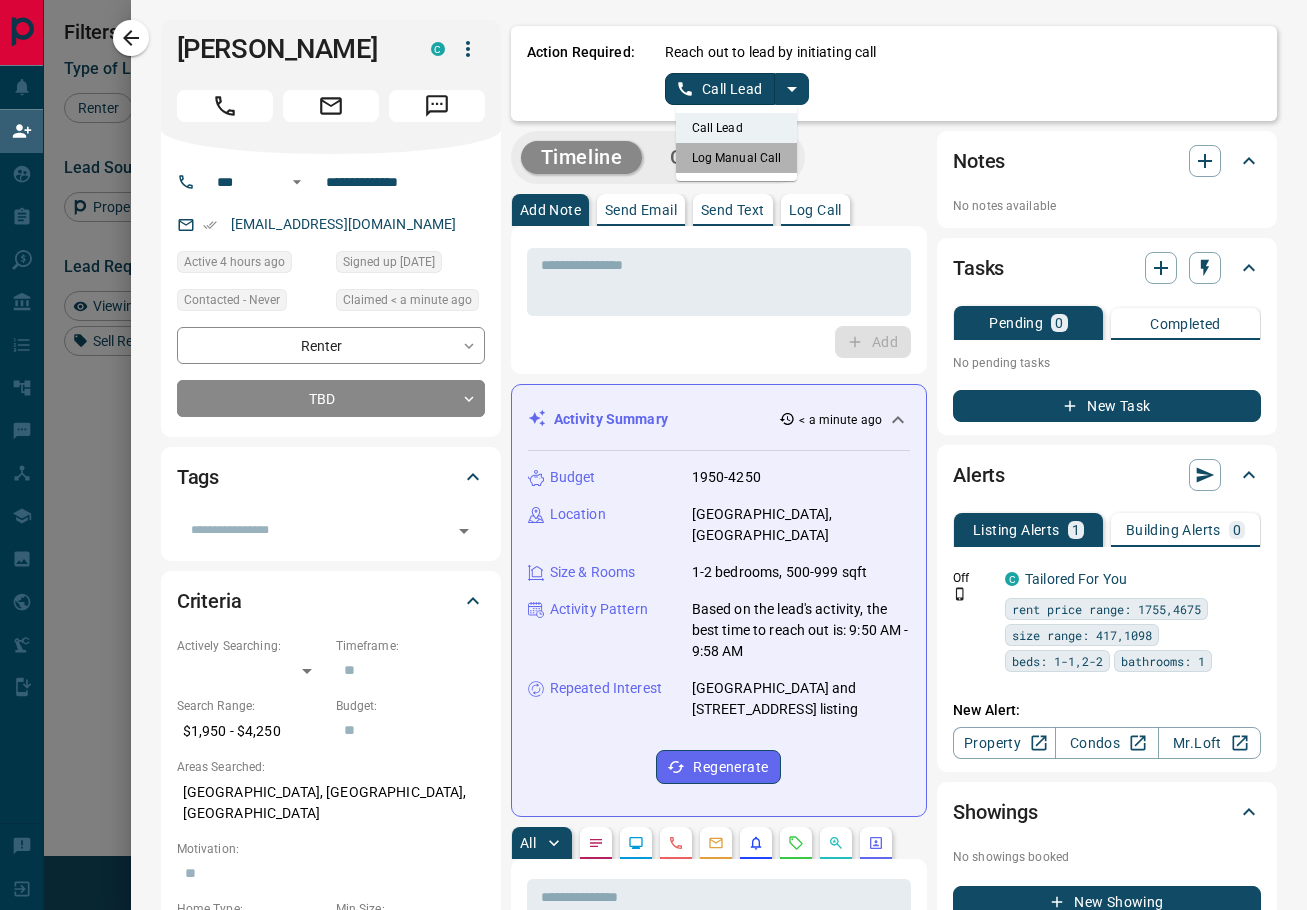 click on "Log Manual Call" at bounding box center [737, 158] 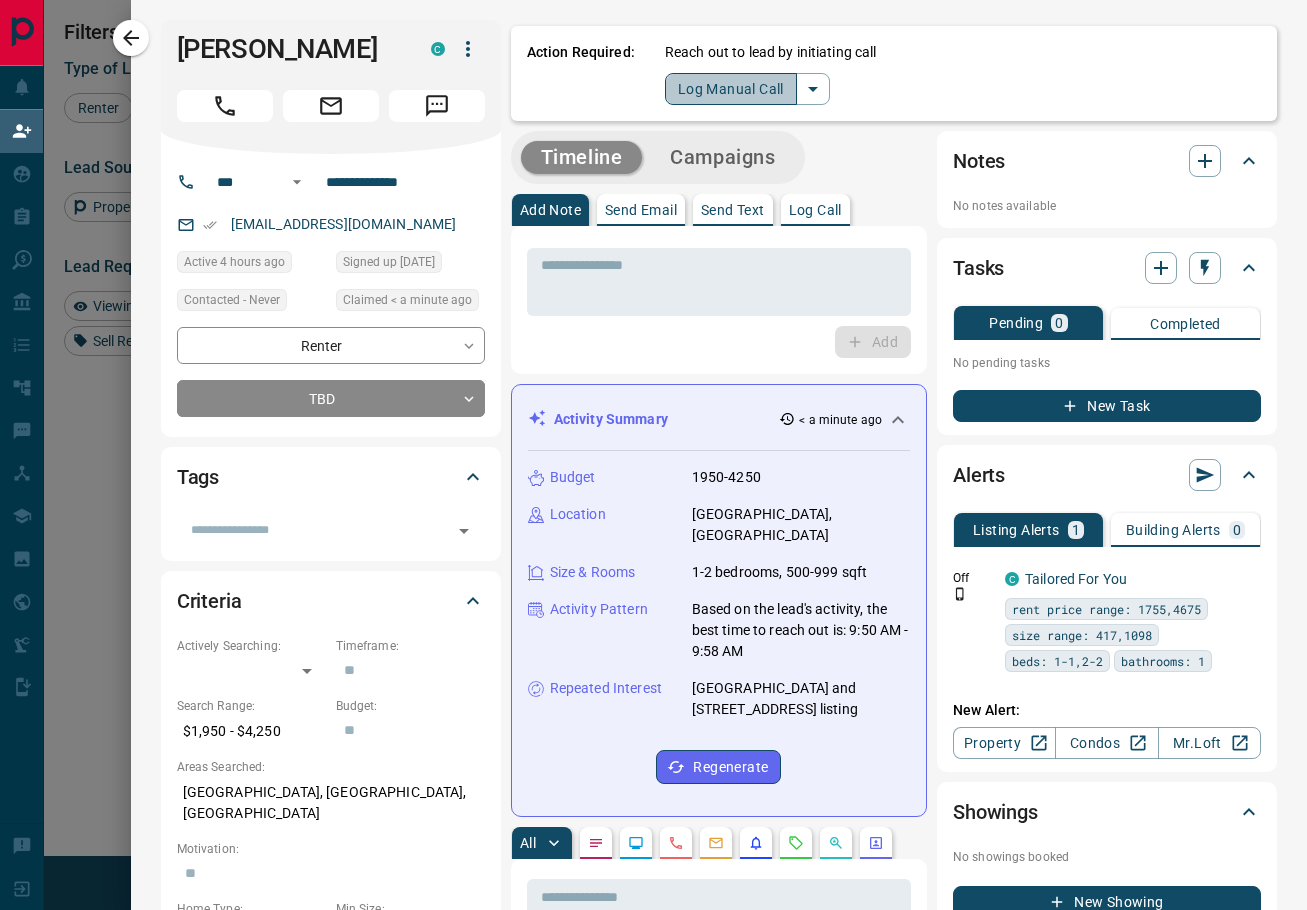 click on "Log Manual Call" at bounding box center (731, 89) 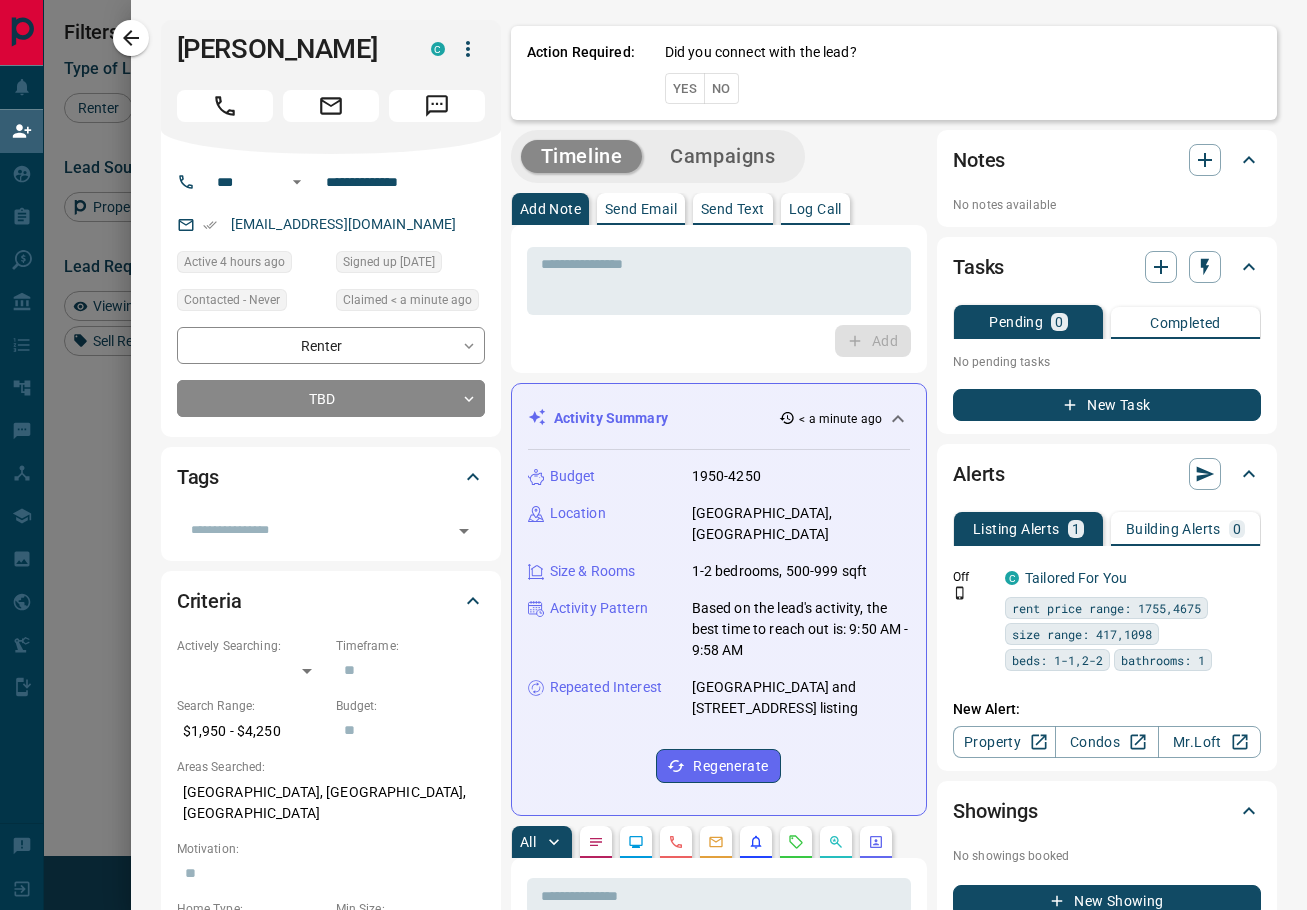 click on "No" at bounding box center [721, 88] 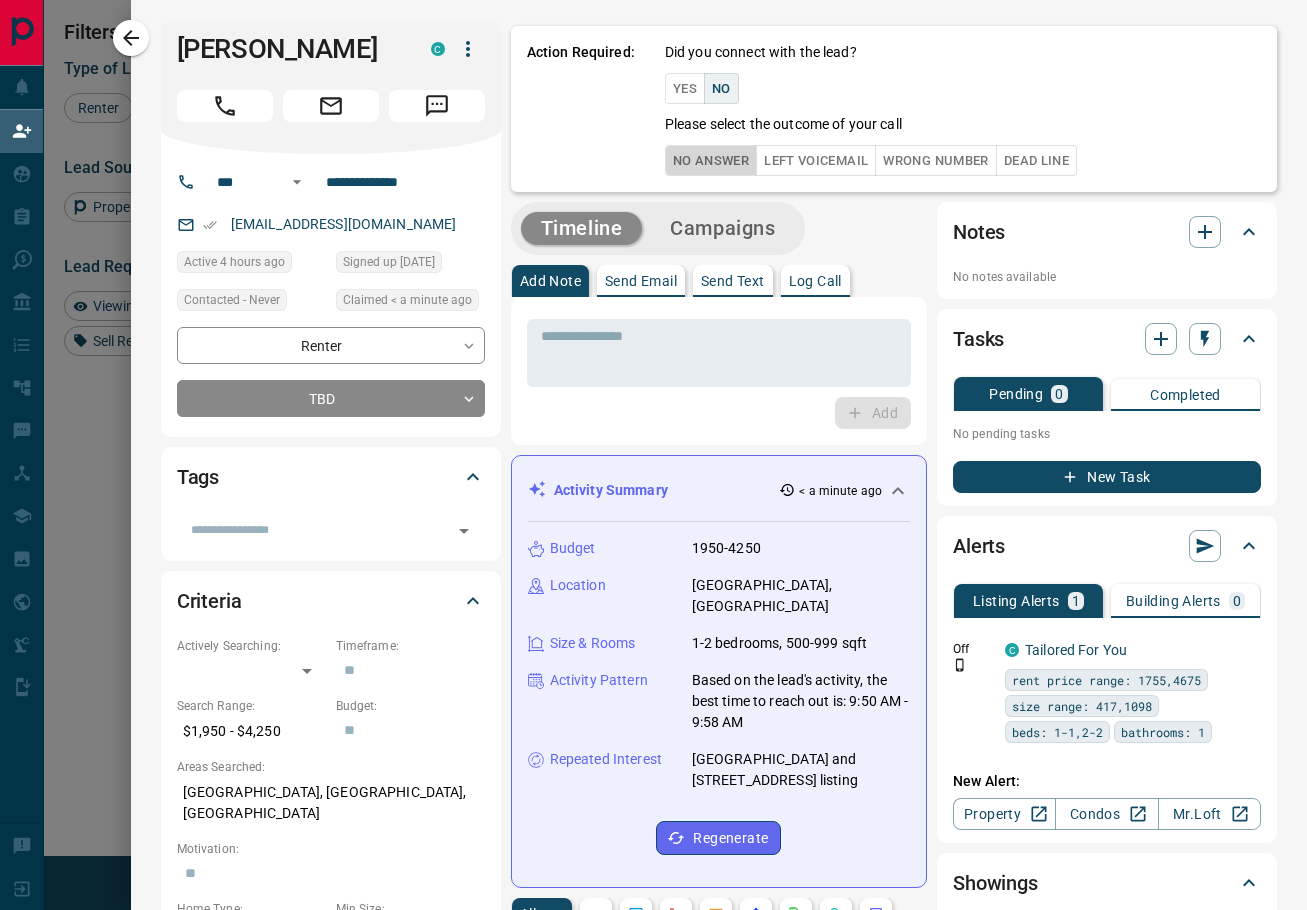 click on "No Answer" at bounding box center [711, 160] 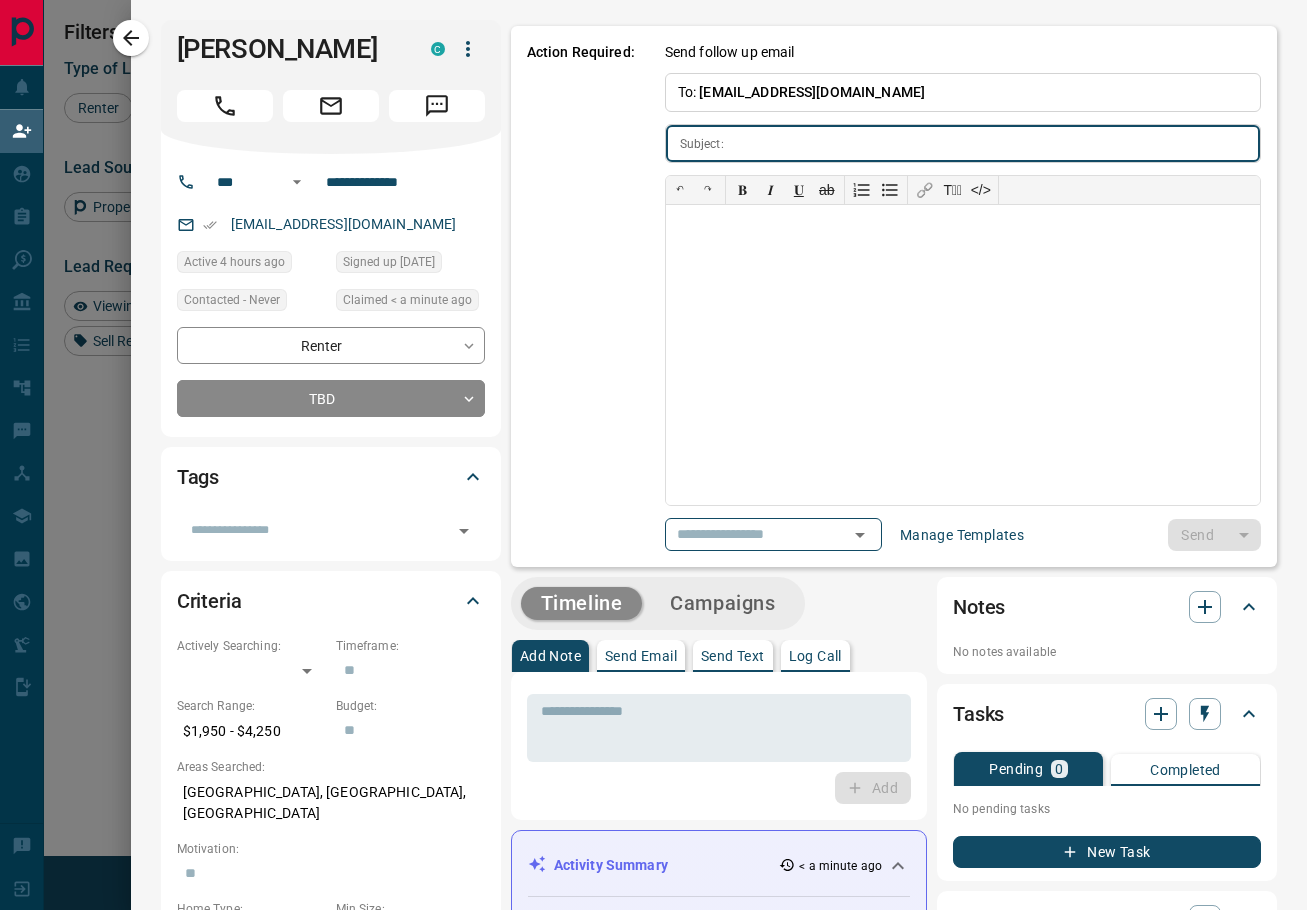 type on "**********" 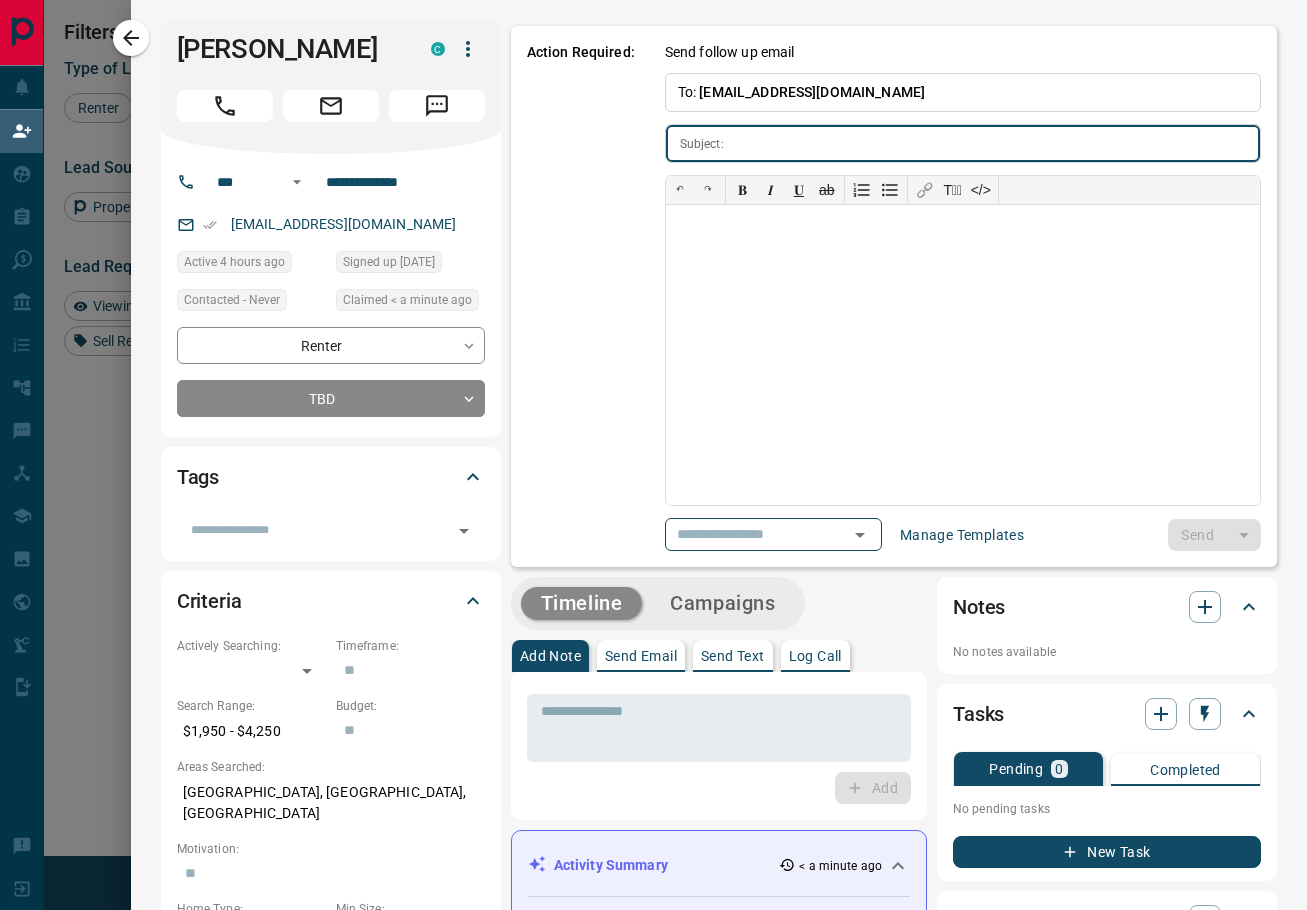 type on "**********" 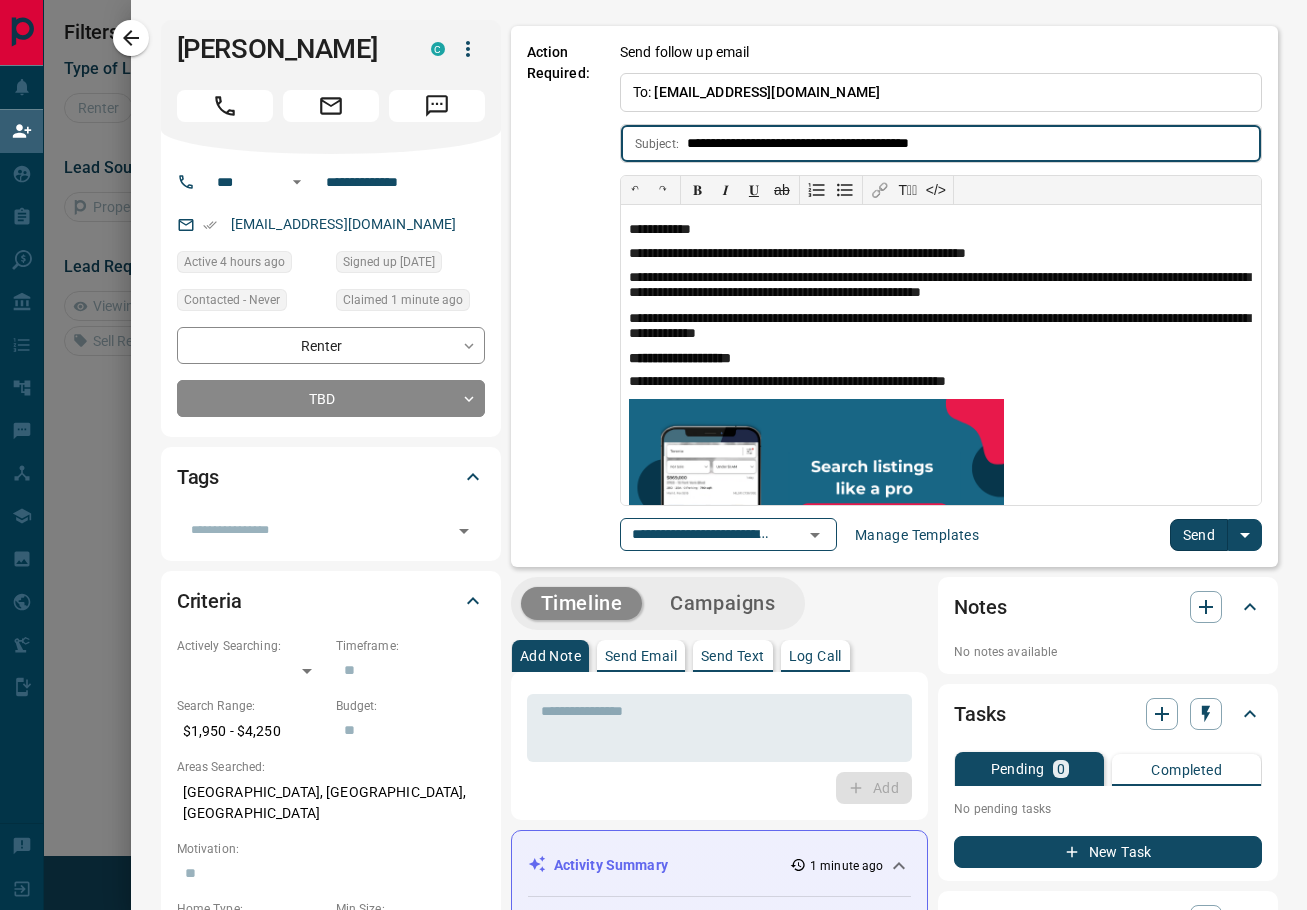 scroll, scrollTop: 1, scrollLeft: 1, axis: both 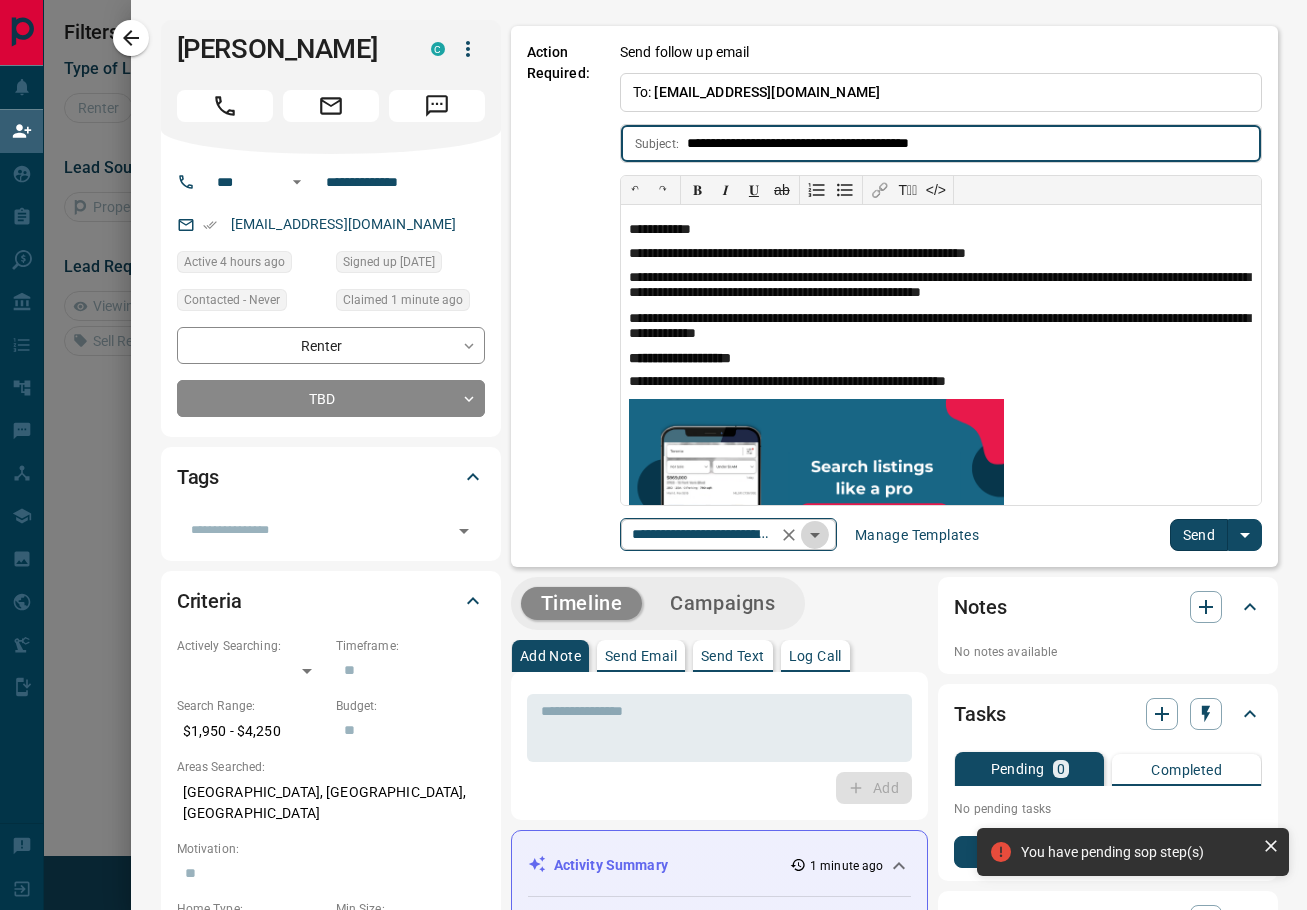 click 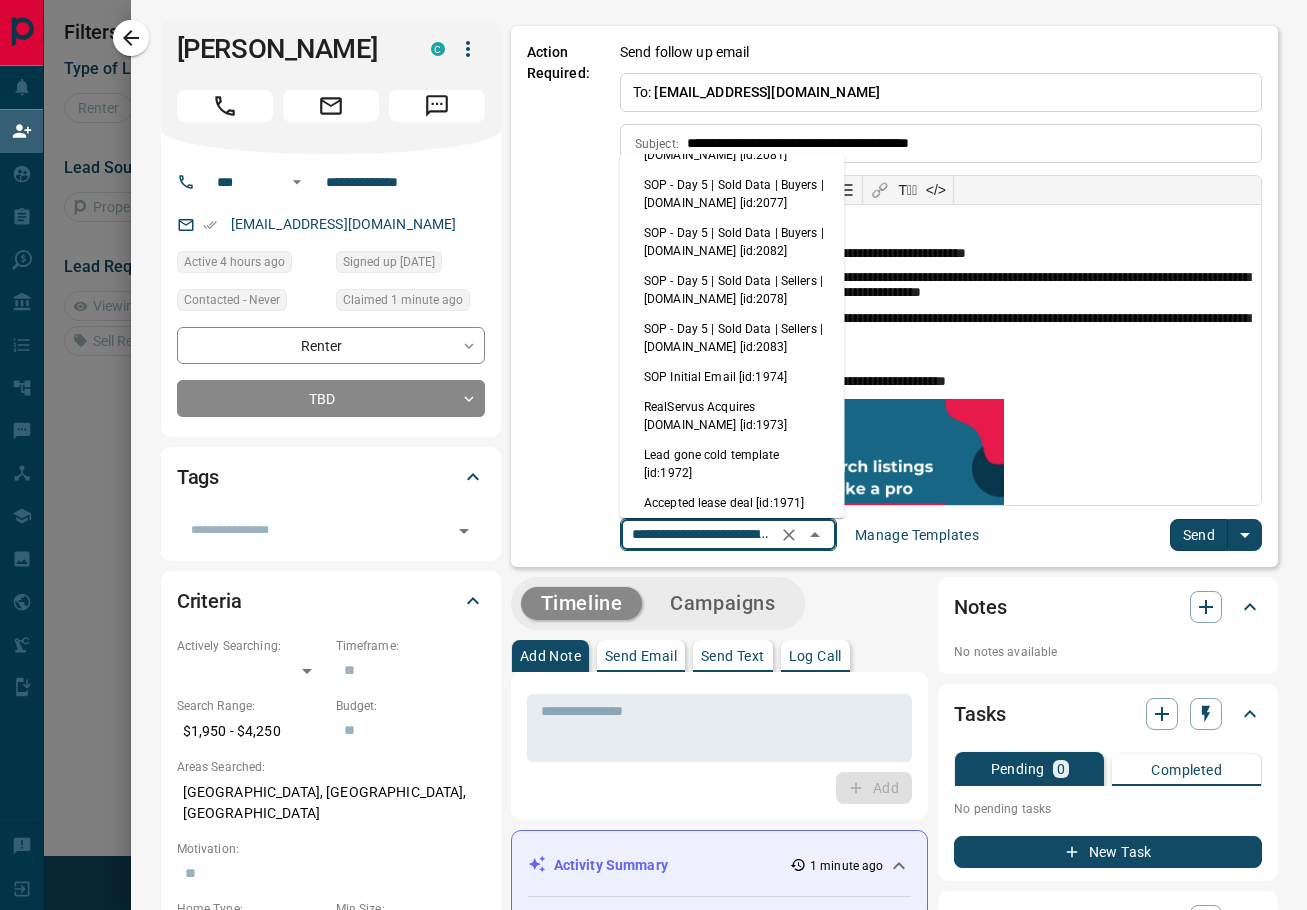 scroll, scrollTop: 393, scrollLeft: 0, axis: vertical 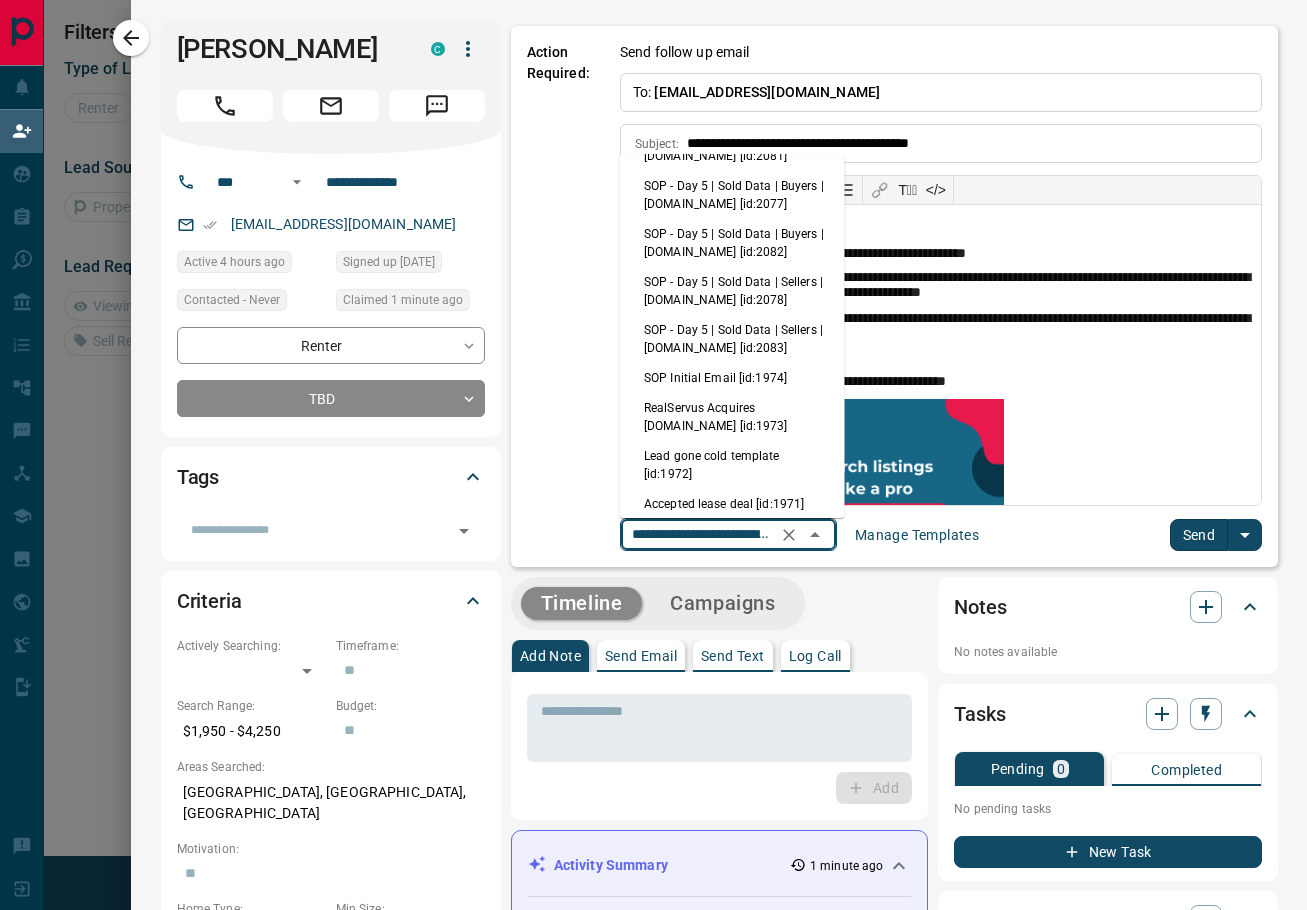 click on "SOP Initial Email [id:1974]" at bounding box center [732, 378] 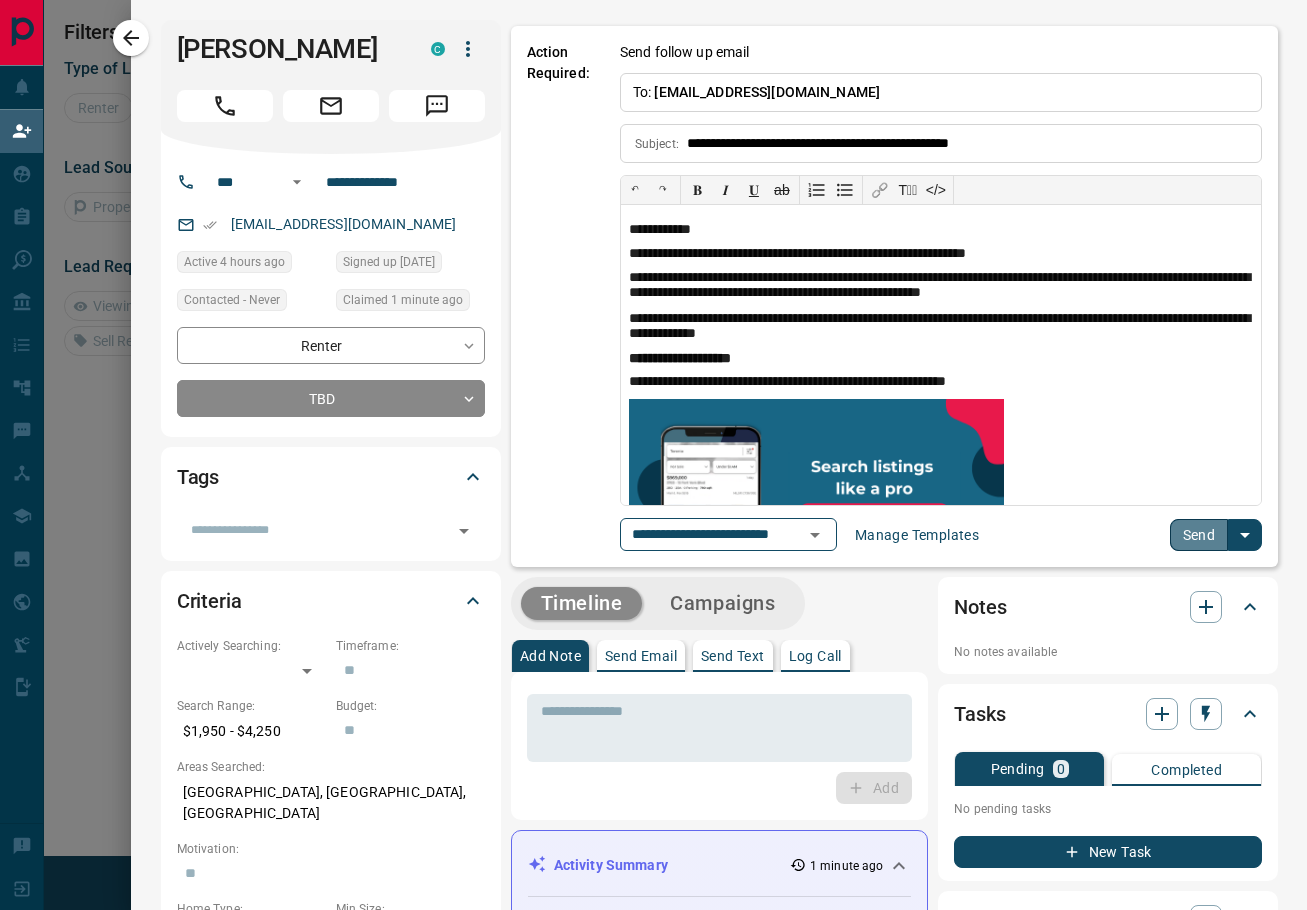 click on "Send" at bounding box center (1199, 535) 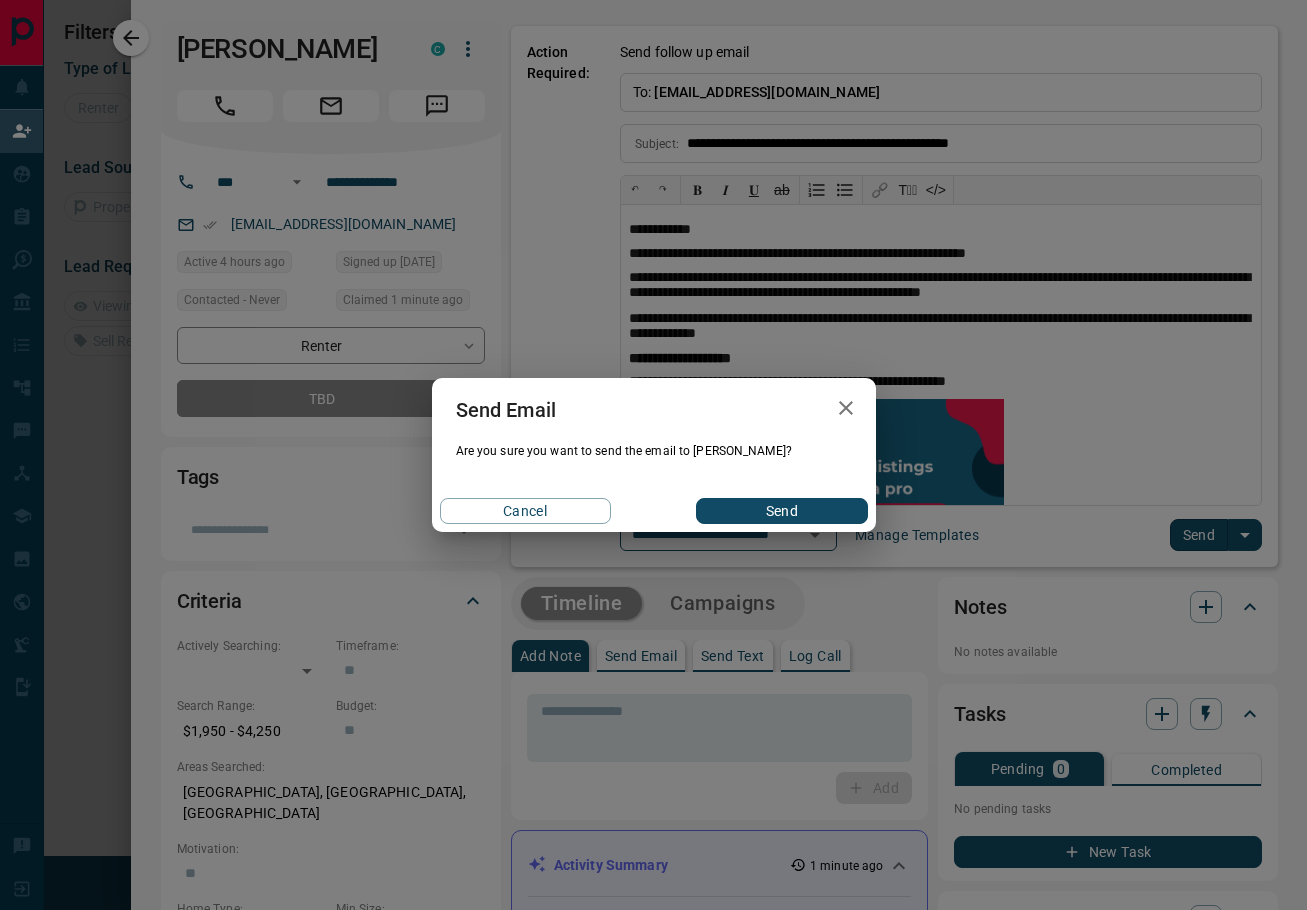 click on "Send" at bounding box center (781, 511) 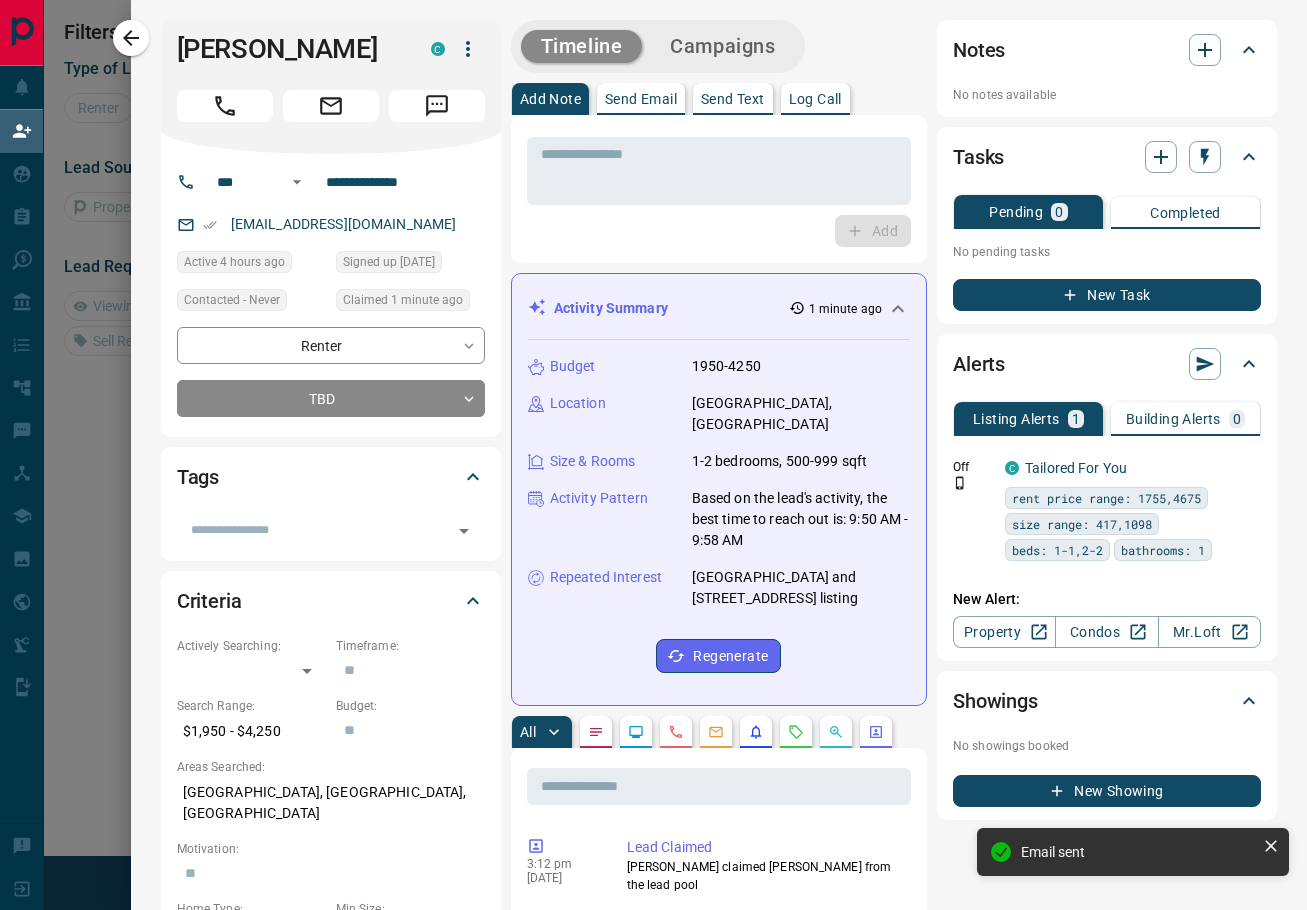 click on "Campaigns" at bounding box center (722, 46) 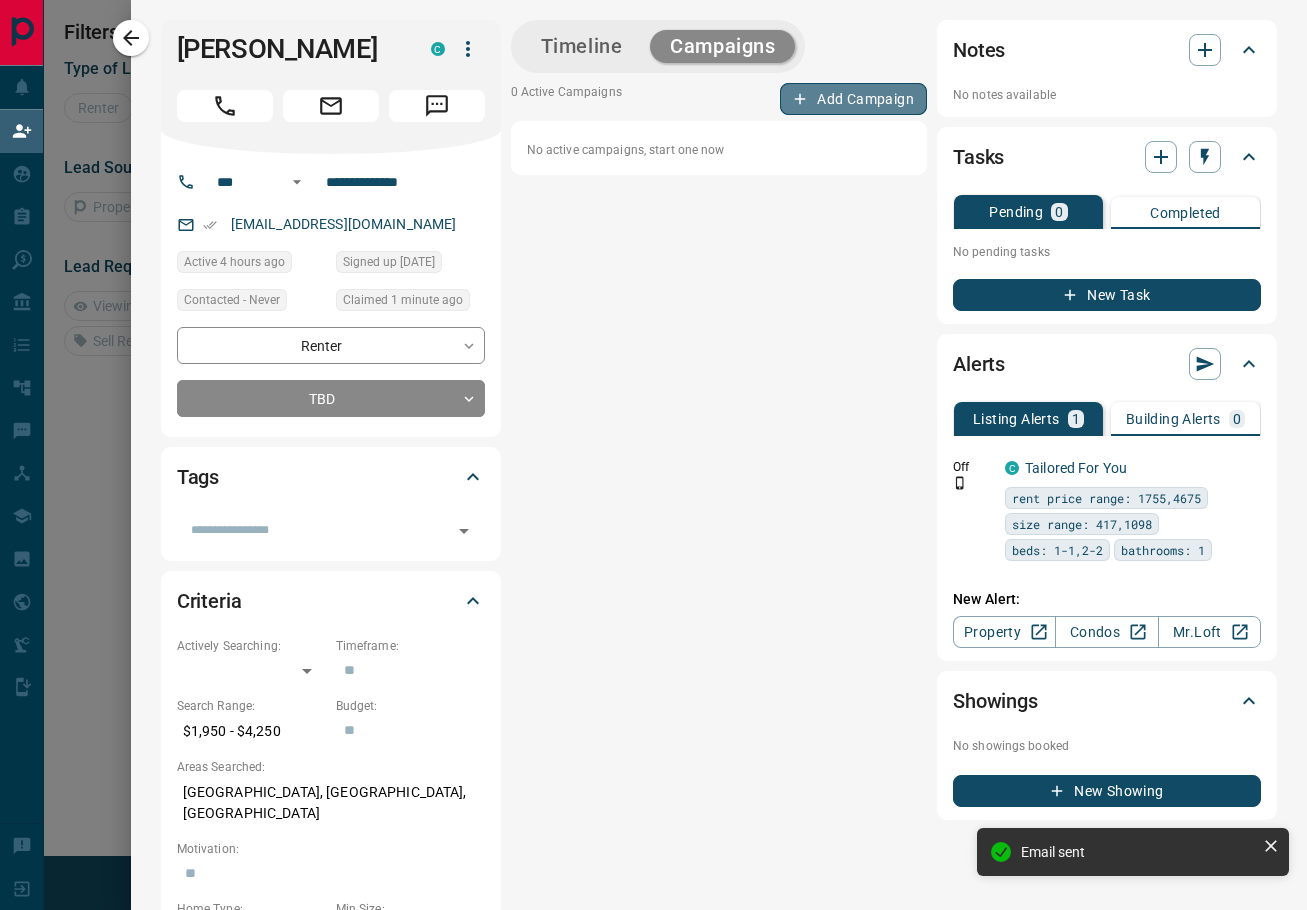 click on "Add Campaign" at bounding box center (853, 99) 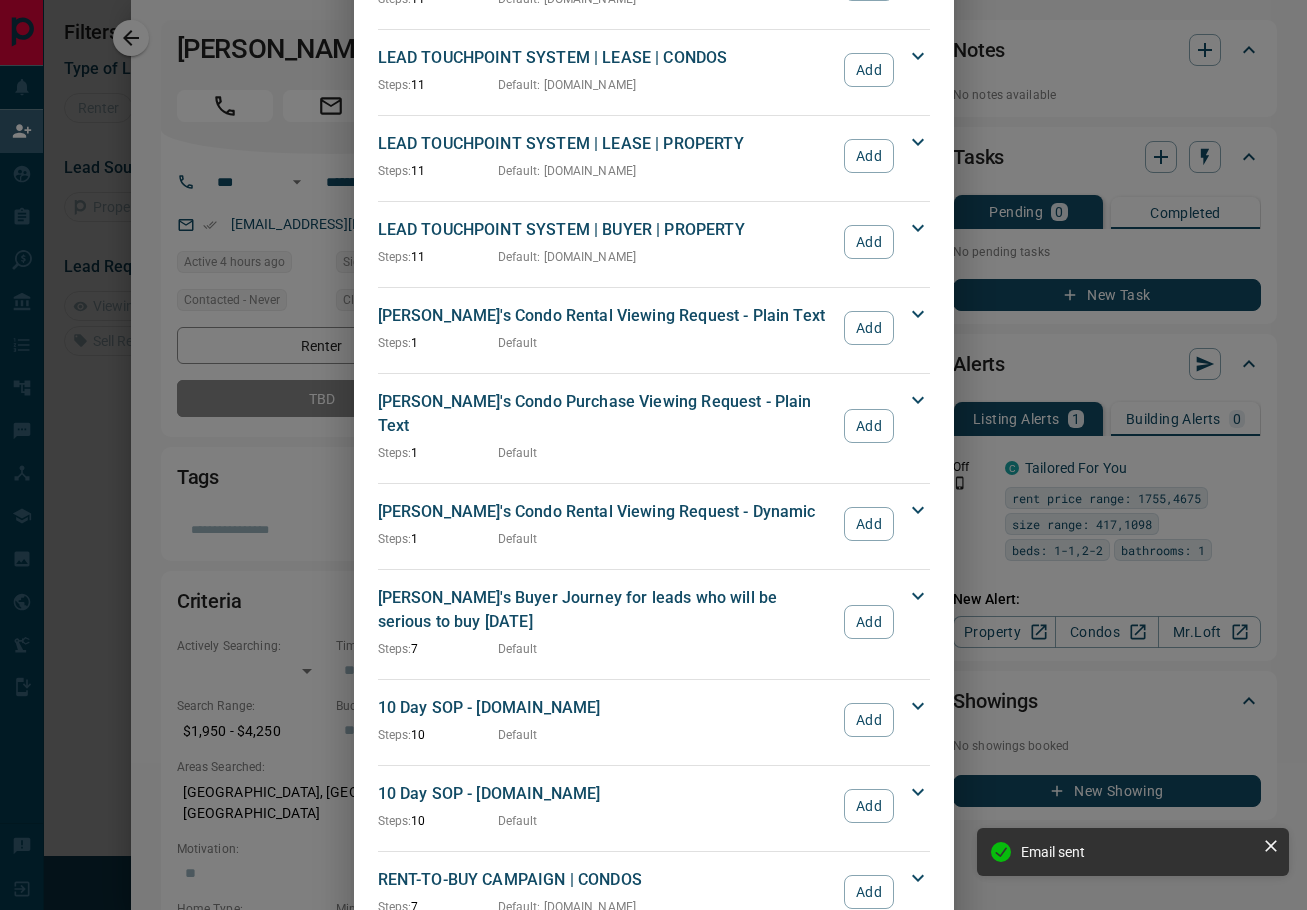 scroll, scrollTop: 741, scrollLeft: 0, axis: vertical 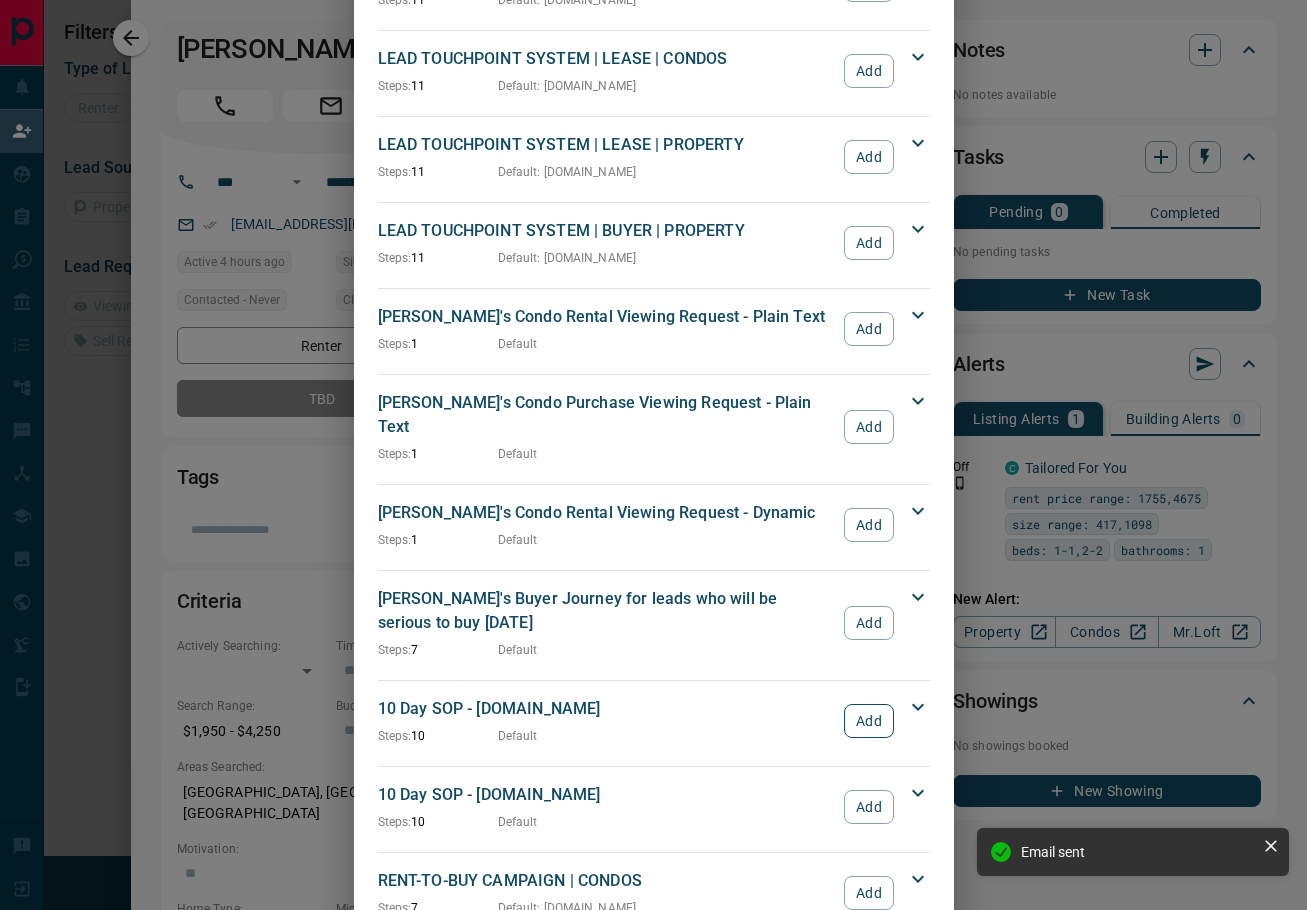 click on "Add" at bounding box center [868, 721] 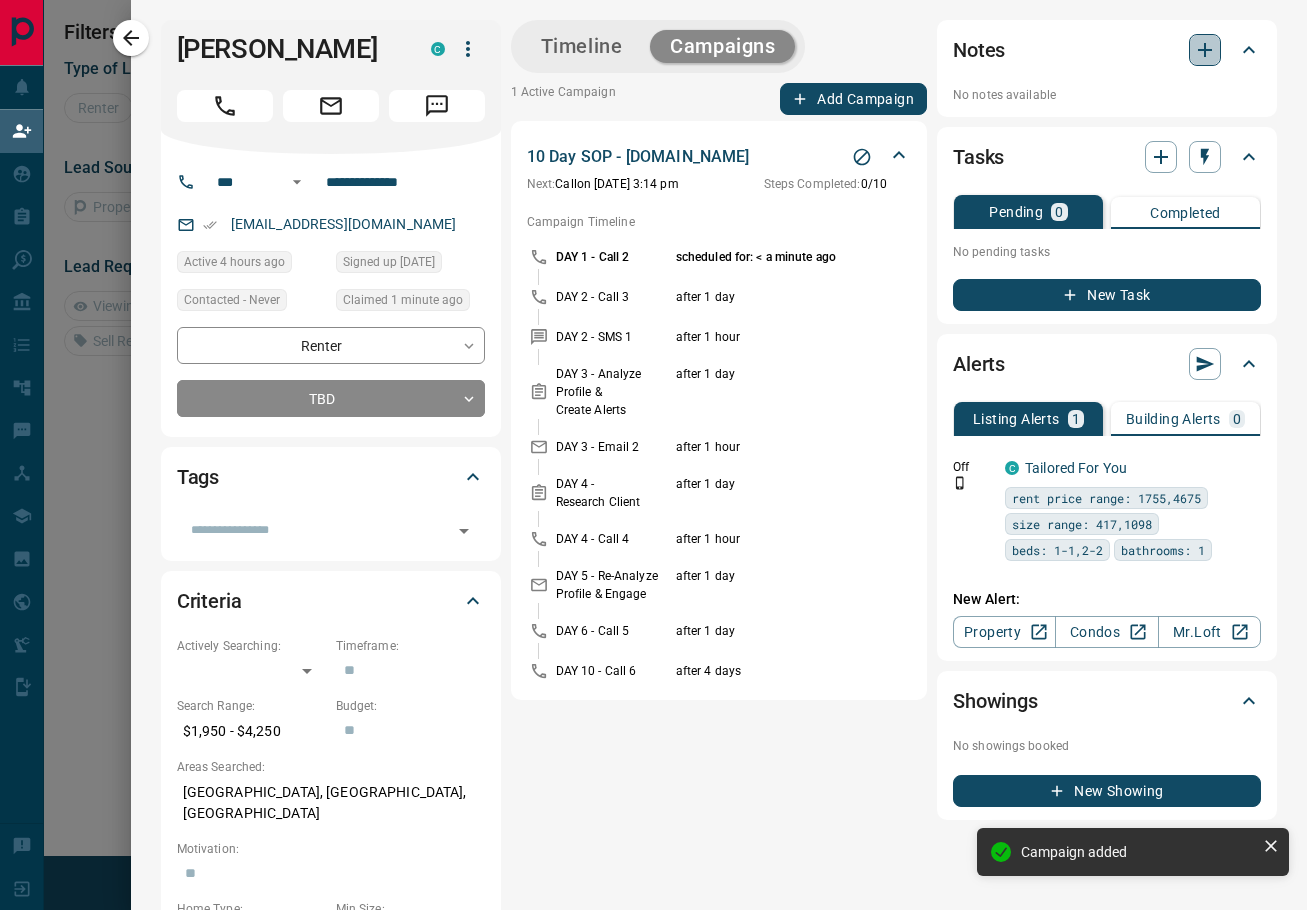 click 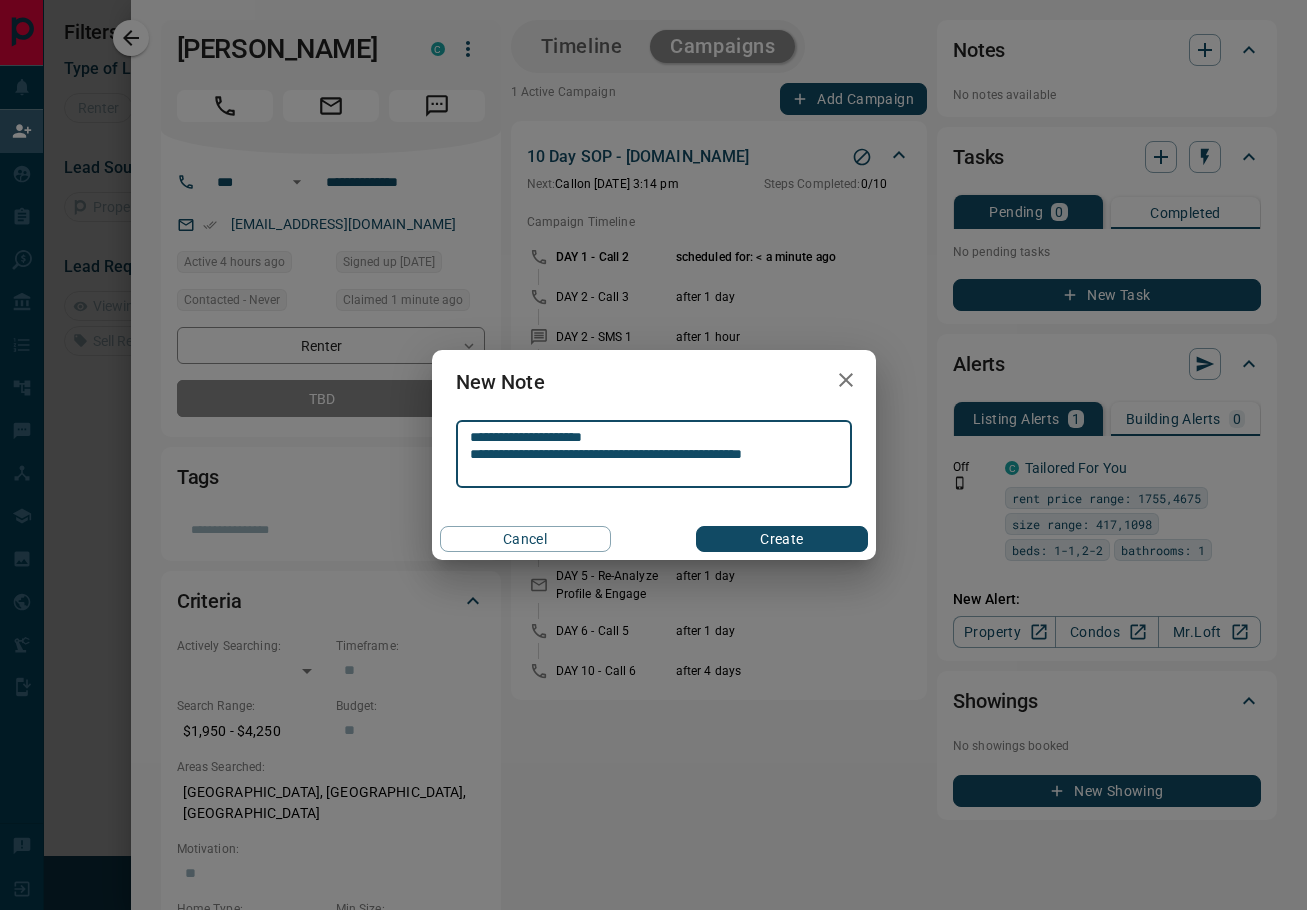 type on "**********" 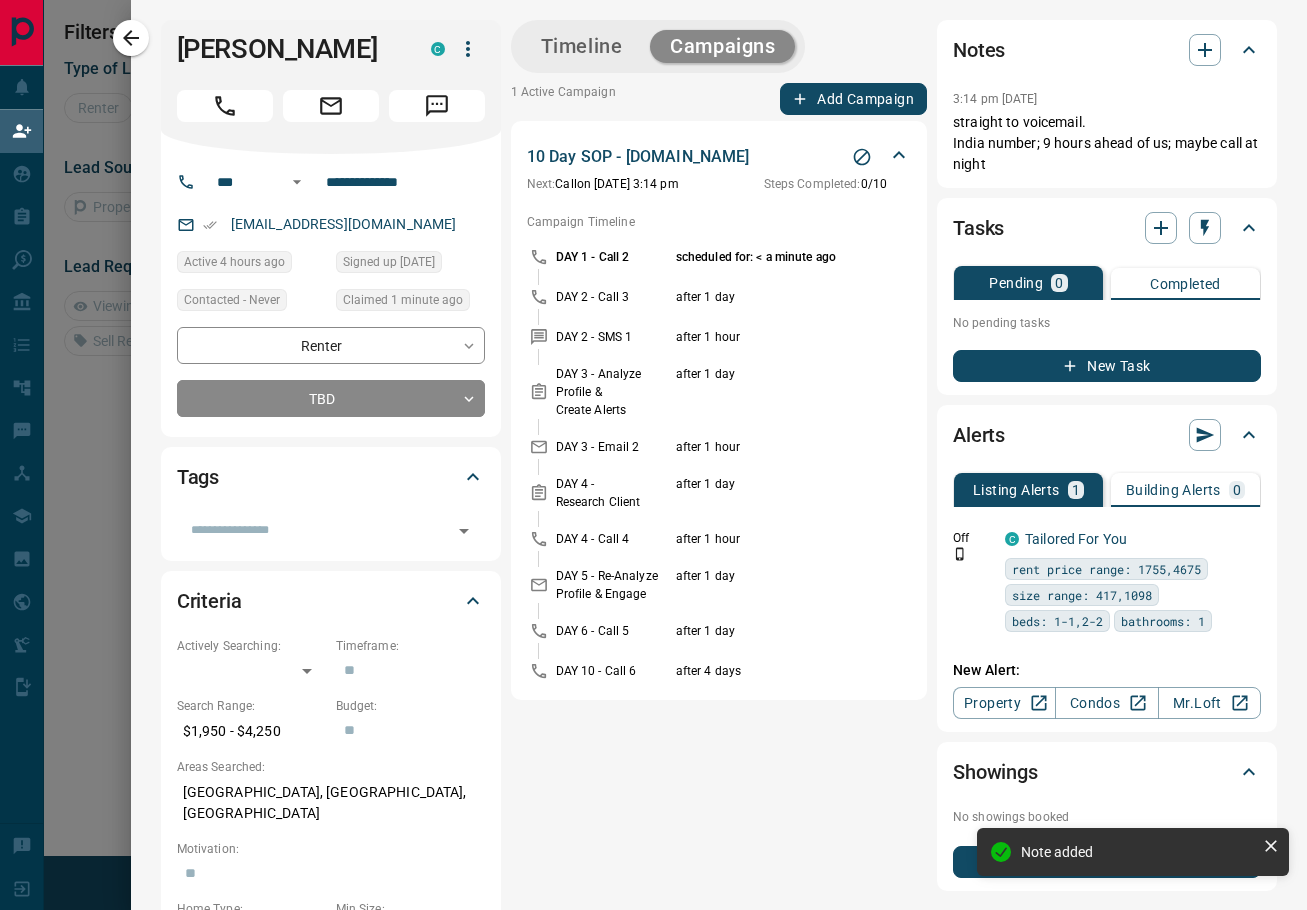 click 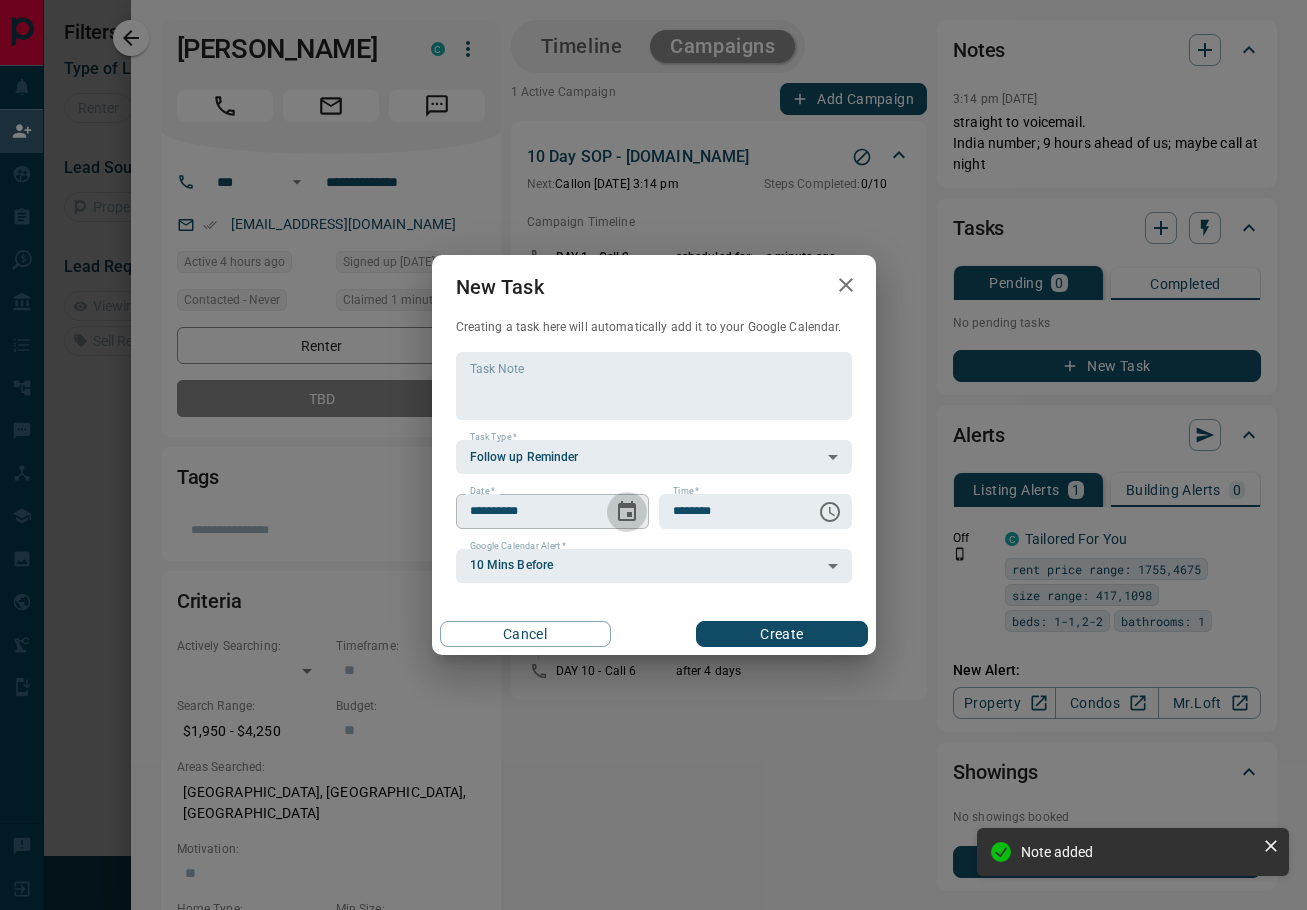 click at bounding box center [627, 512] 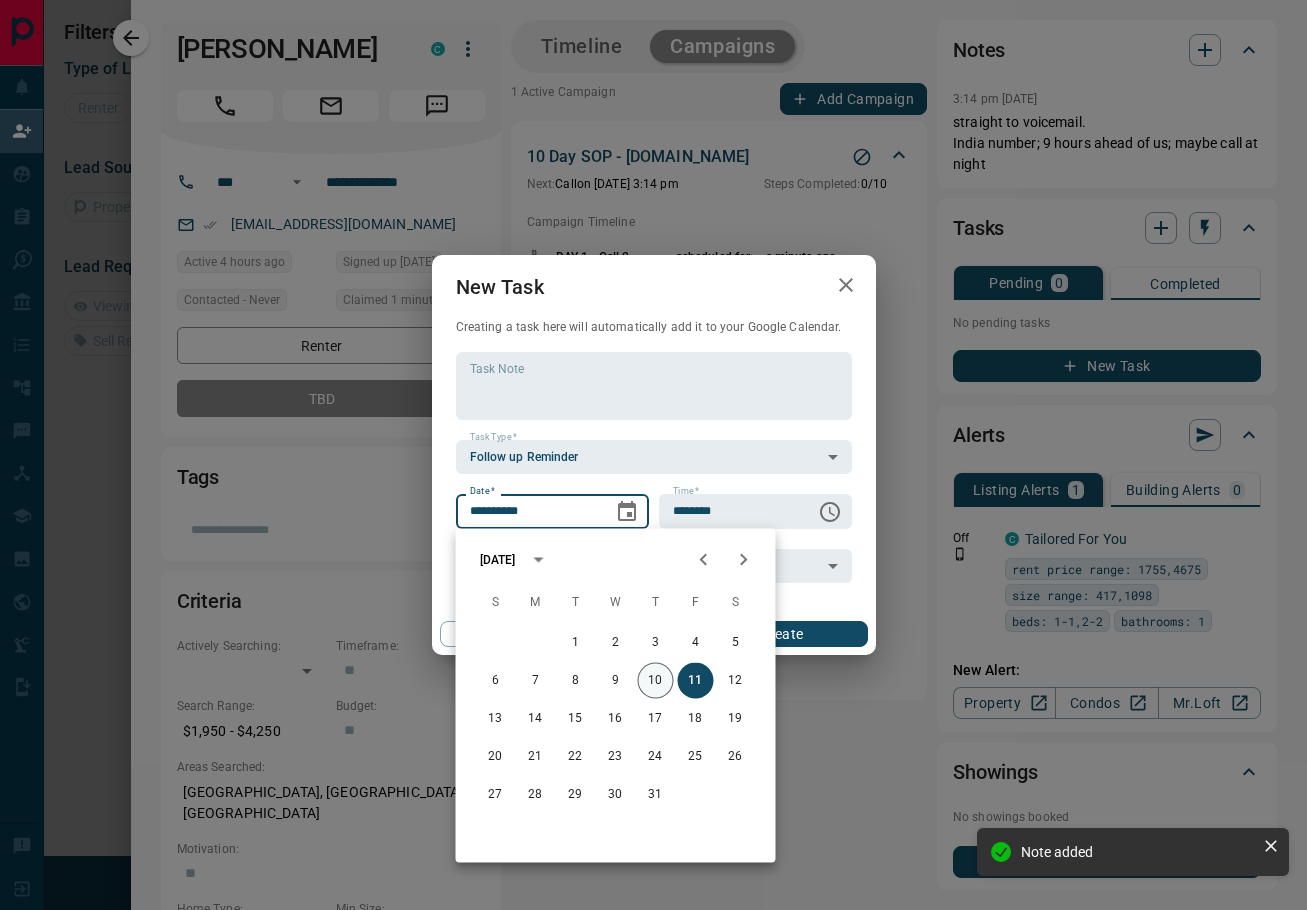 click on "10" at bounding box center (656, 681) 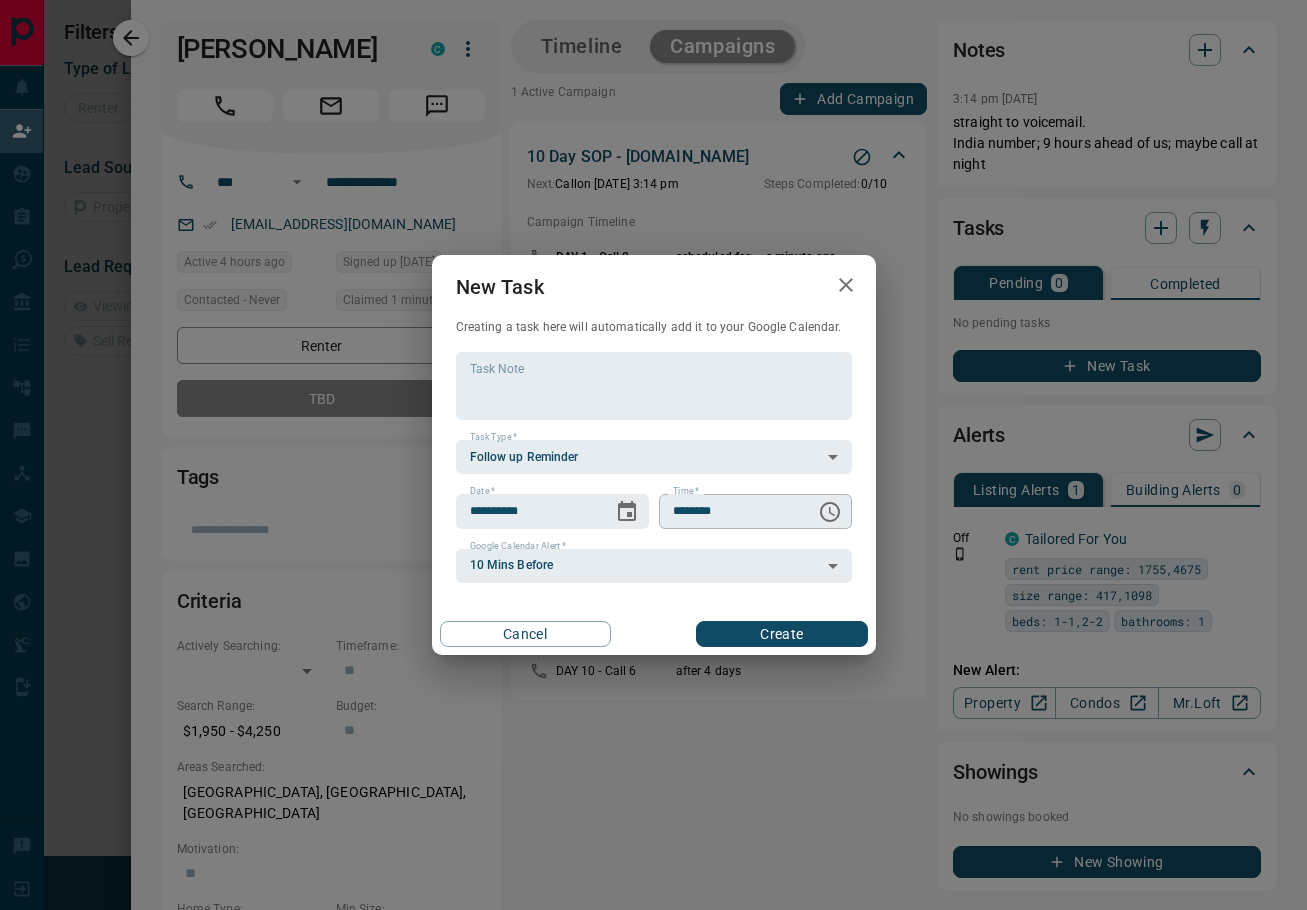 click on "******** Time   *" at bounding box center [755, 511] 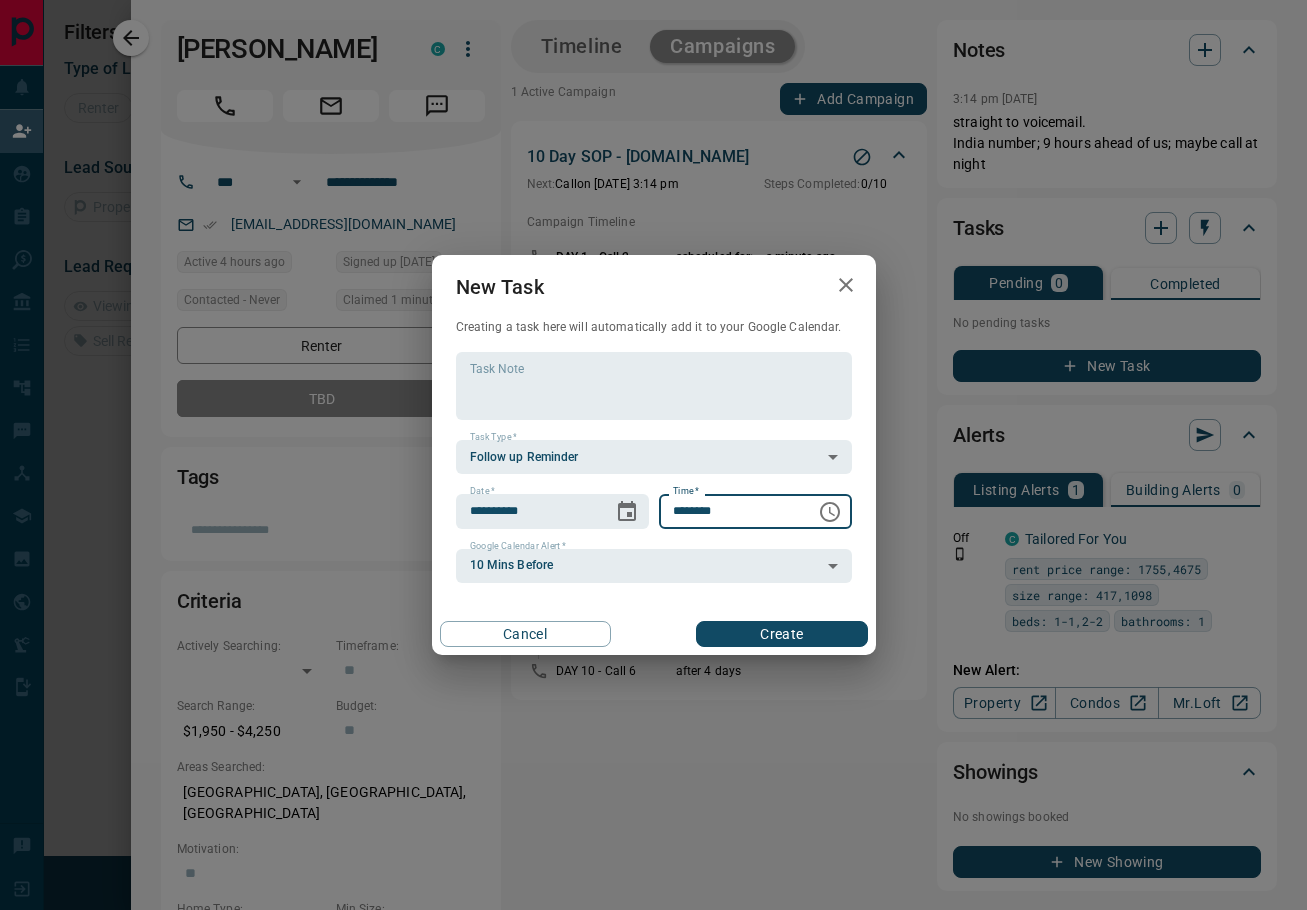 click 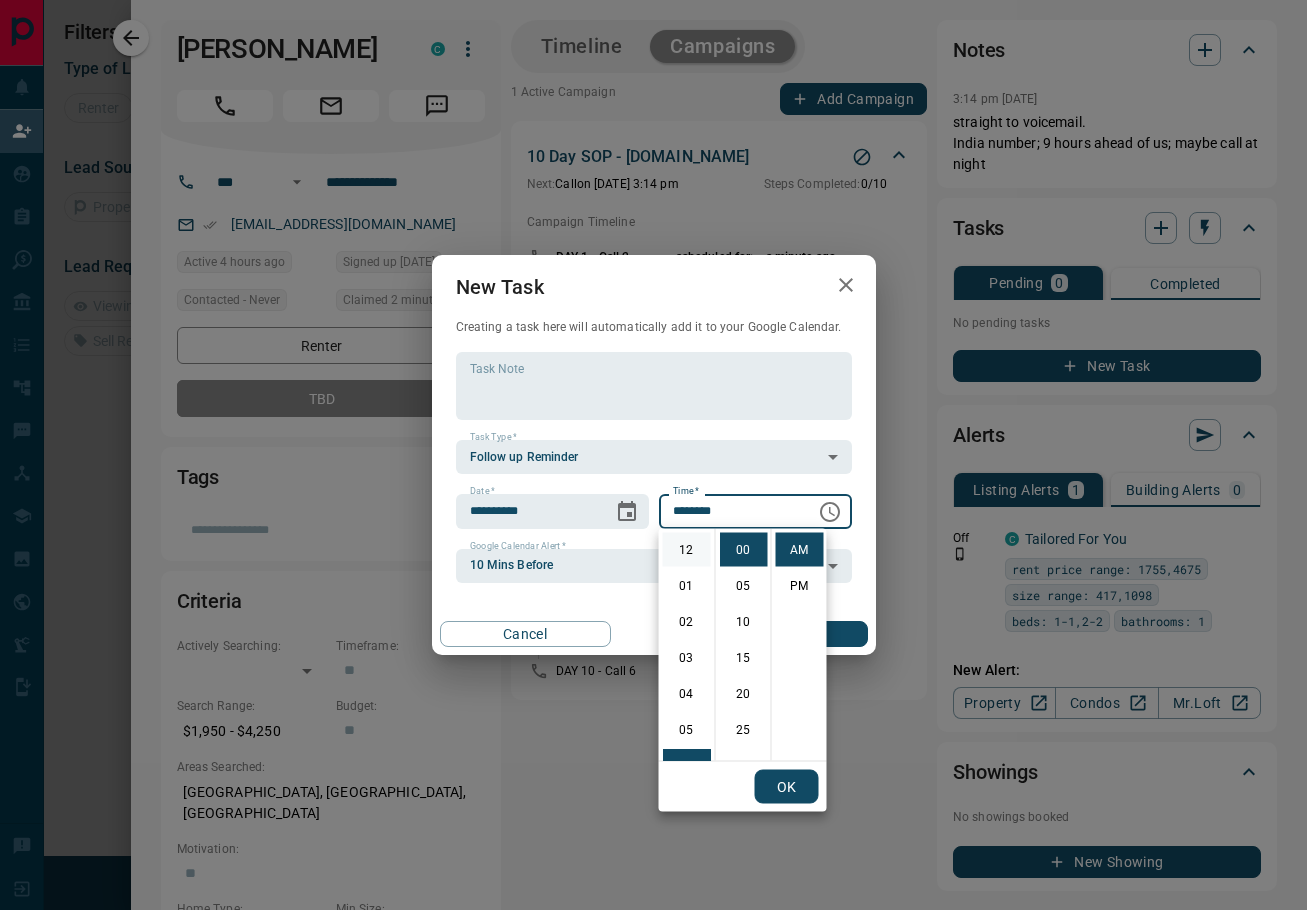 scroll, scrollTop: 0, scrollLeft: 0, axis: both 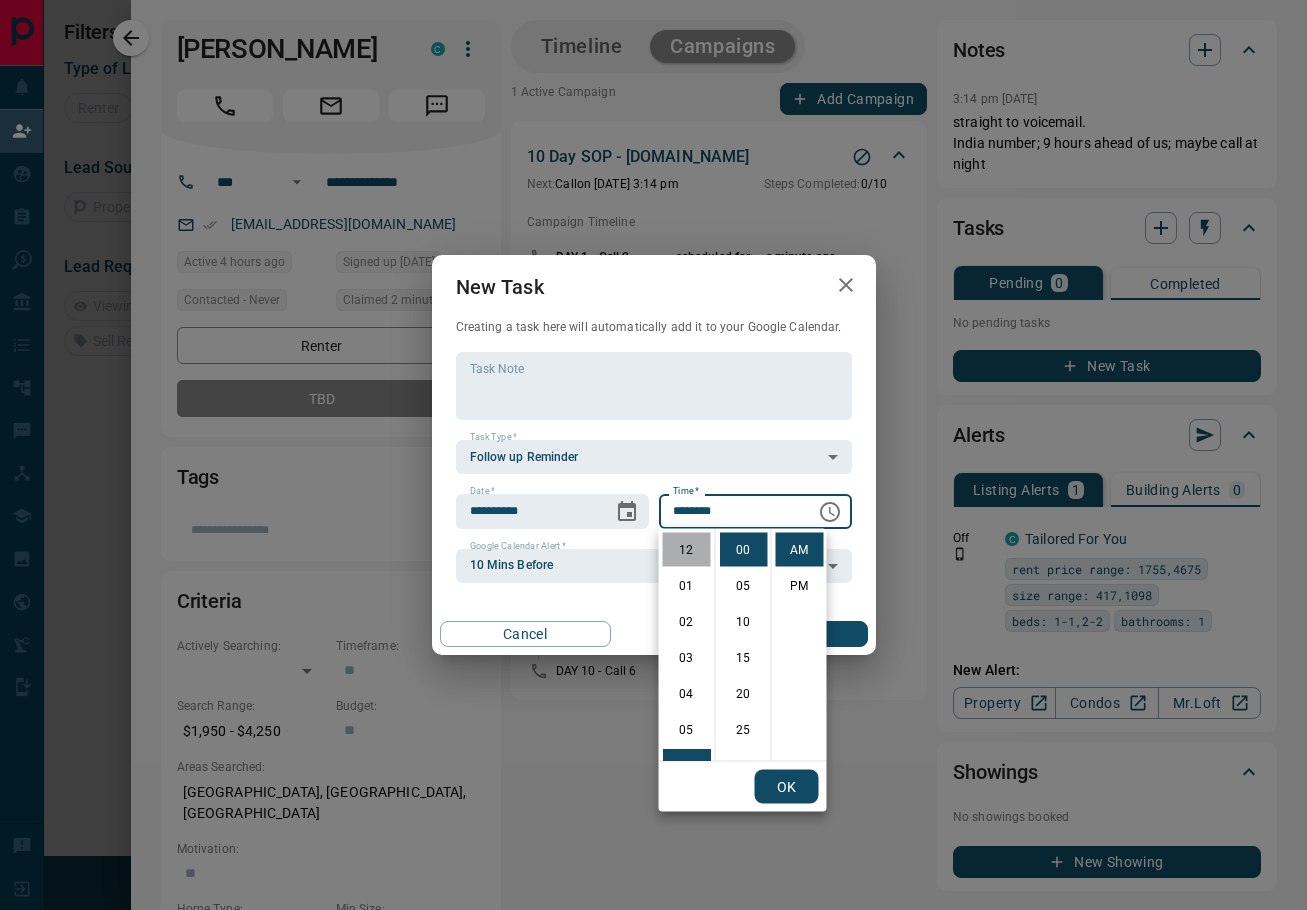 click on "12" at bounding box center [687, 550] 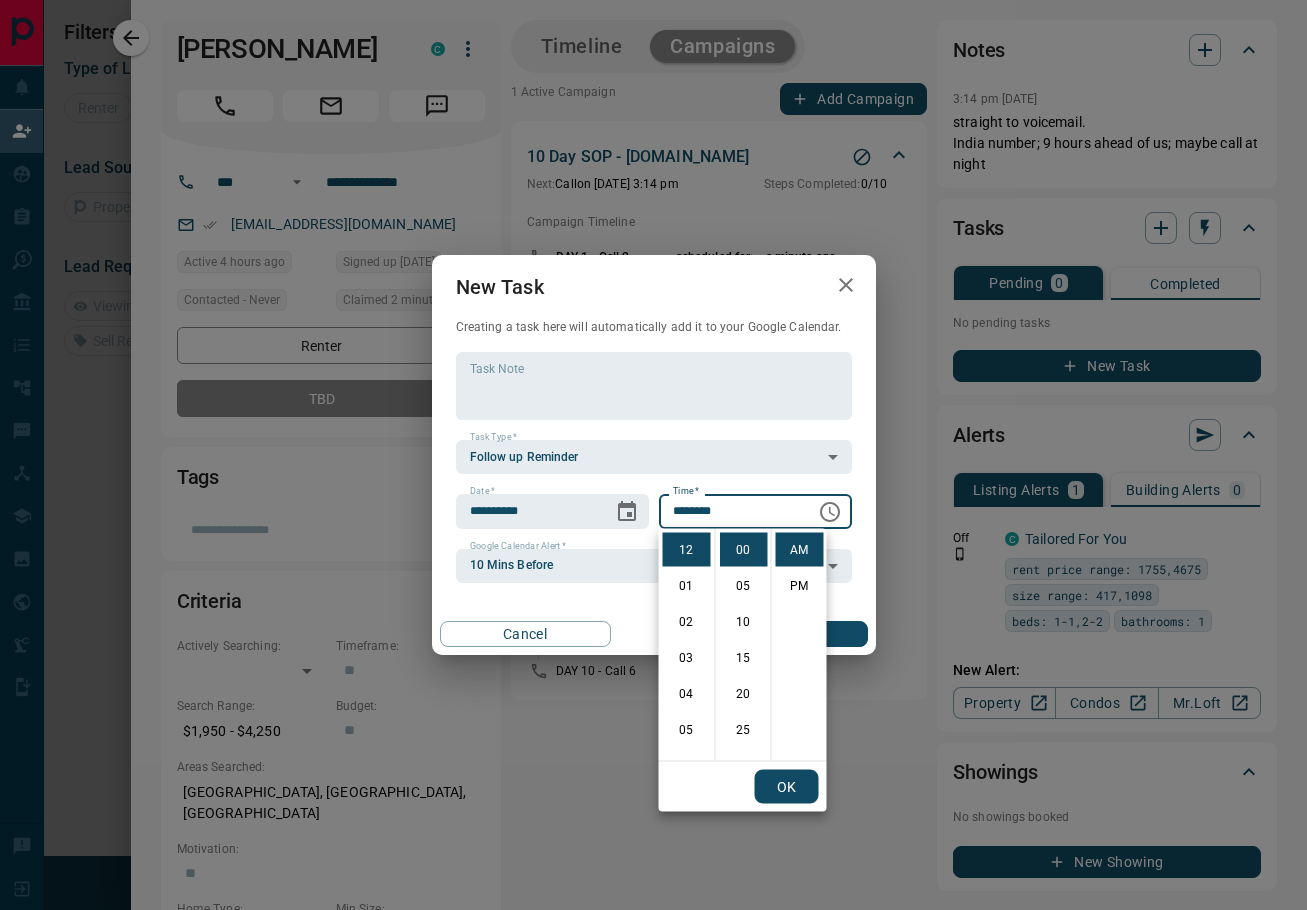 click on "**********" at bounding box center [654, 467] 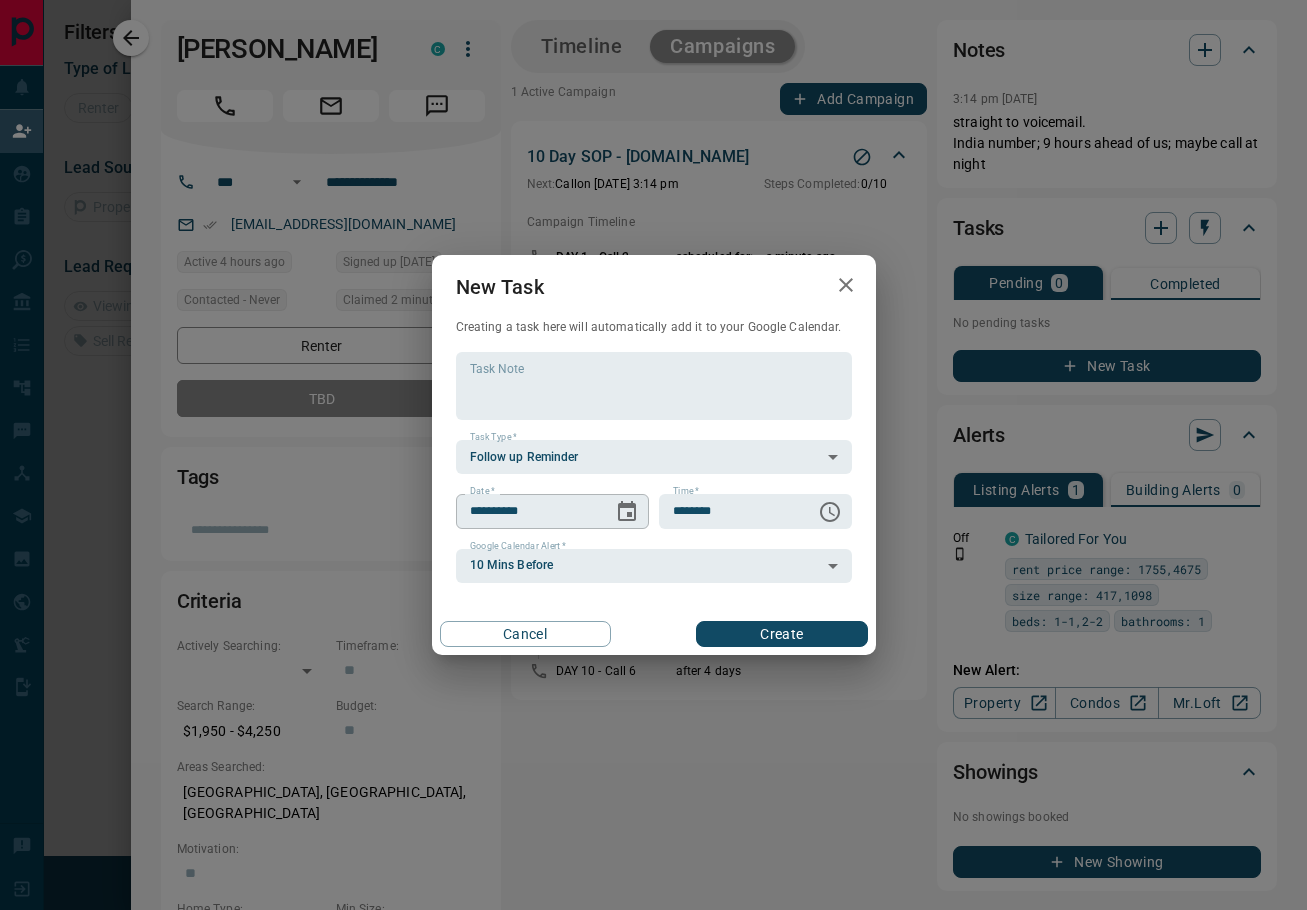 click 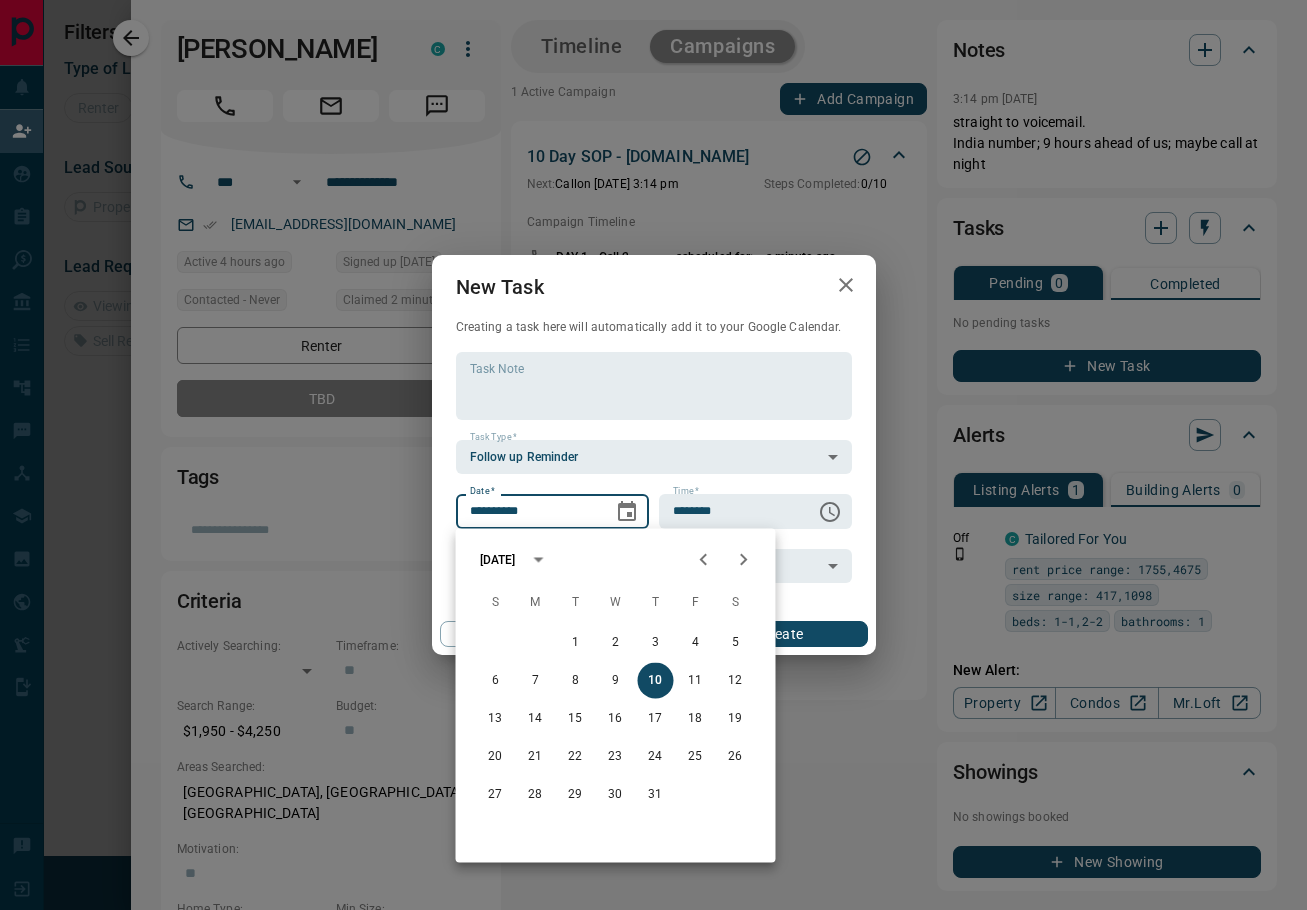 click on "**********" at bounding box center [654, 467] 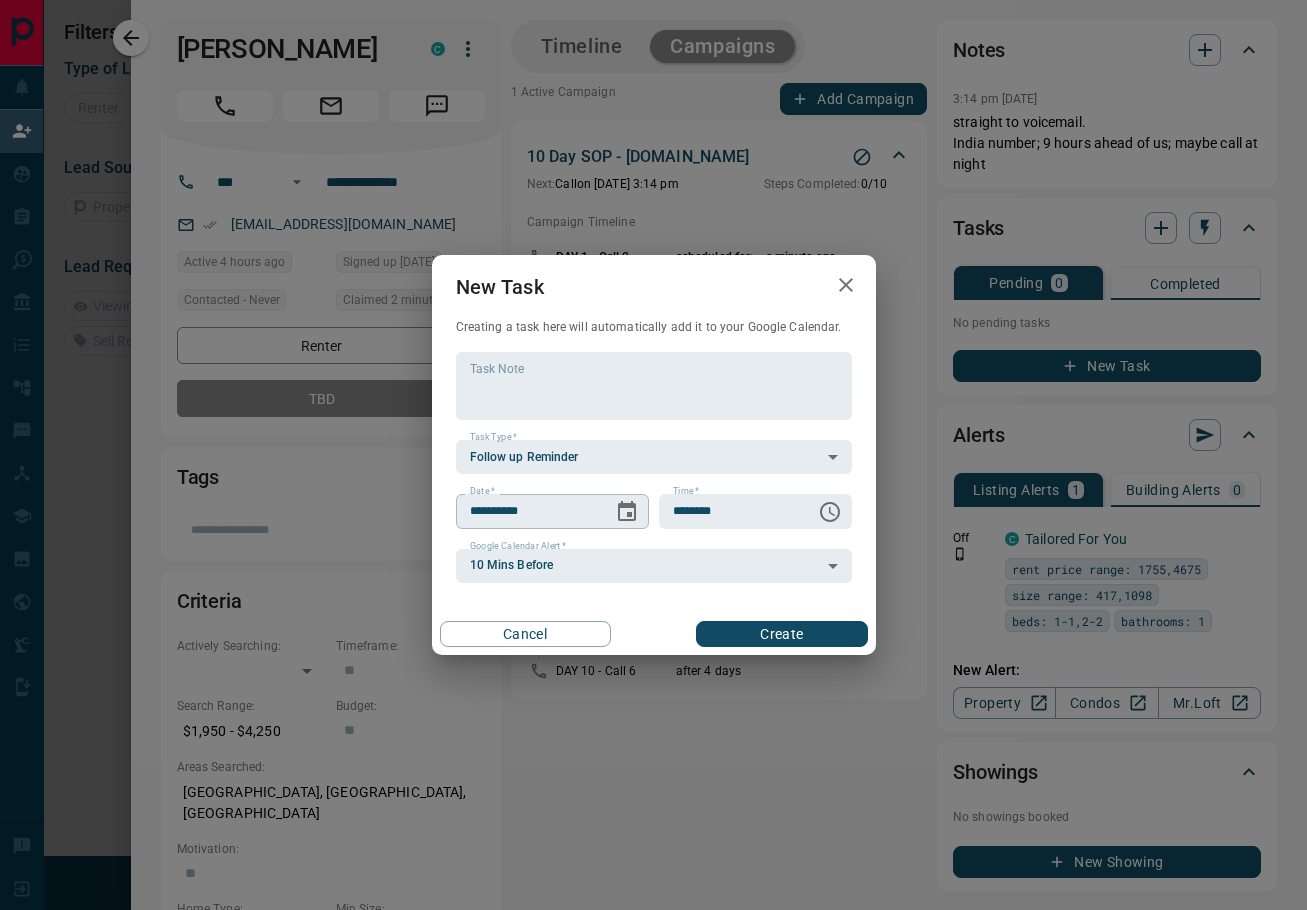 click 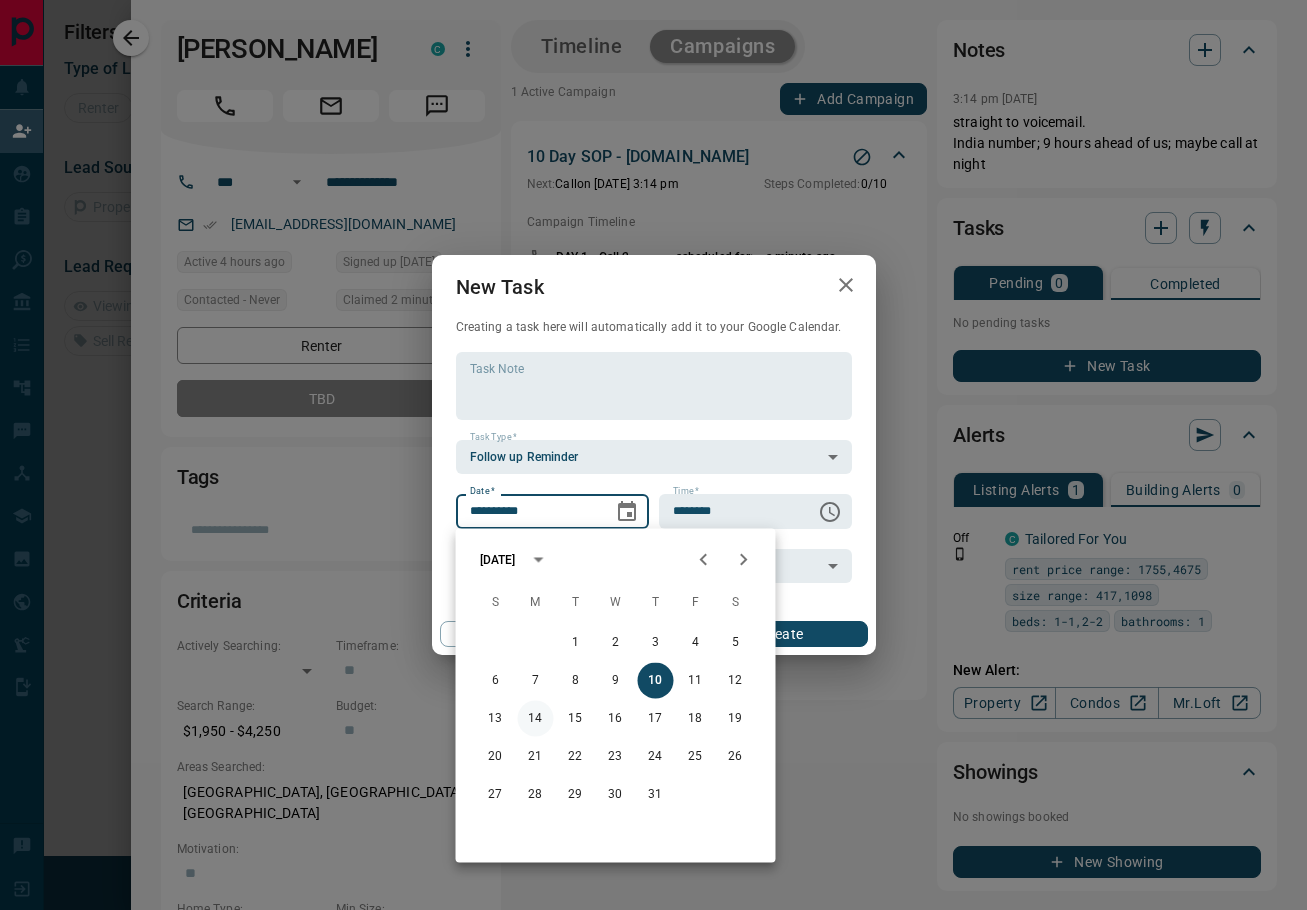 click on "14" at bounding box center (536, 719) 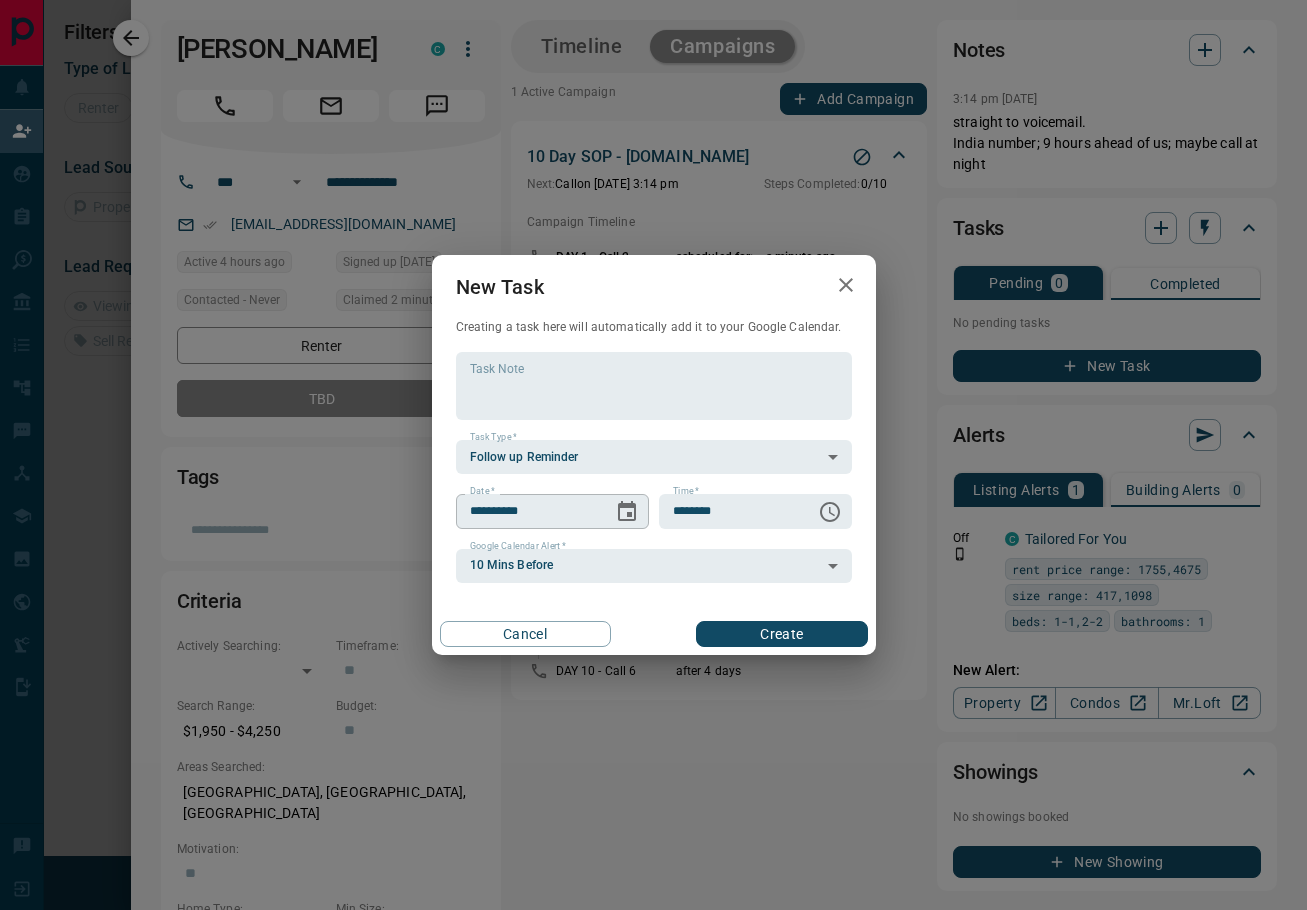 click at bounding box center [627, 512] 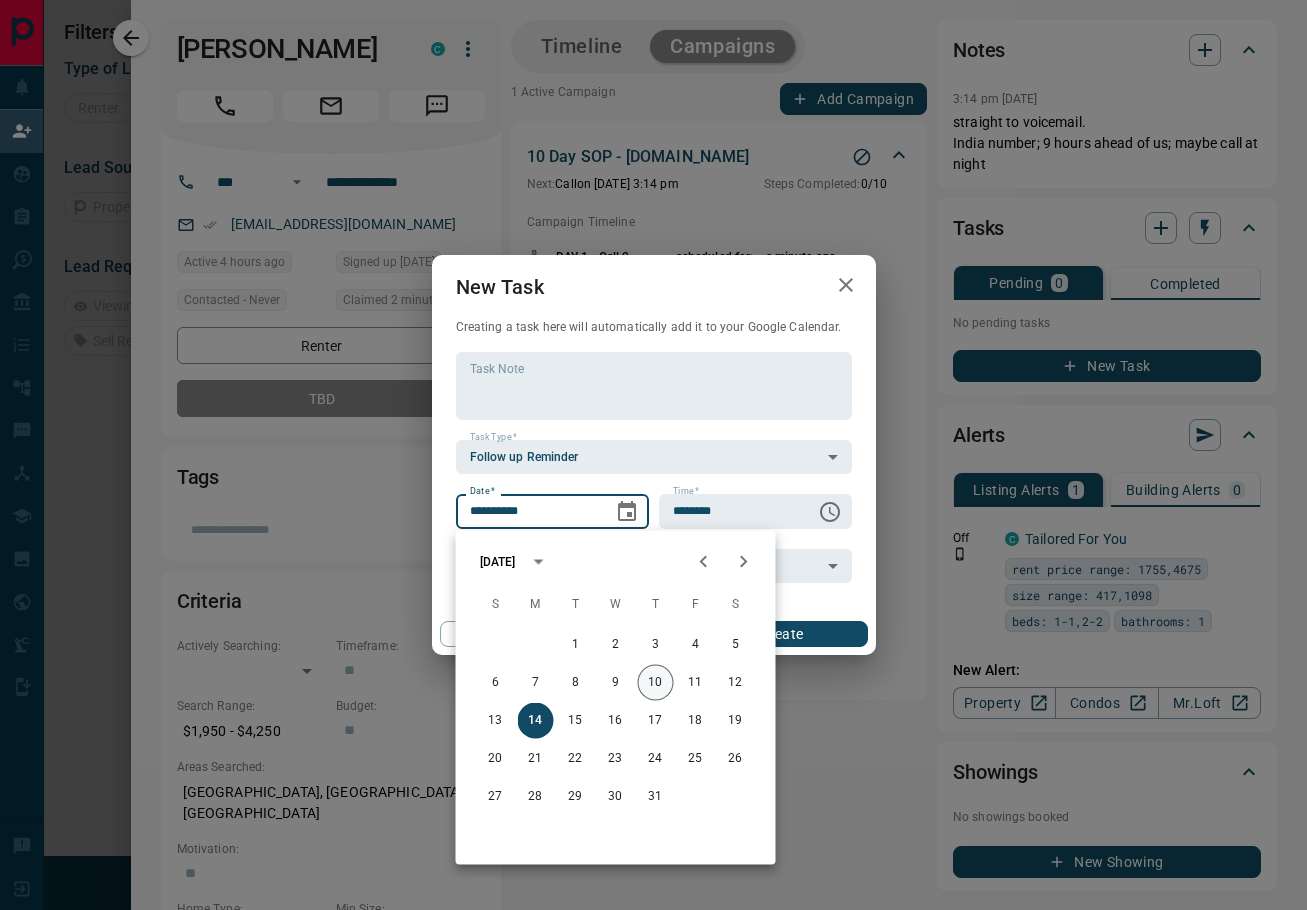scroll, scrollTop: 0, scrollLeft: 0, axis: both 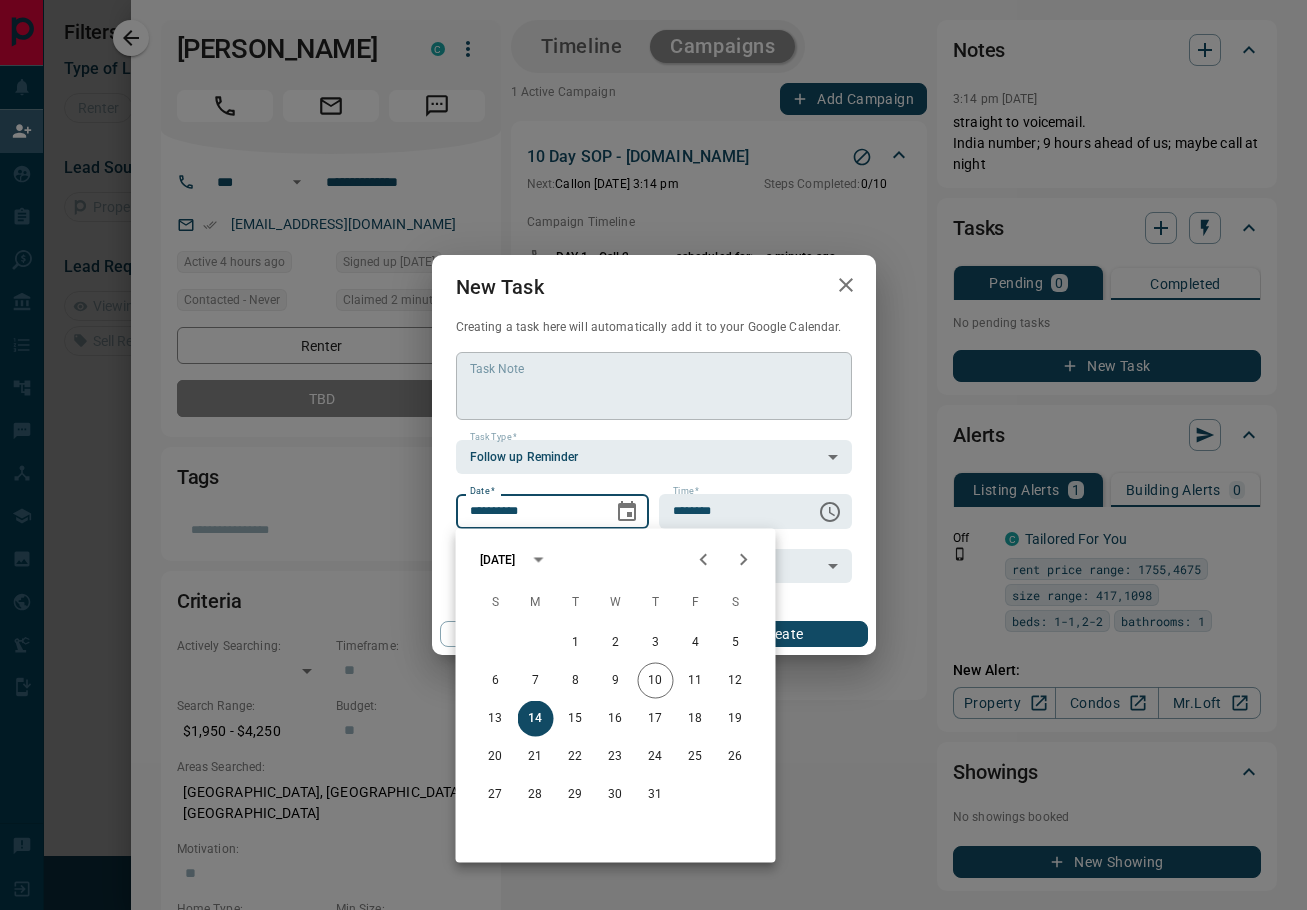 click on "* Task Note" at bounding box center (654, 386) 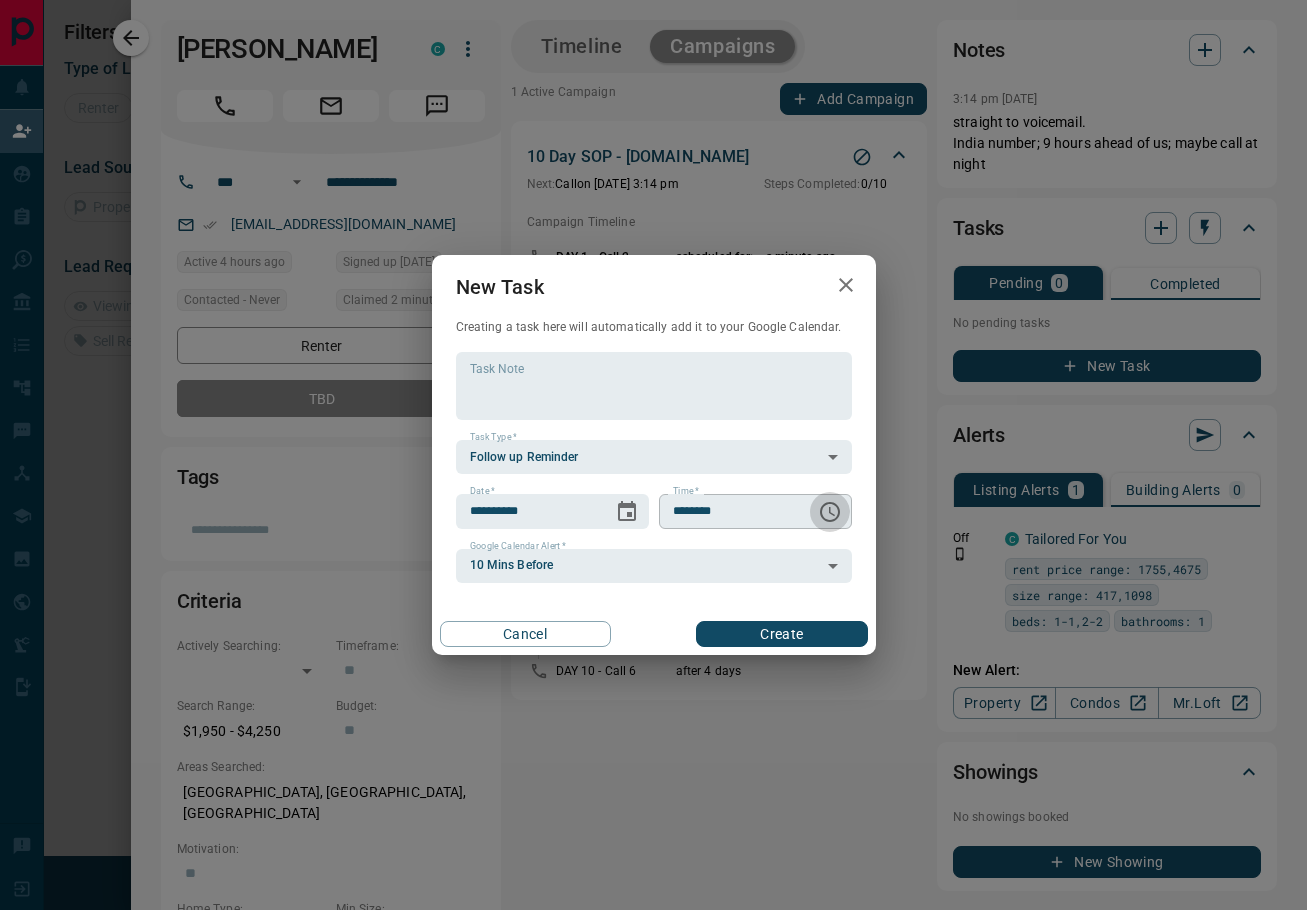 click 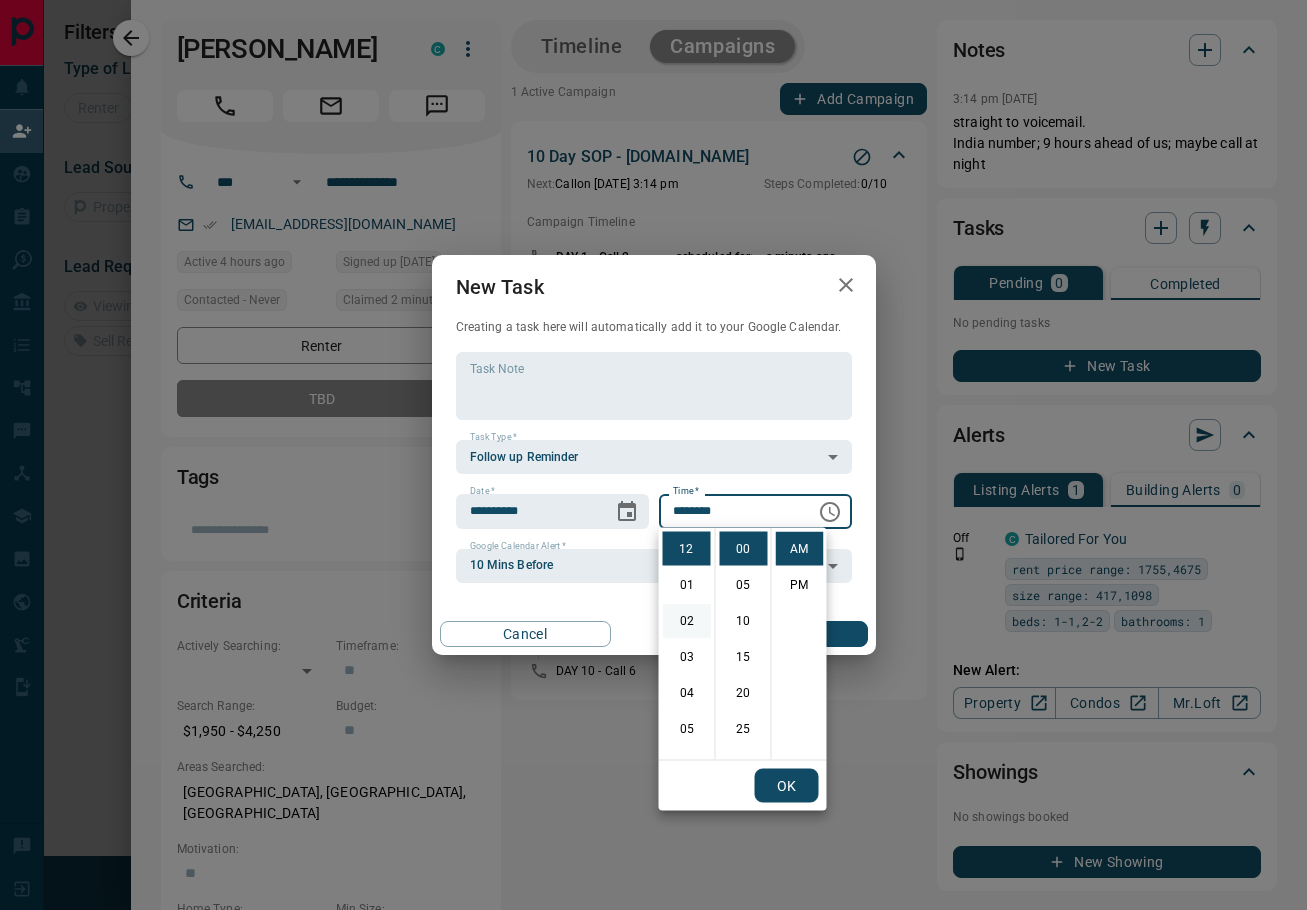 scroll, scrollTop: 0, scrollLeft: 0, axis: both 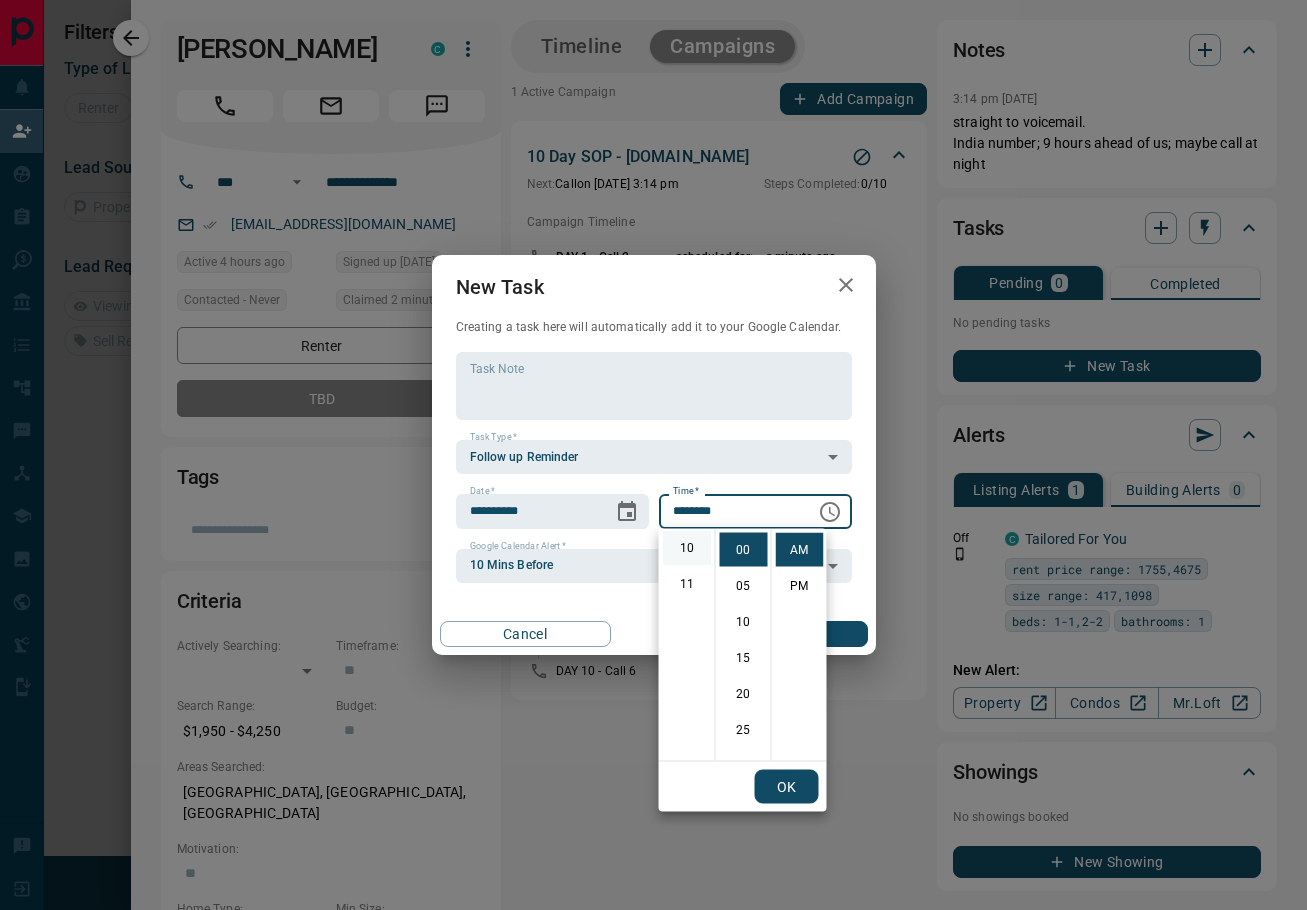click on "10" at bounding box center [687, 548] 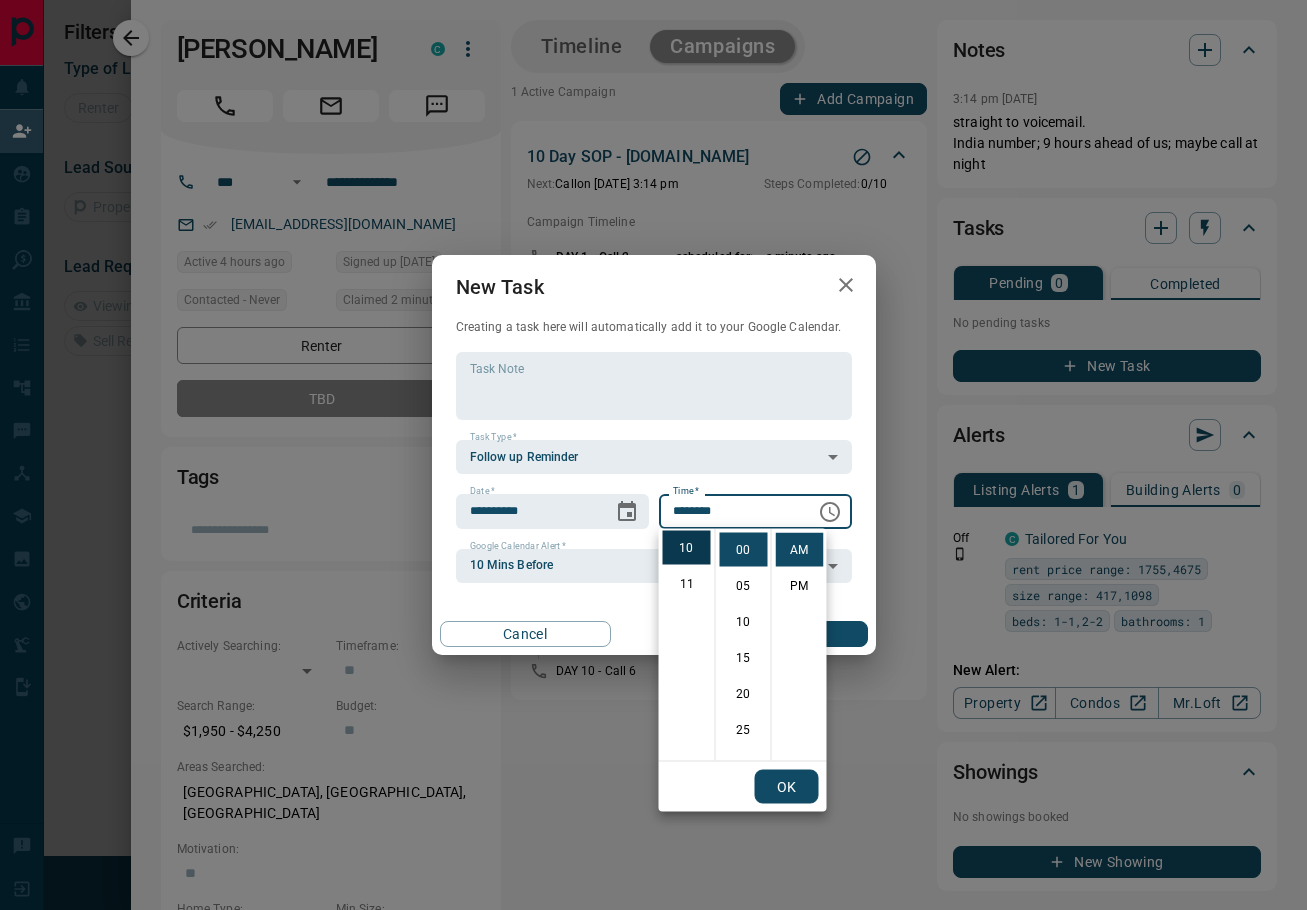 scroll, scrollTop: 360, scrollLeft: 0, axis: vertical 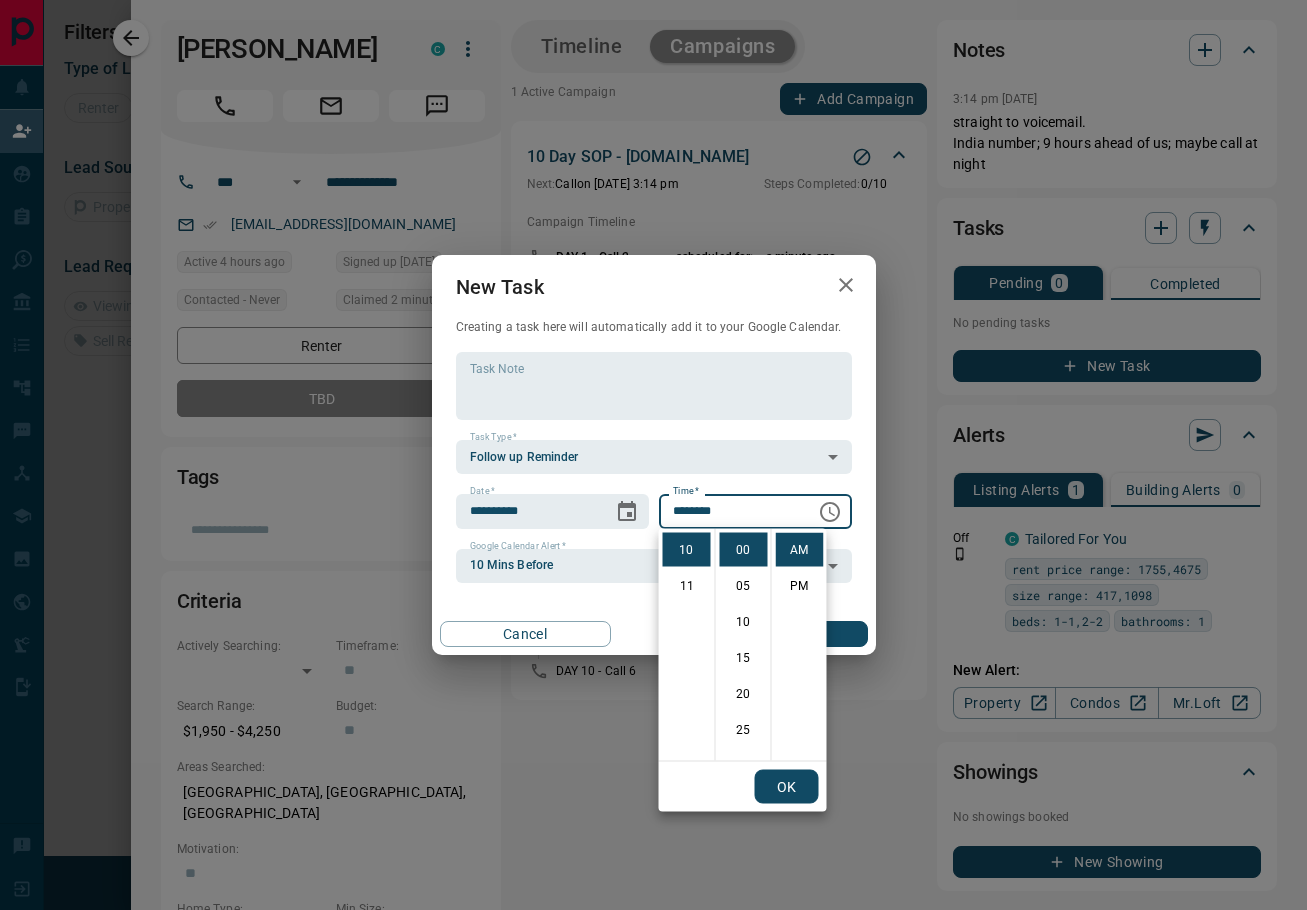 click on "**********" at bounding box center (654, 467) 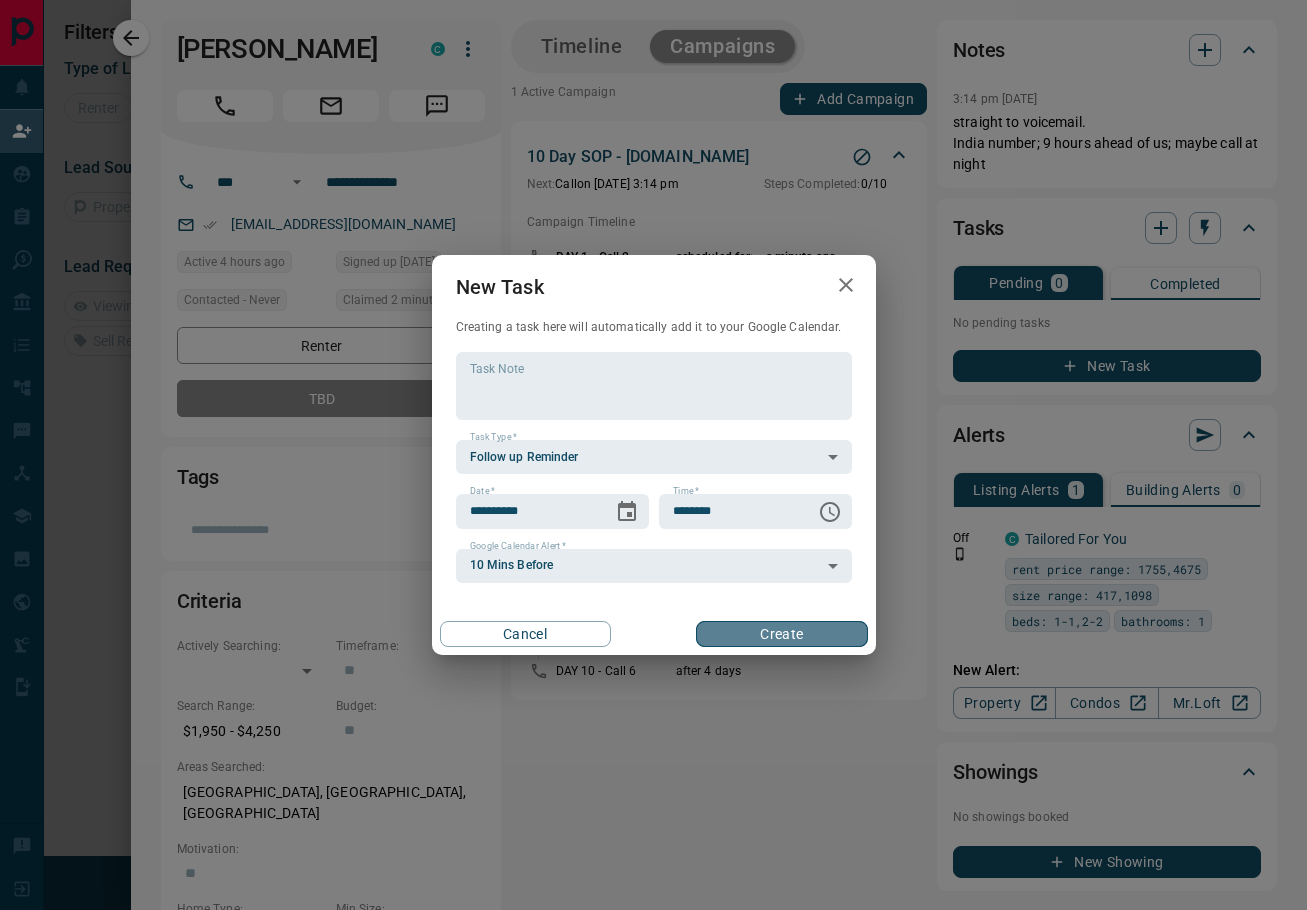 click on "Create" at bounding box center (781, 634) 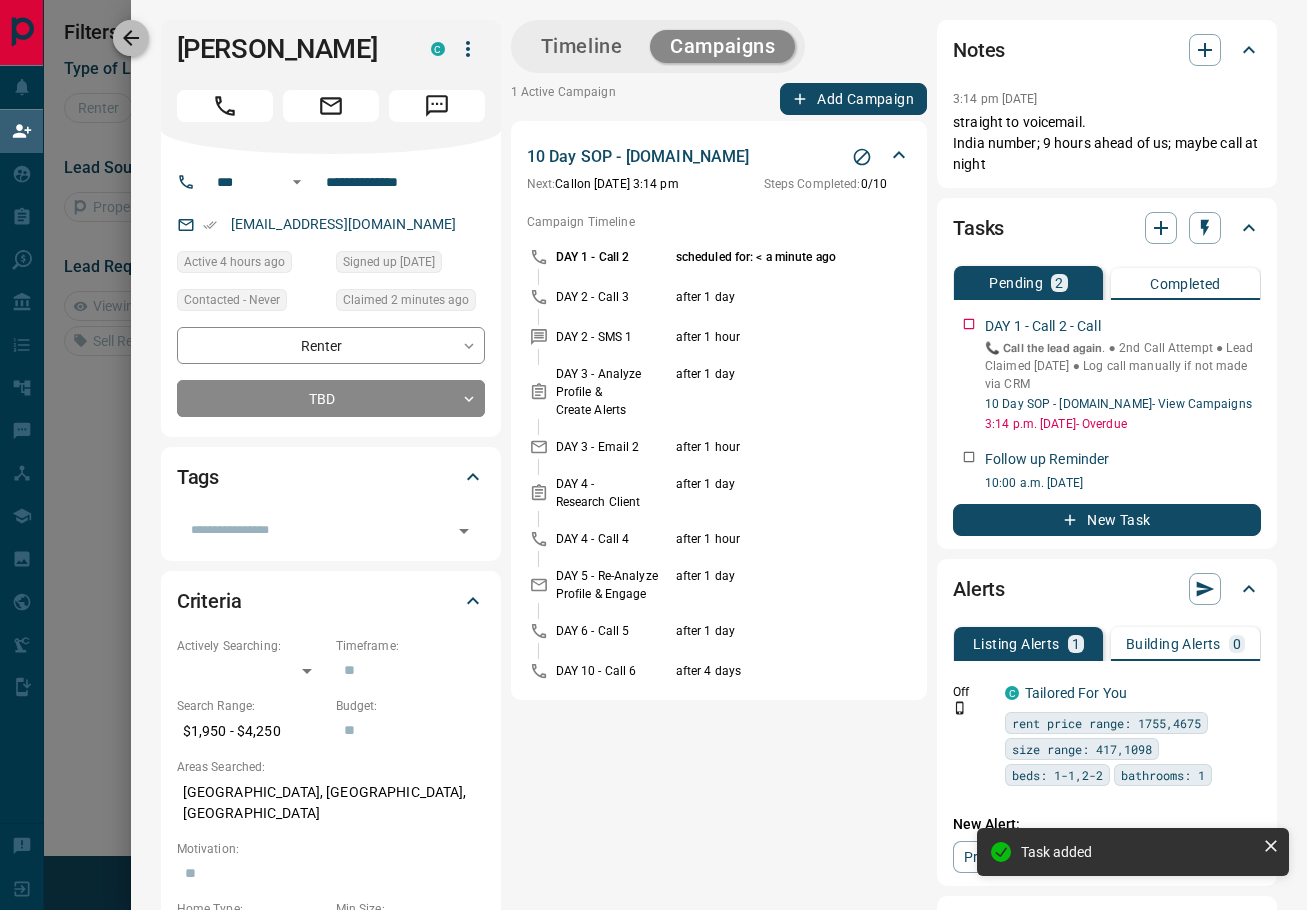 click 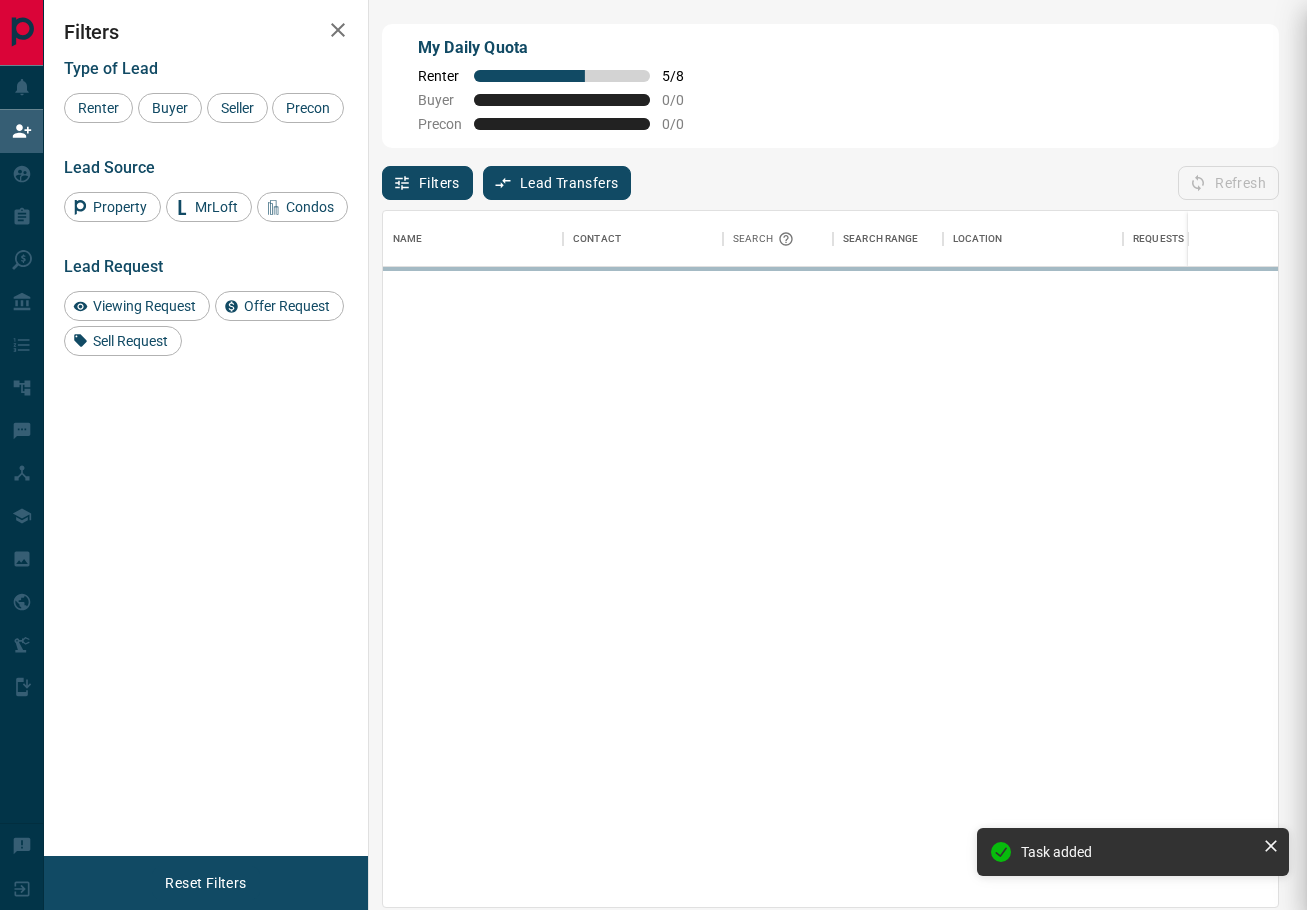 scroll, scrollTop: 1, scrollLeft: 1, axis: both 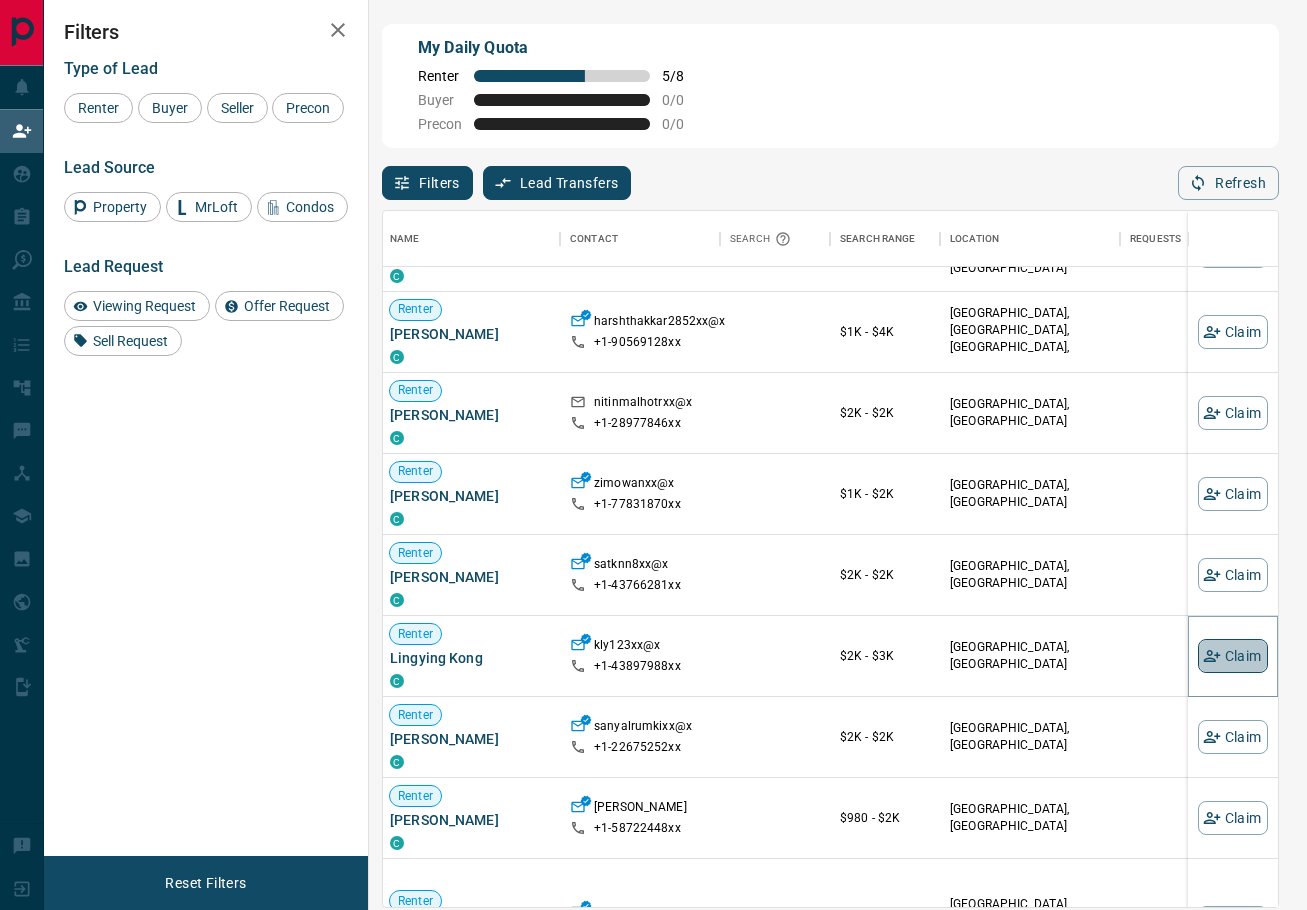 click on "Claim" at bounding box center [1233, 656] 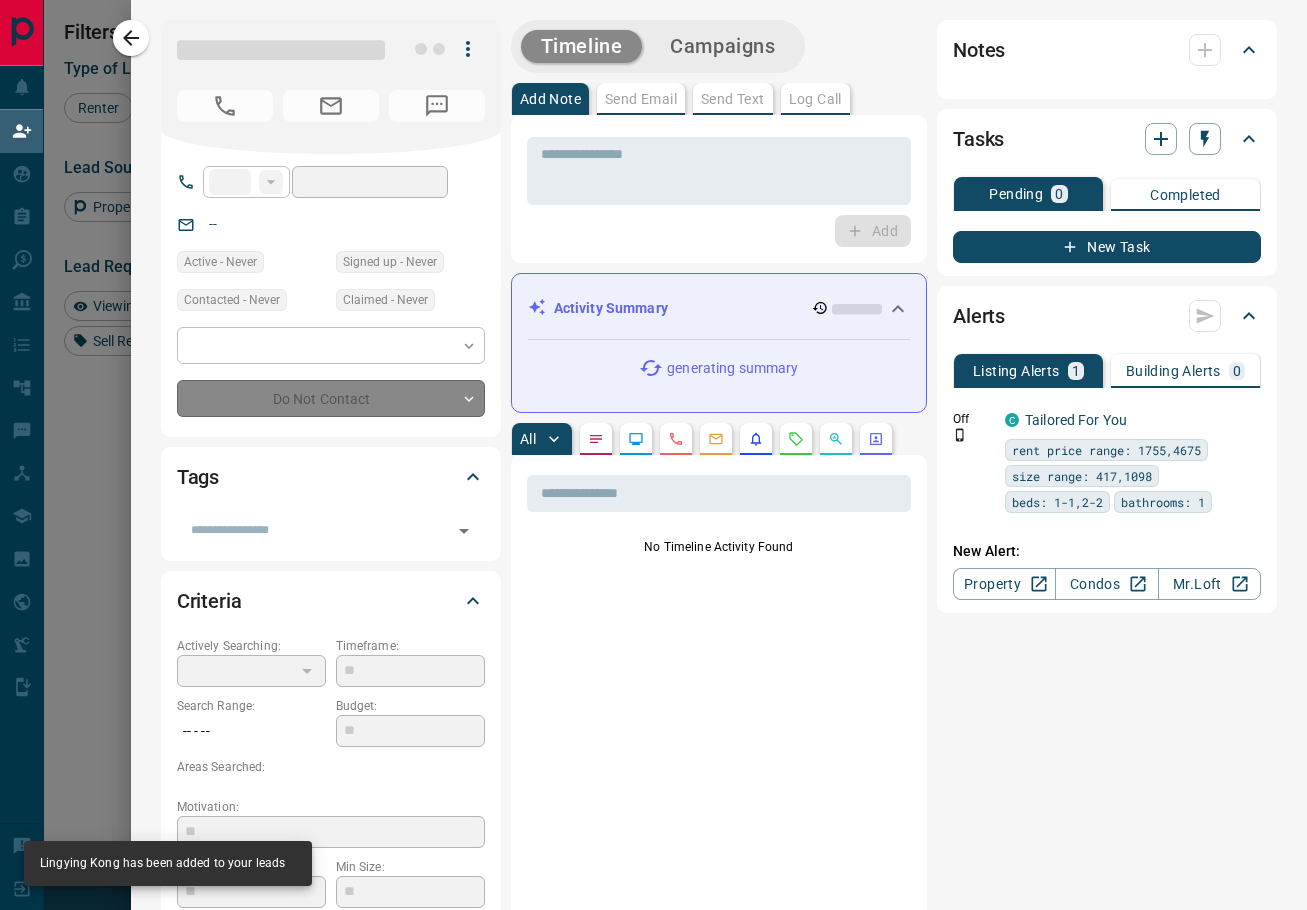 type on "**" 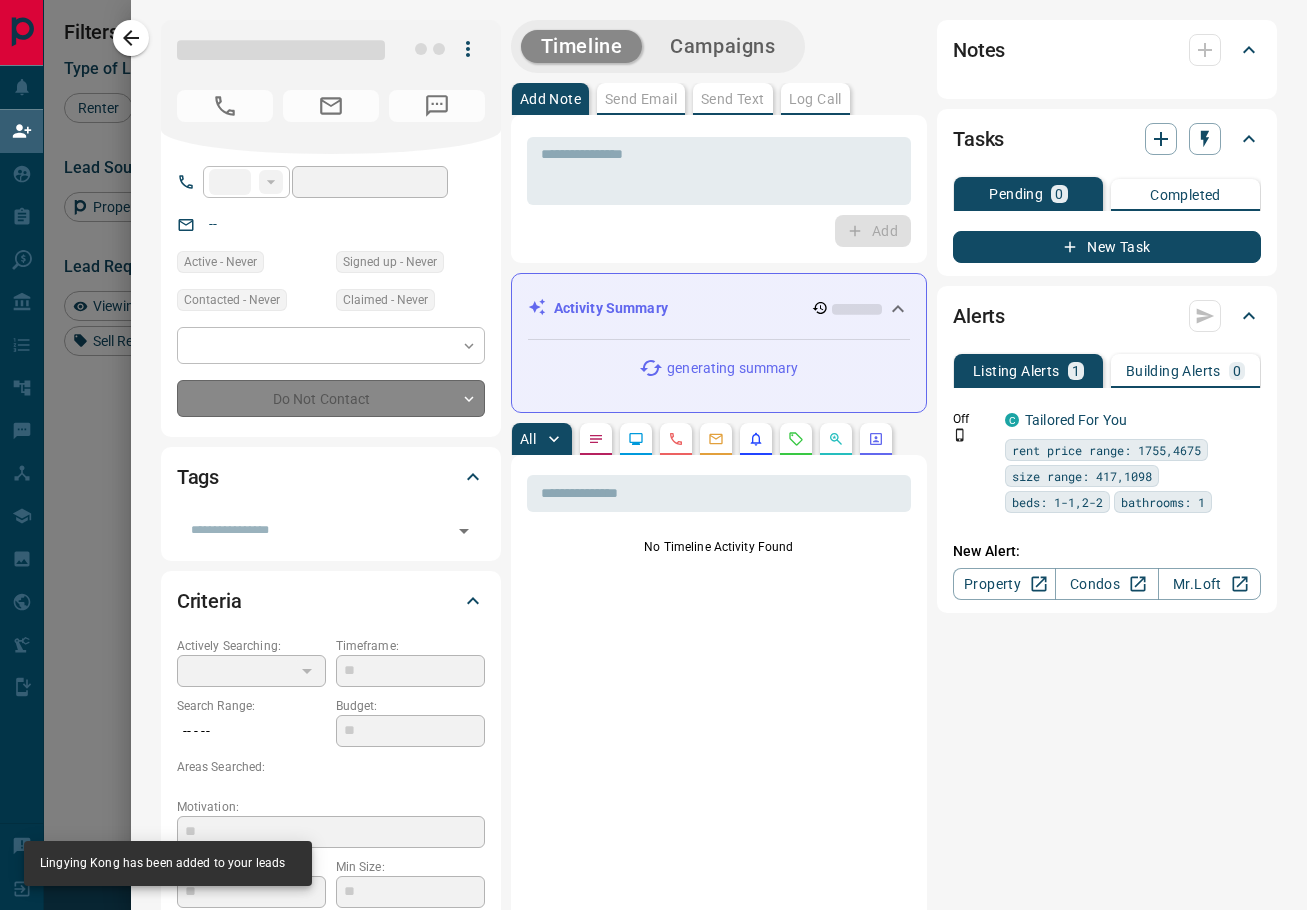 type on "**********" 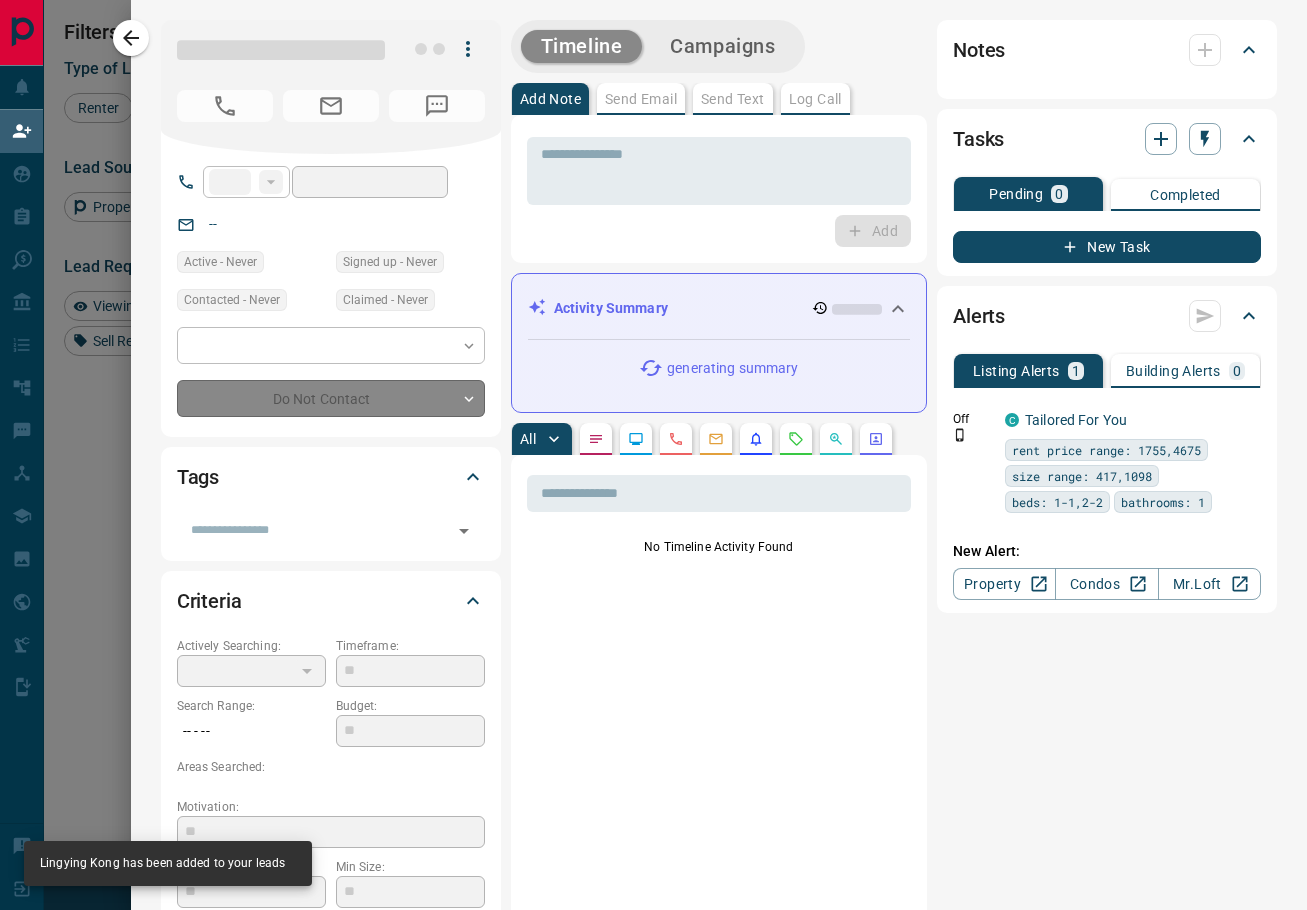 type on "**********" 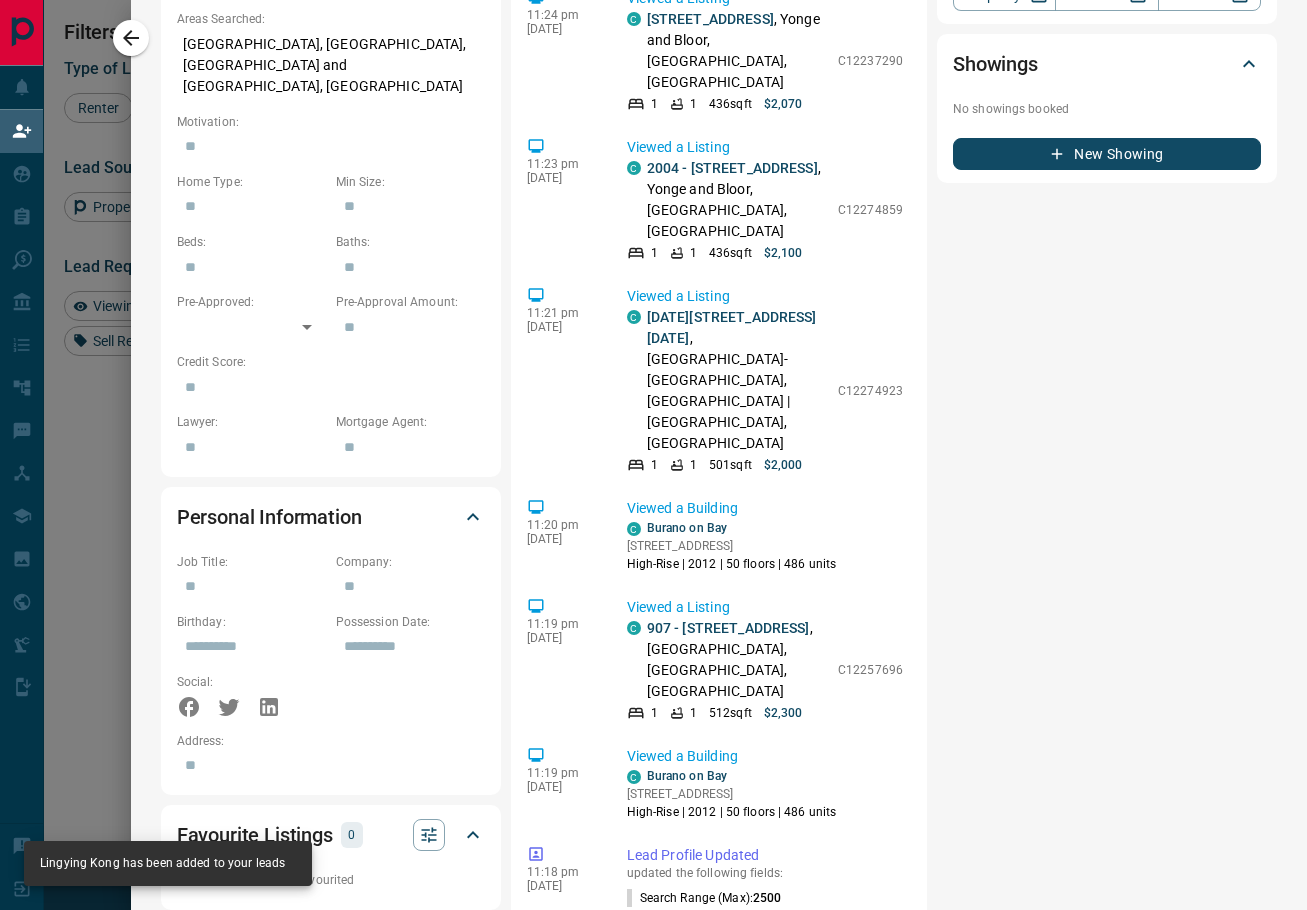 scroll, scrollTop: 752, scrollLeft: 0, axis: vertical 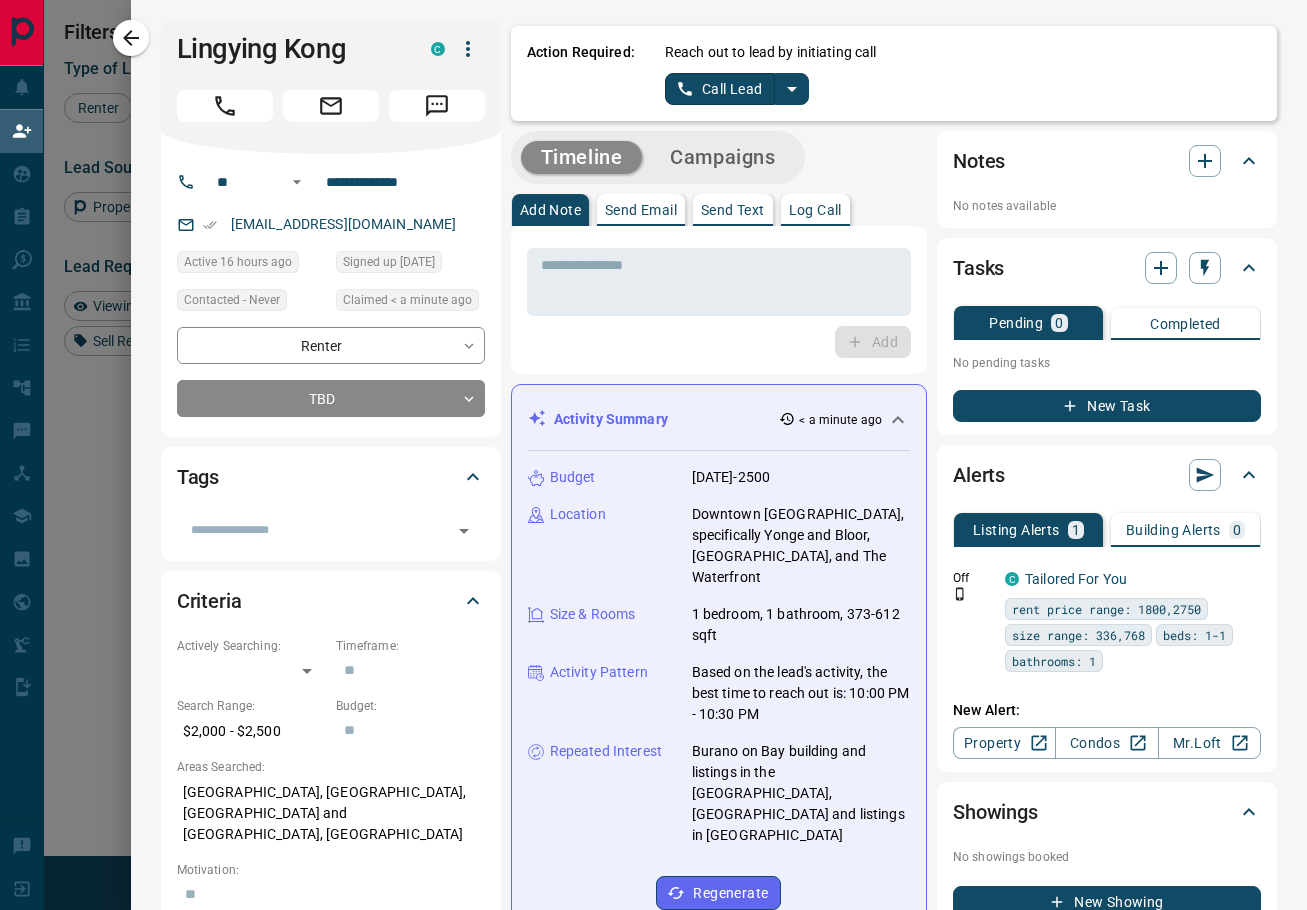 click on "Timeline Campaigns Add Note Send Email Send Text Log Call * ​ Add Activity Summary < a minute ago Budget [DATE]-2500 Location [GEOGRAPHIC_DATA], specifically [GEOGRAPHIC_DATA], and The Waterfront Size & Rooms 1 bedroom, 1 bathroom, 373-612 sqft Activity Pattern Based on the lead's activity, the best time to reach out is:  10:00 PM - 10:30 PM Repeated Interest Burano on Bay building and listings in the [GEOGRAPHIC_DATA], [GEOGRAPHIC_DATA] and listings in The Waterfront Regenerate All ​ 3:15 pm [DATE] Lead Claimed [PERSON_NAME] claimed Lingying from the lead pool   11:24 pm [DATE] Viewed a Listing C [STREET_ADDRESS][GEOGRAPHIC_DATA] 1 1 436  sqft $2,070 C12237290 11:23 pm [DATE] Viewed a Listing C 2004 - [STREET_ADDRESS][GEOGRAPHIC_DATA] 1 1 436  sqft $2,100 C12274859 11:21 pm [DATE] Viewed a Listing C [DATE] - [DATE][STREET_ADDRESS][GEOGRAPHIC_DATA] 1 1 501  sqft $2,000 C12274923 11:20 pm" at bounding box center (894, 1409) 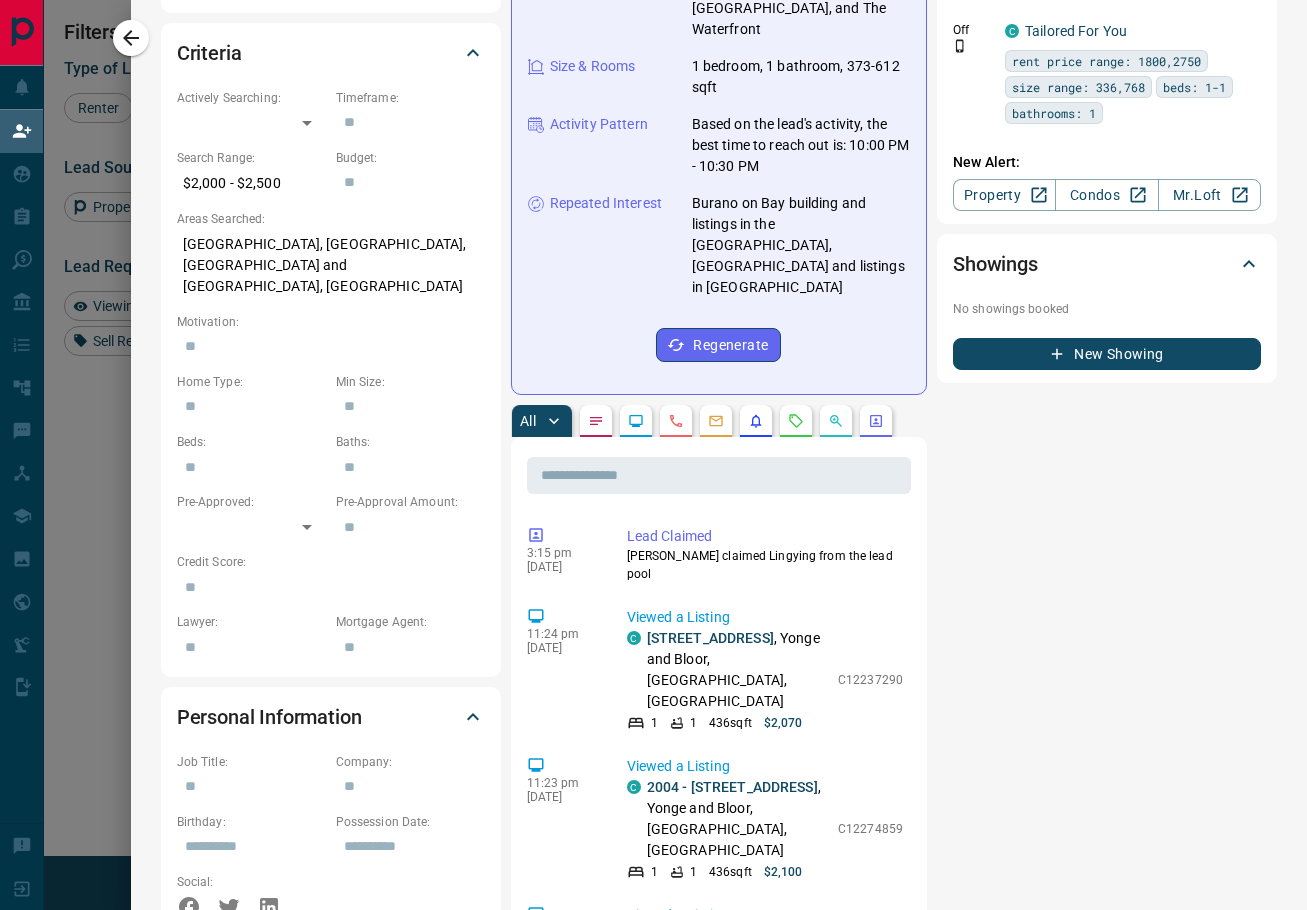 scroll, scrollTop: 563, scrollLeft: 0, axis: vertical 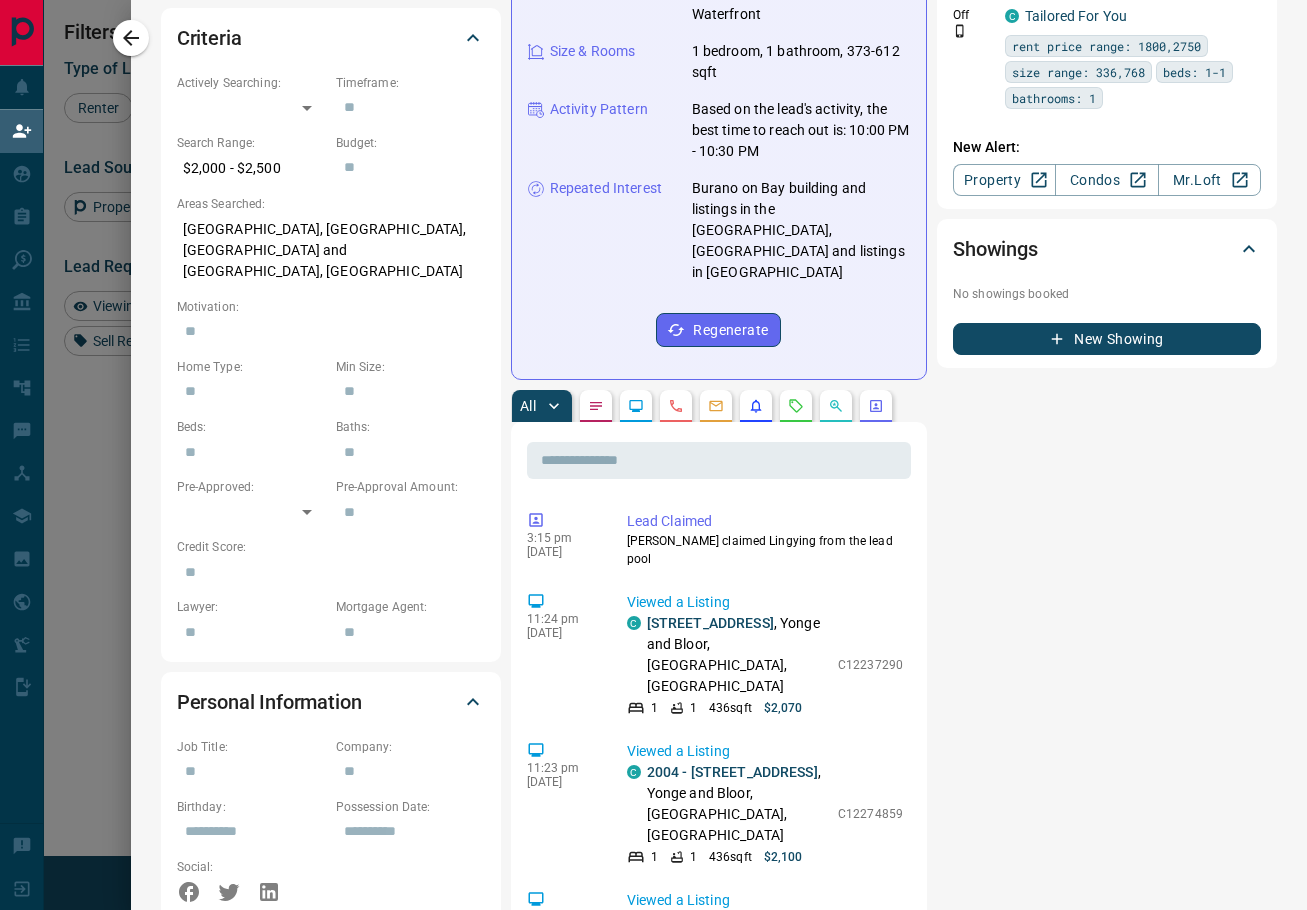 click on "Timeline Campaigns Add Note Send Email Send Text Log Call * ​ Add Activity Summary 1 minute ago Budget [DATE]-2500 Location [GEOGRAPHIC_DATA], specifically [GEOGRAPHIC_DATA], and The Waterfront Size & Rooms 1 bedroom, 1 bathroom, 373-612 sqft Activity Pattern Based on the lead's activity, the best time to reach out is:  10:00 PM - 10:30 PM Repeated Interest Burano on Bay building and listings in the [GEOGRAPHIC_DATA], [GEOGRAPHIC_DATA] and listings in The Waterfront Regenerate All ​ 3:15 pm [DATE] Lead Claimed [PERSON_NAME] claimed Lingying from the lead pool   11:24 pm [DATE] Viewed a Listing C [STREET_ADDRESS][GEOGRAPHIC_DATA] 1 1 436  sqft $2,070 C12237290 11:23 pm [DATE] Viewed a Listing C 2004 - [STREET_ADDRESS][GEOGRAPHIC_DATA] 1 1 436  sqft $2,100 C12274859 11:21 pm [DATE] Viewed a Listing C [DATE][STREET_ADDRESS][DATE][GEOGRAPHIC_DATA] 1 1 501  sqft $2,000 C12274923 11:20 pm C" at bounding box center (894, 846) 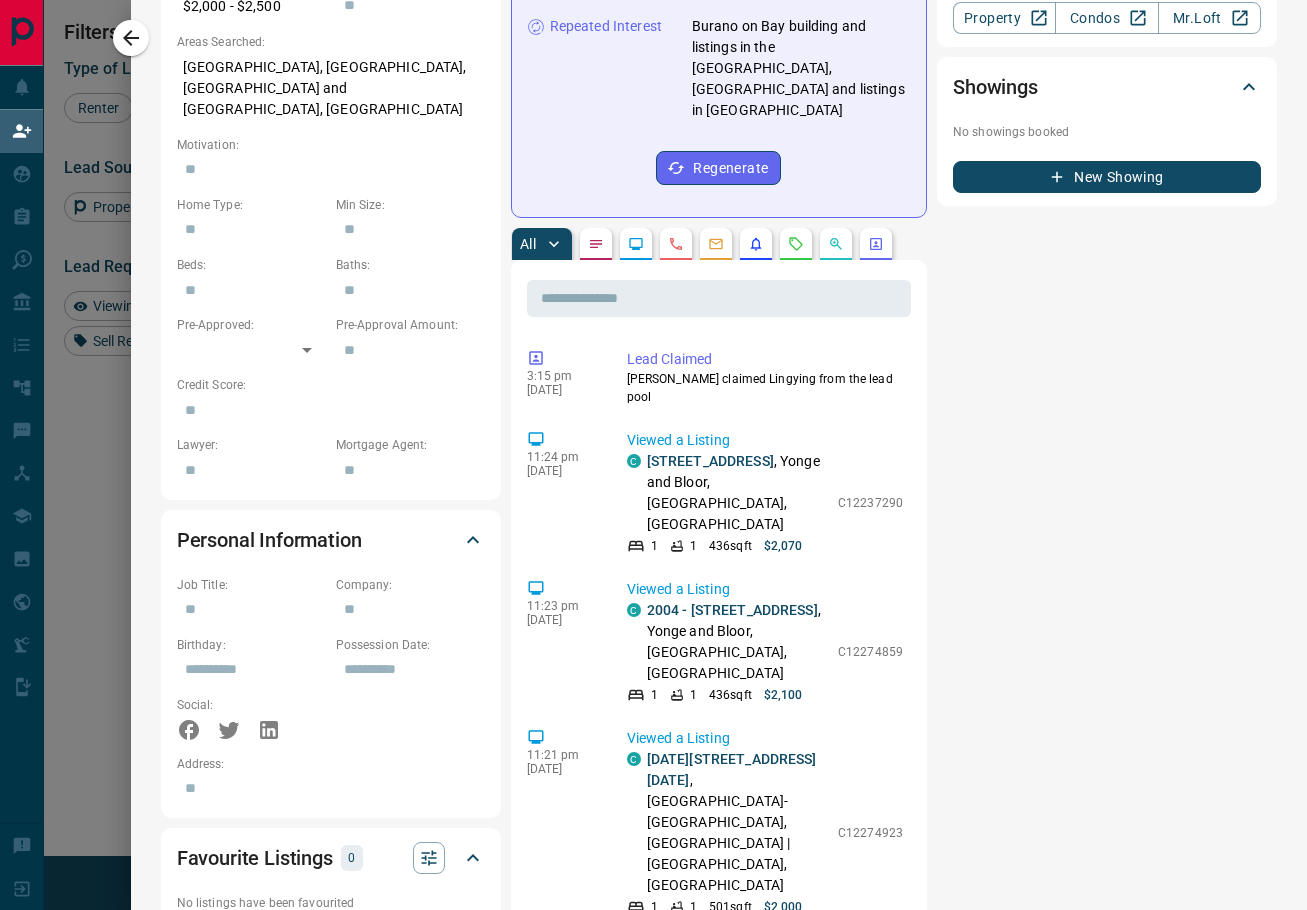 scroll, scrollTop: 731, scrollLeft: 0, axis: vertical 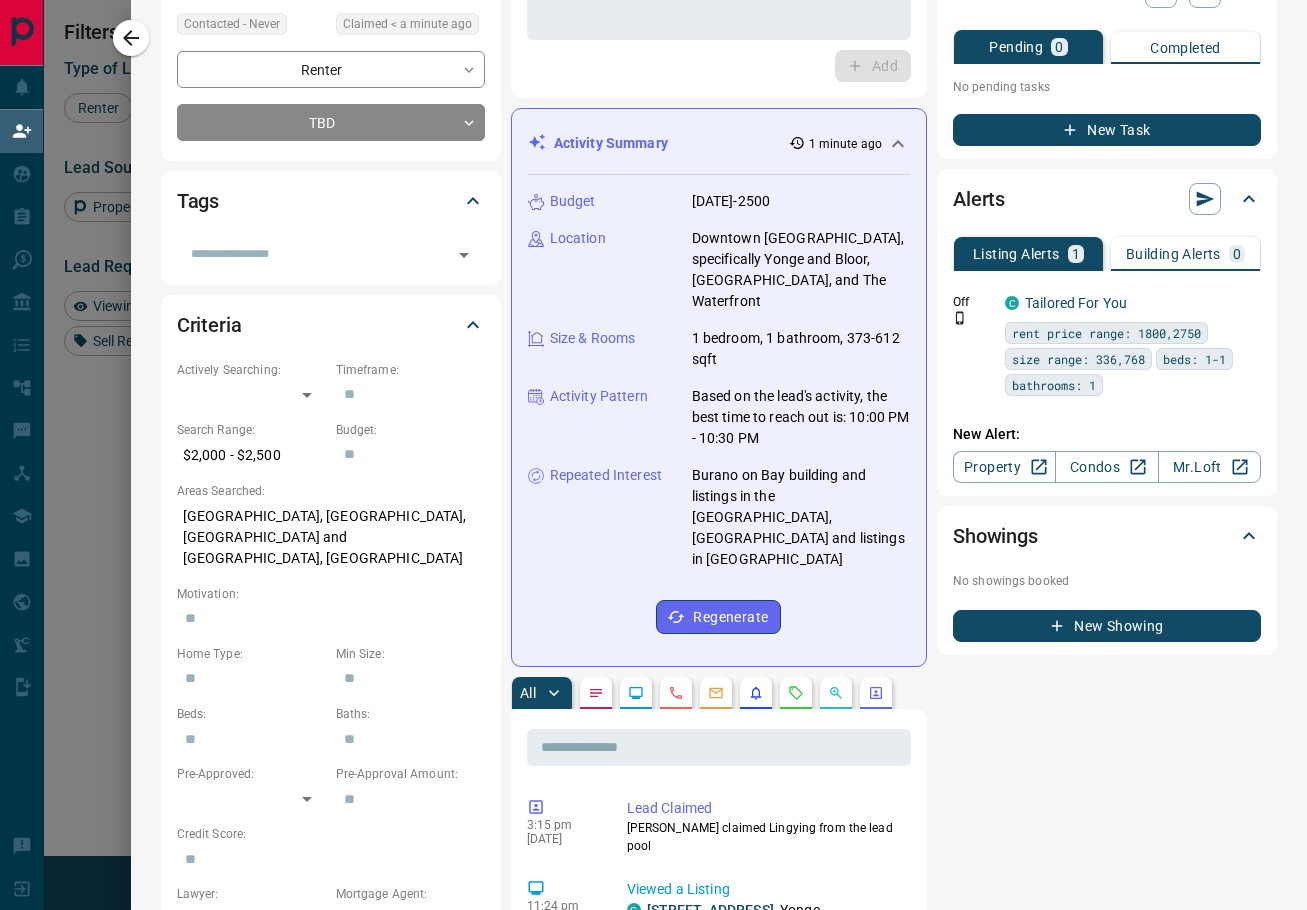click on "Alerts Listing Alerts 1 Building Alerts 0 Off C Tailored For You rent price range: 1800,2750 size range: 336,768 beds: 1-1 bathrooms: 1 No building alerts available New Alert: Property Condos Mr.Loft" at bounding box center [1107, 332] 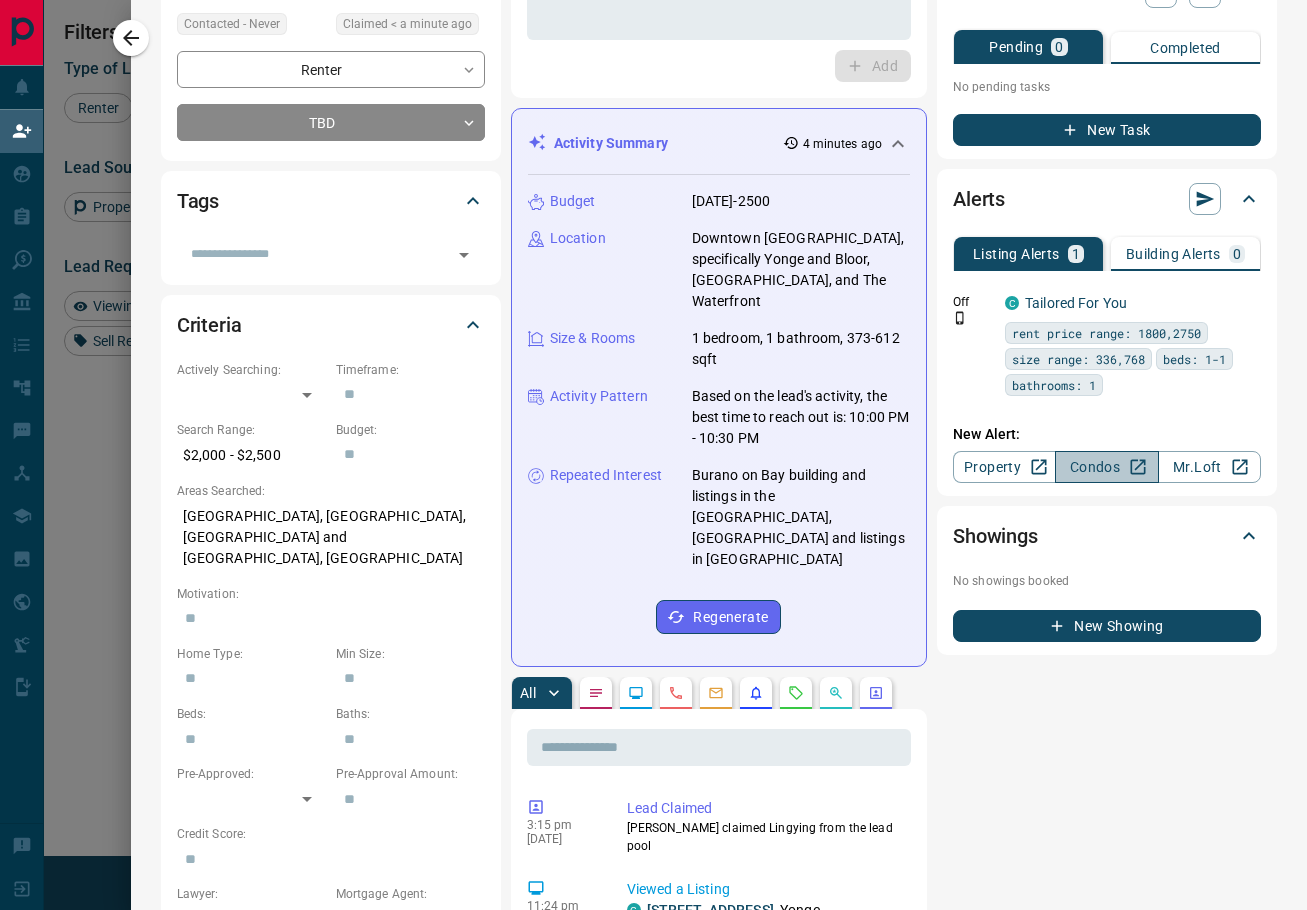 click on "Condos" at bounding box center [1106, 467] 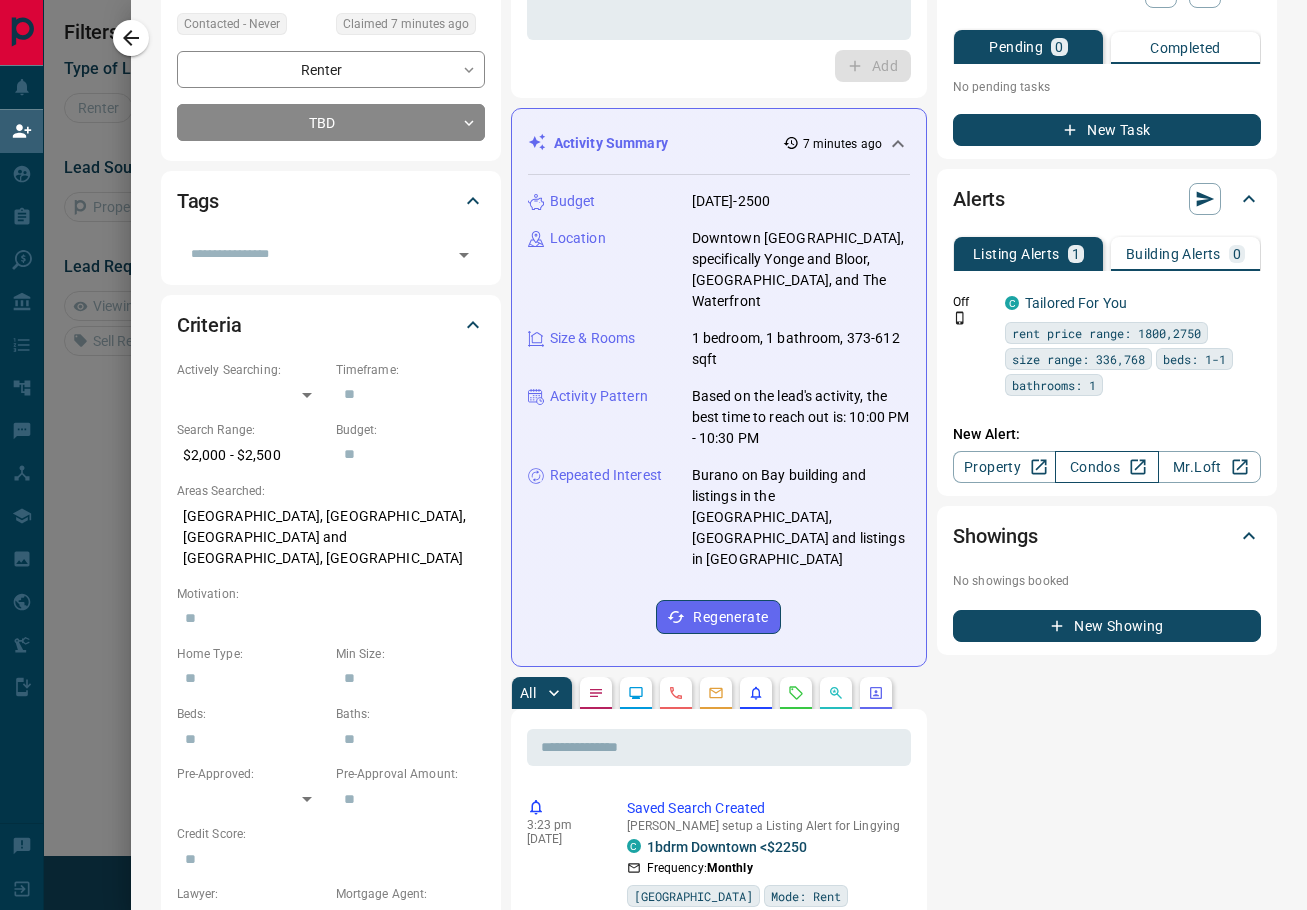 scroll, scrollTop: 1, scrollLeft: 1, axis: both 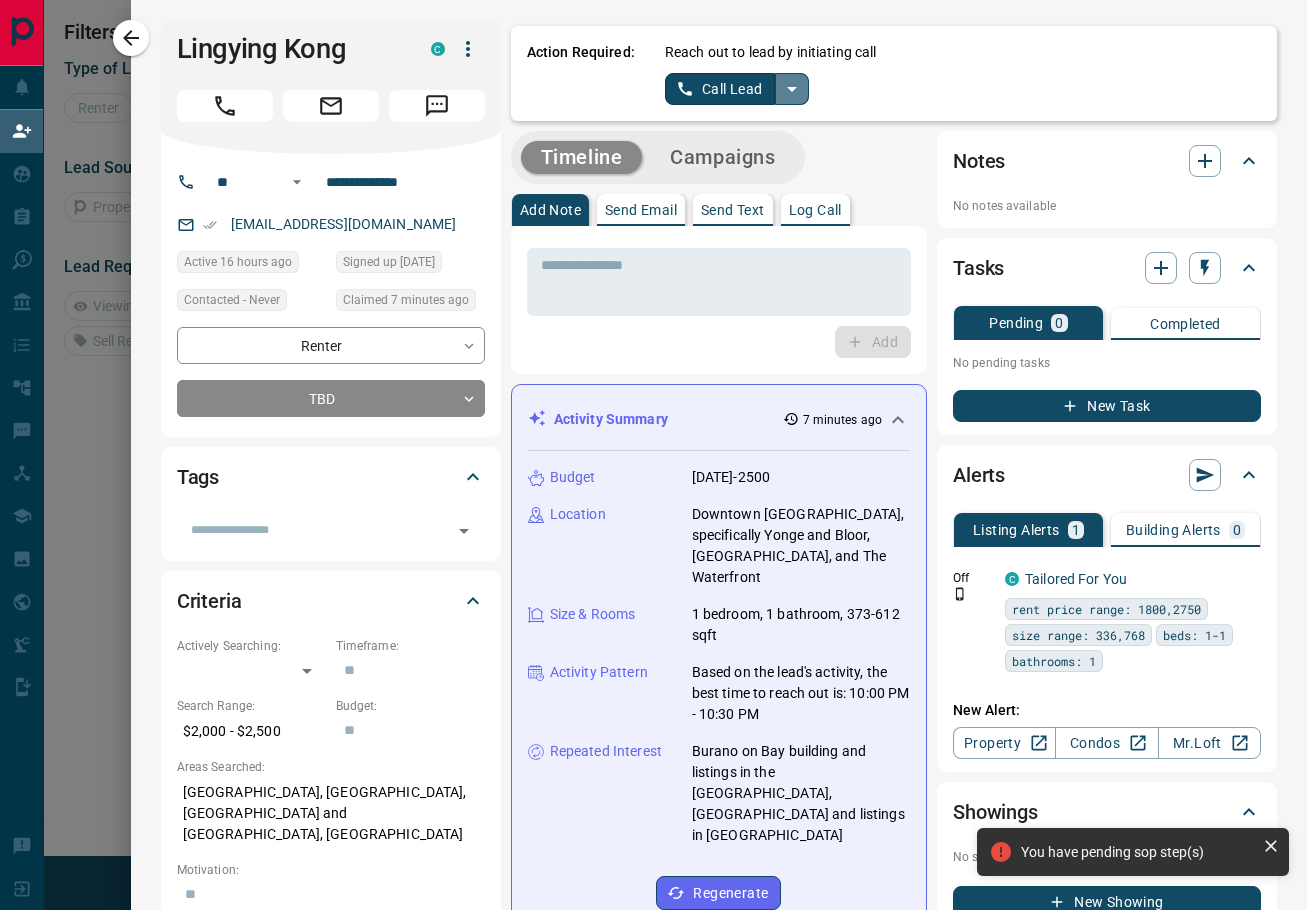 click 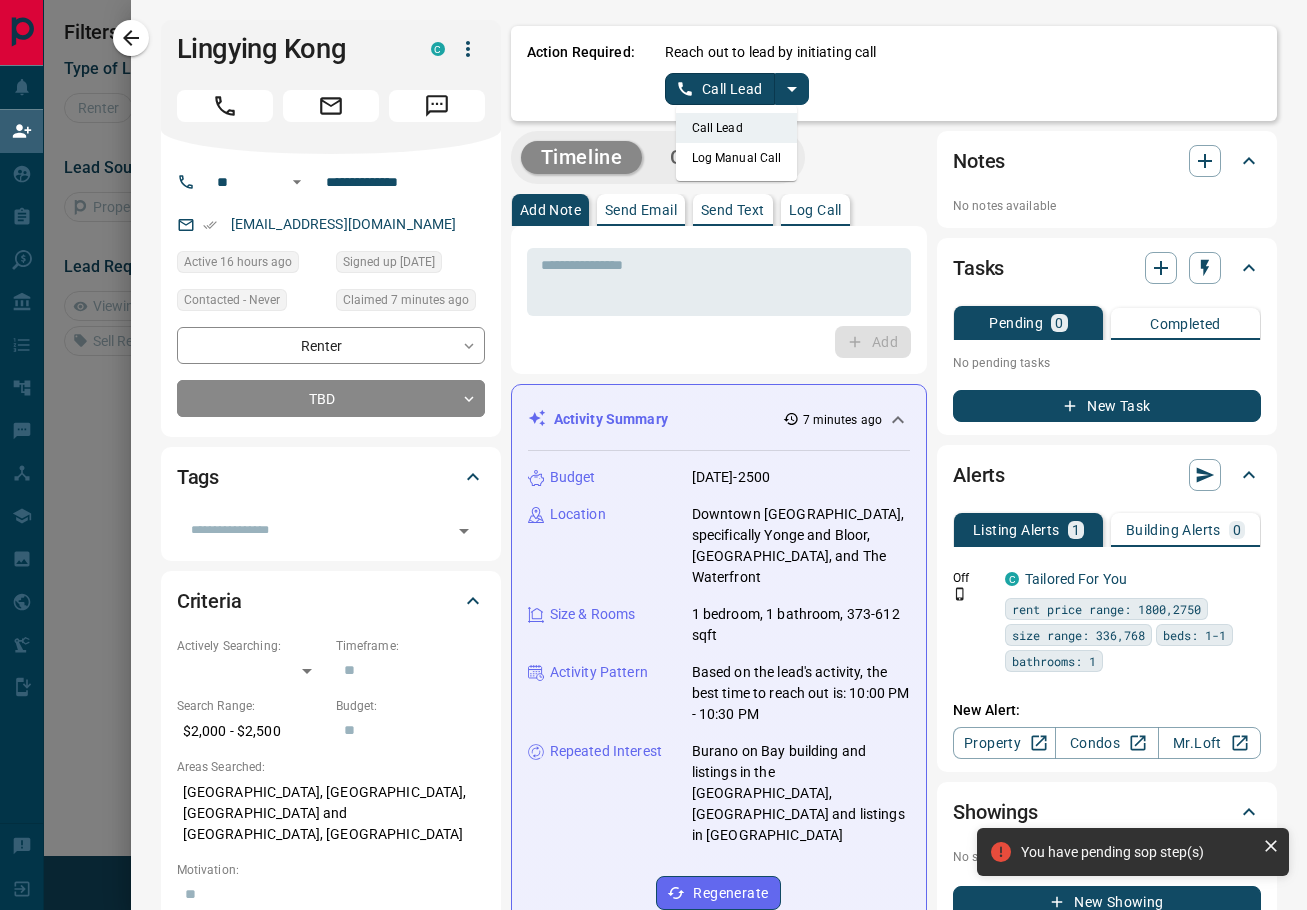 click on "Log Manual Call" at bounding box center (737, 158) 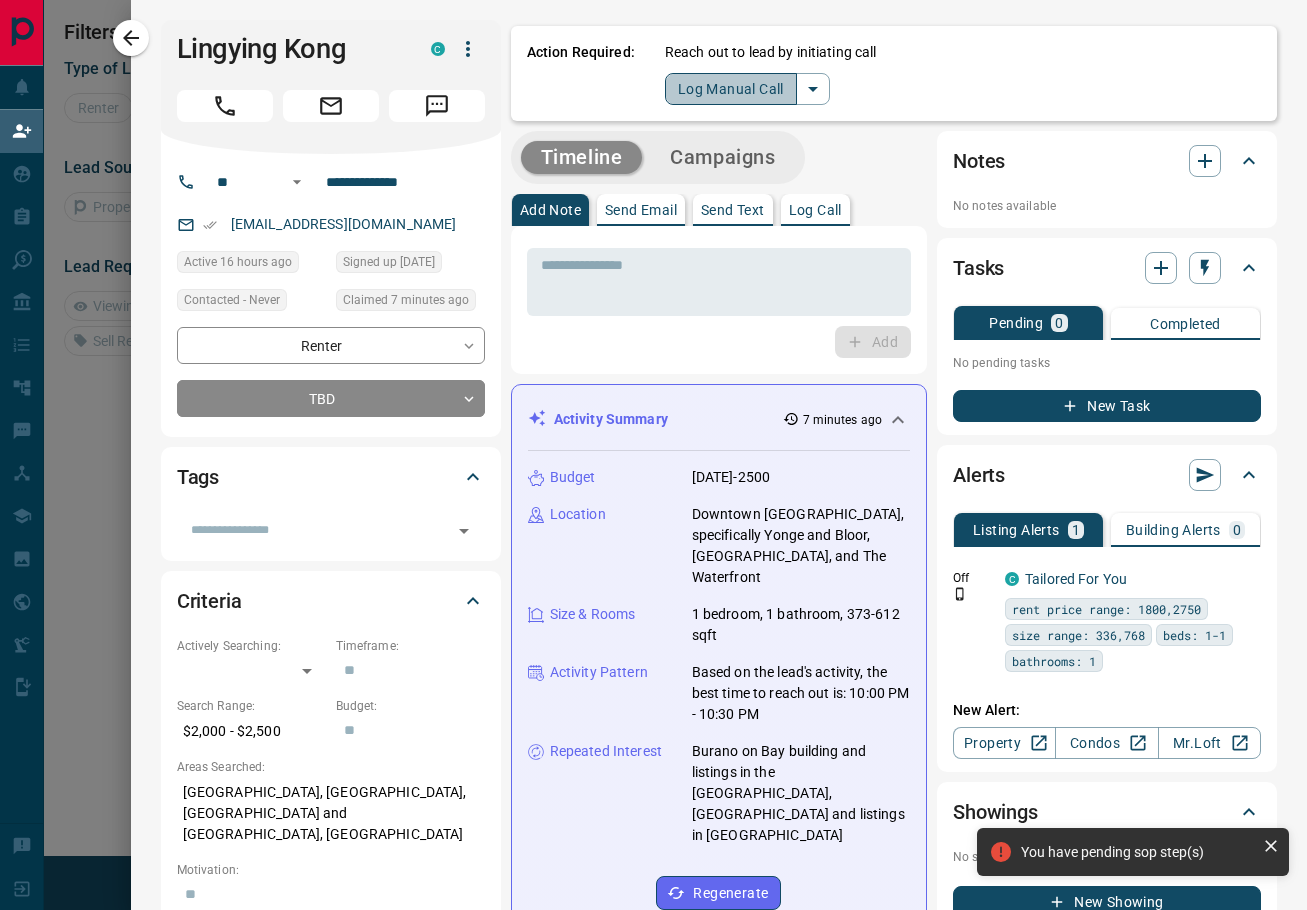 click on "Log Manual Call" at bounding box center (731, 89) 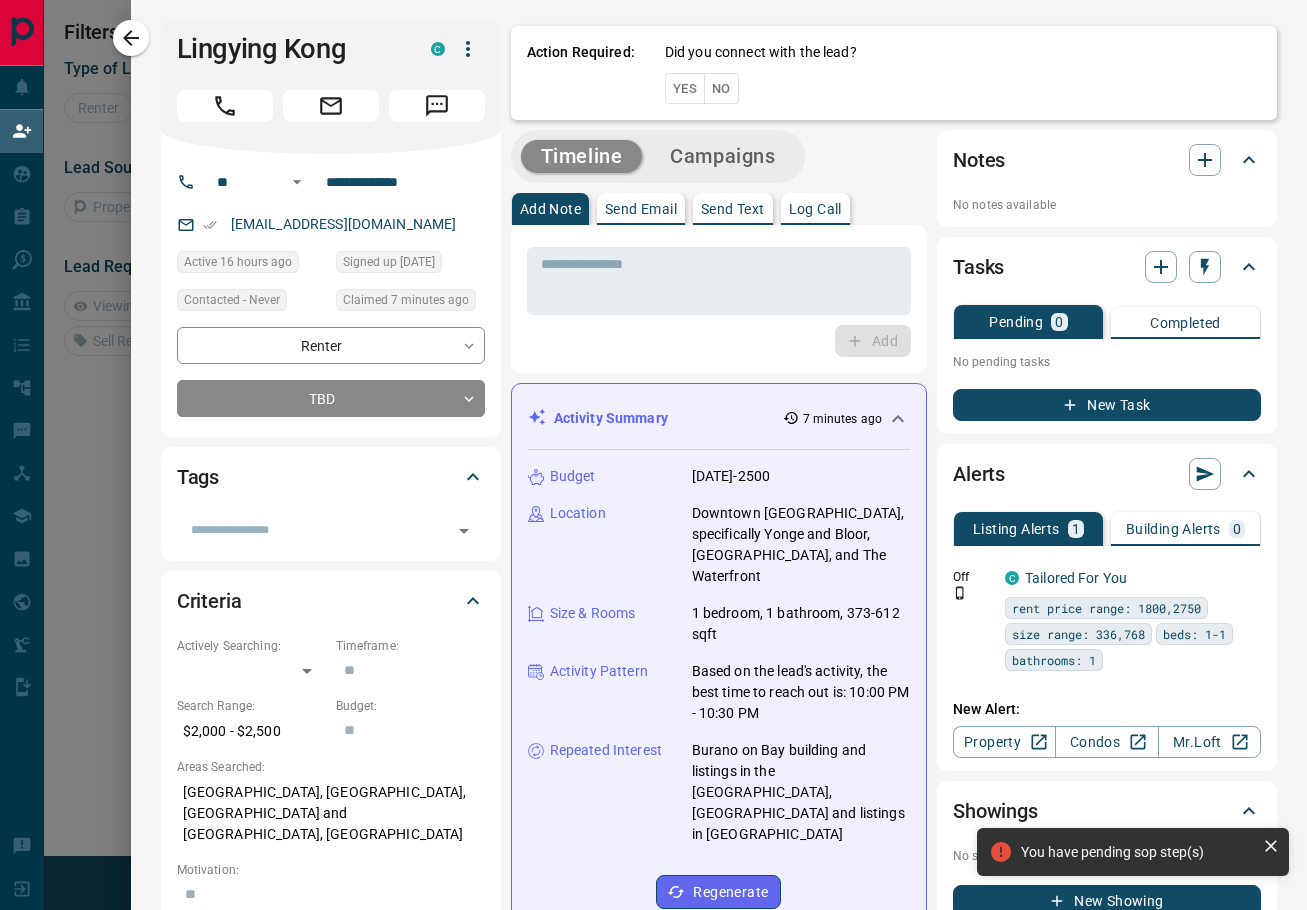 click on "Yes" at bounding box center (685, 88) 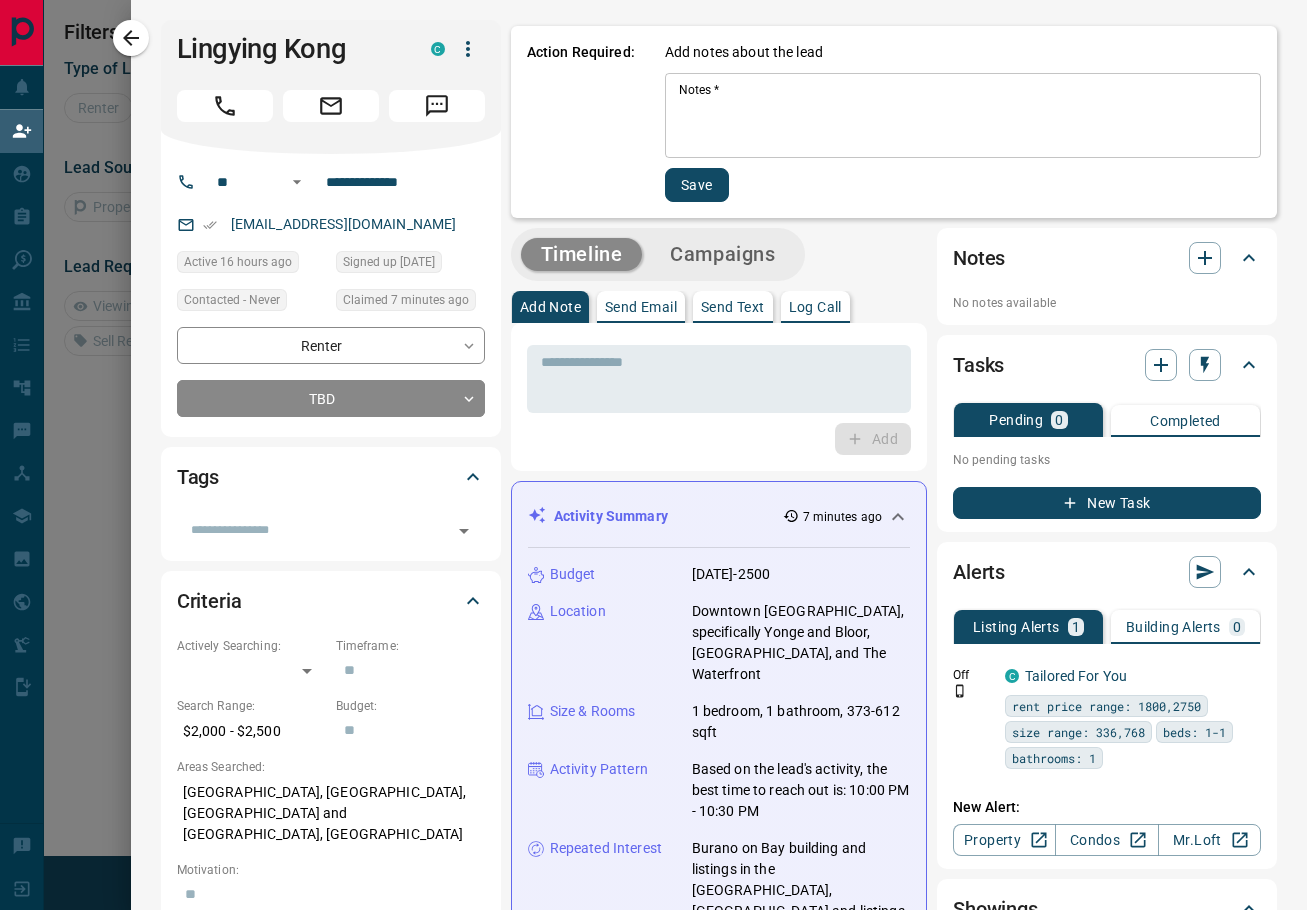 click on "Notes   *" at bounding box center [963, 116] 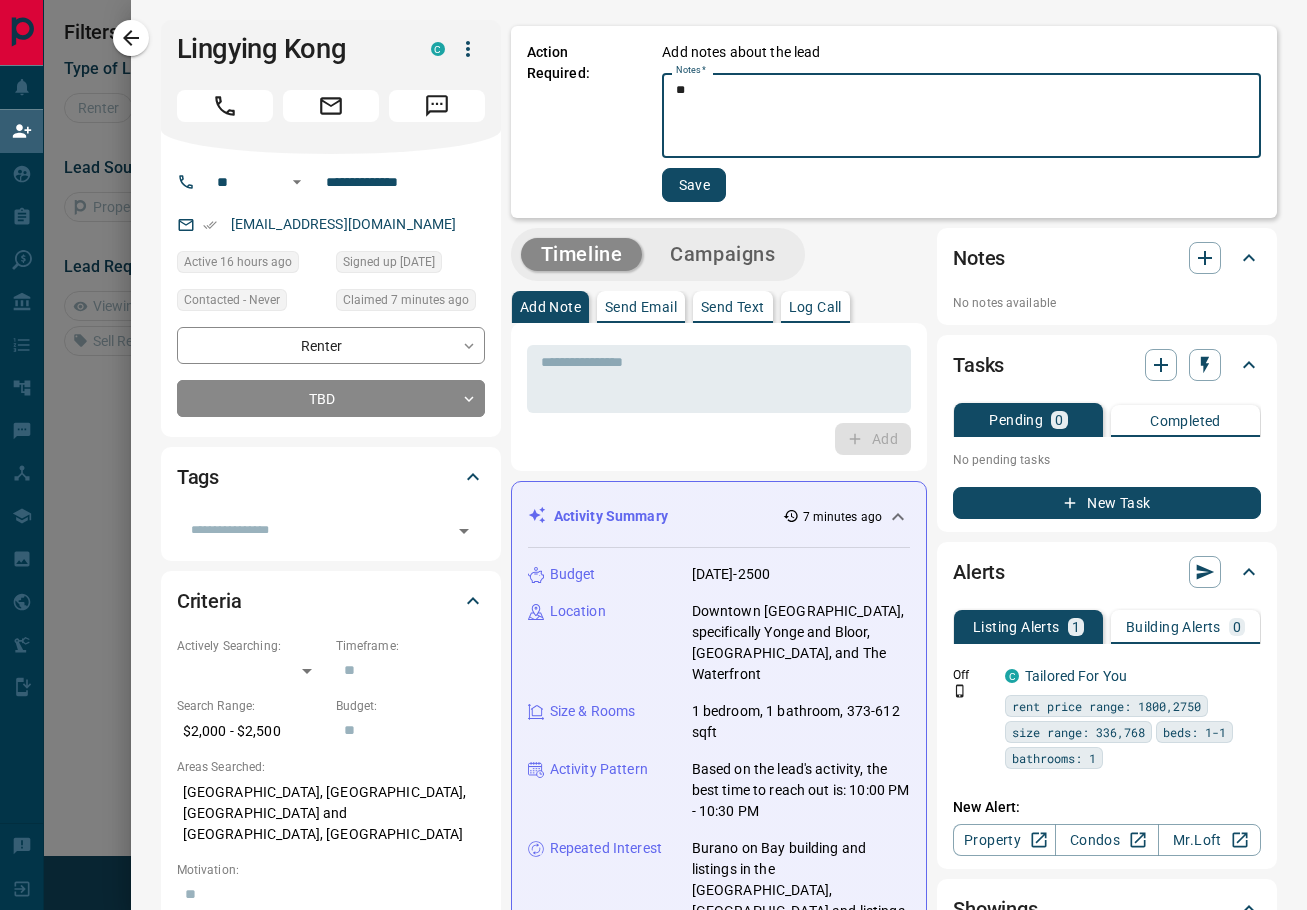 type on "*" 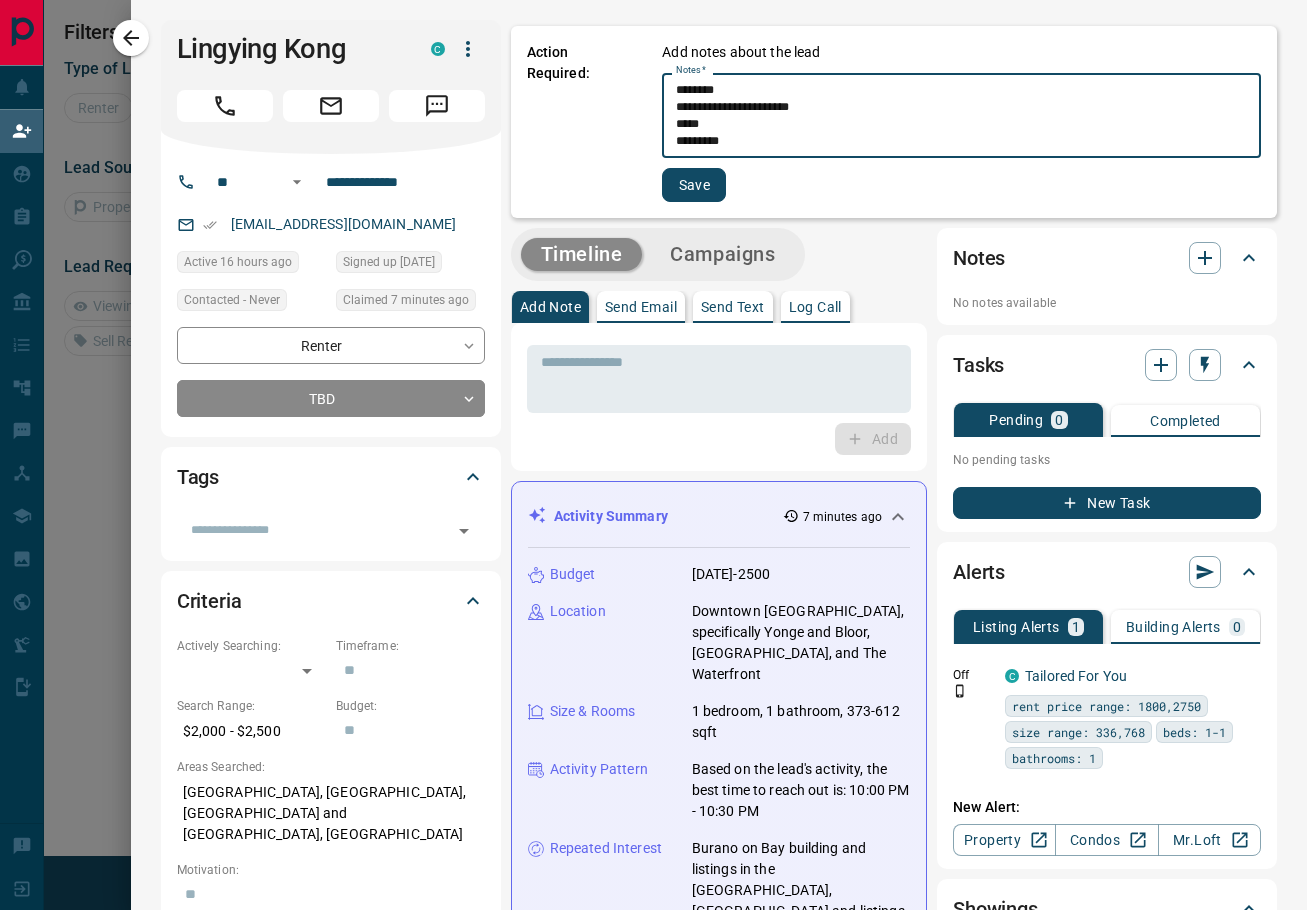 type on "**********" 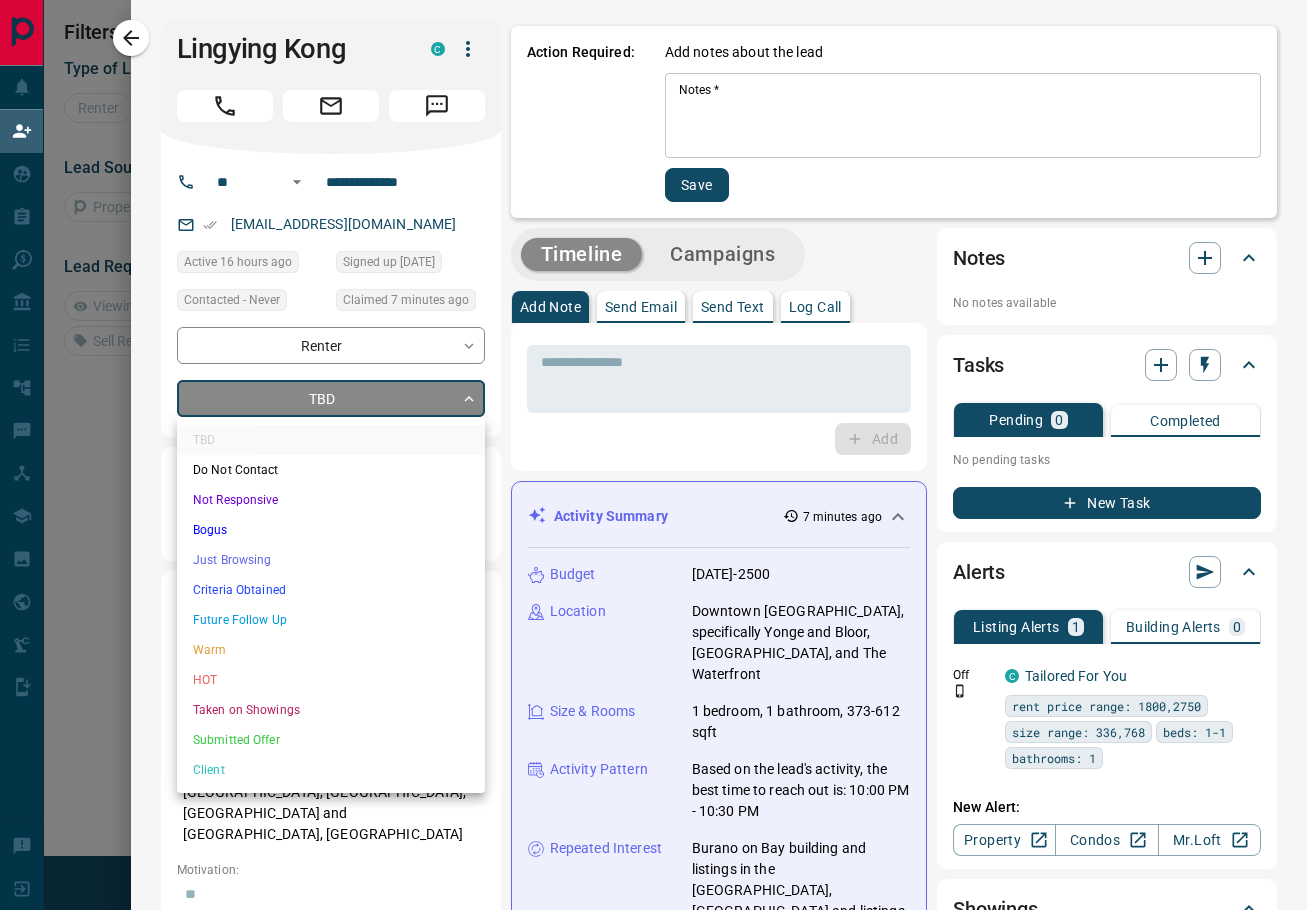 click on "**********" at bounding box center (653, 384) 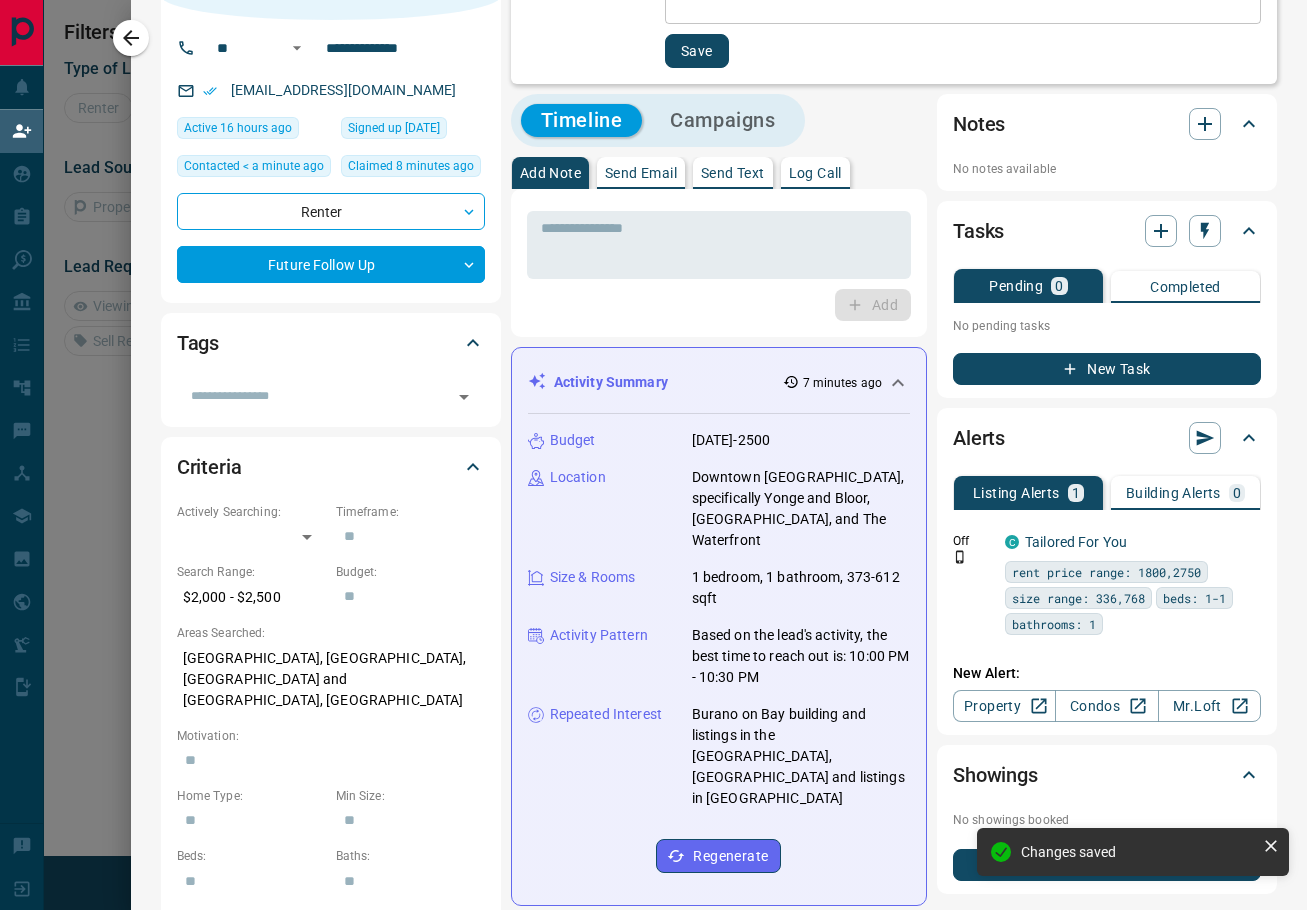 scroll, scrollTop: 133, scrollLeft: 0, axis: vertical 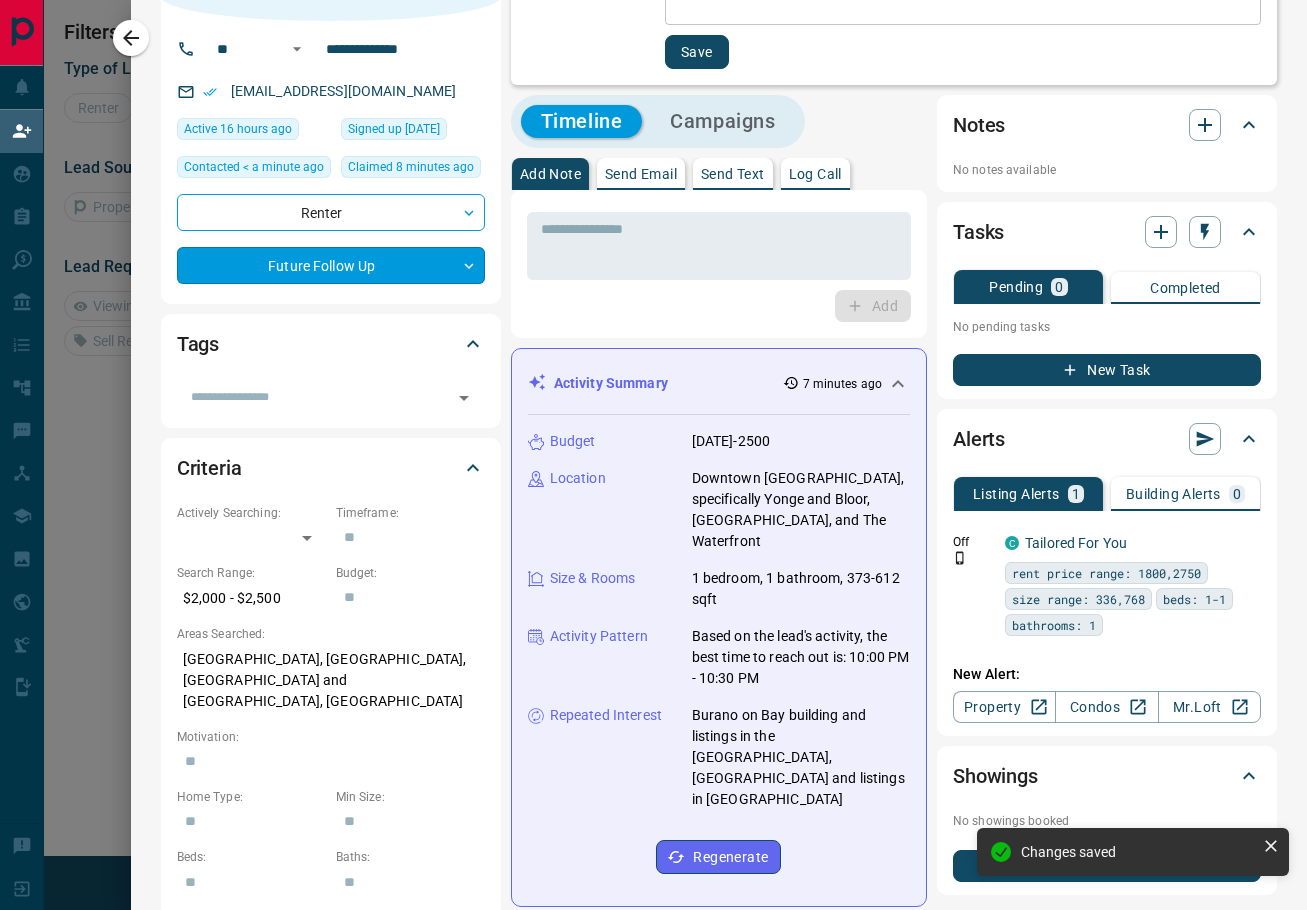click on "**********" at bounding box center [653, 384] 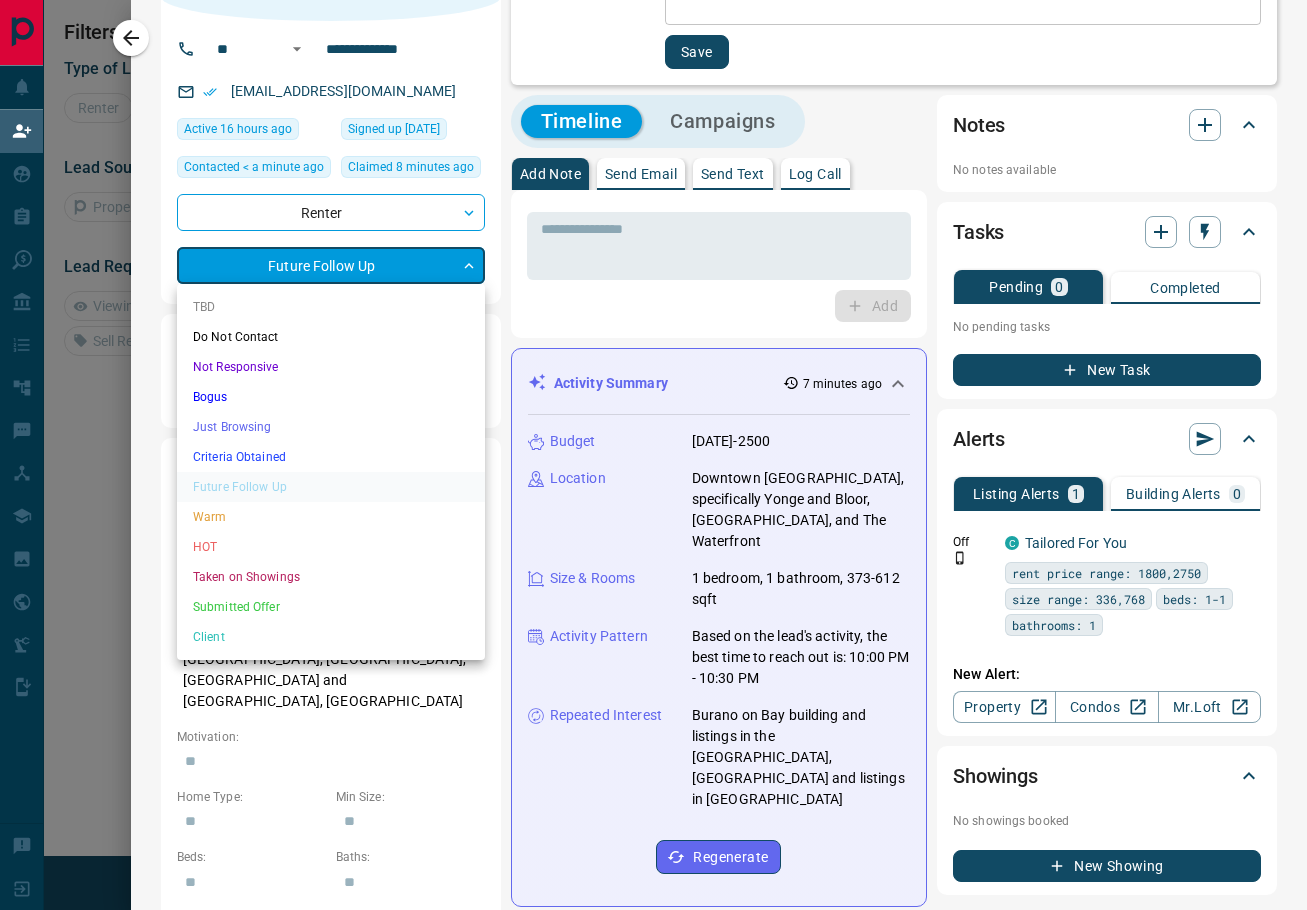 click on "Criteria Obtained" at bounding box center [331, 457] 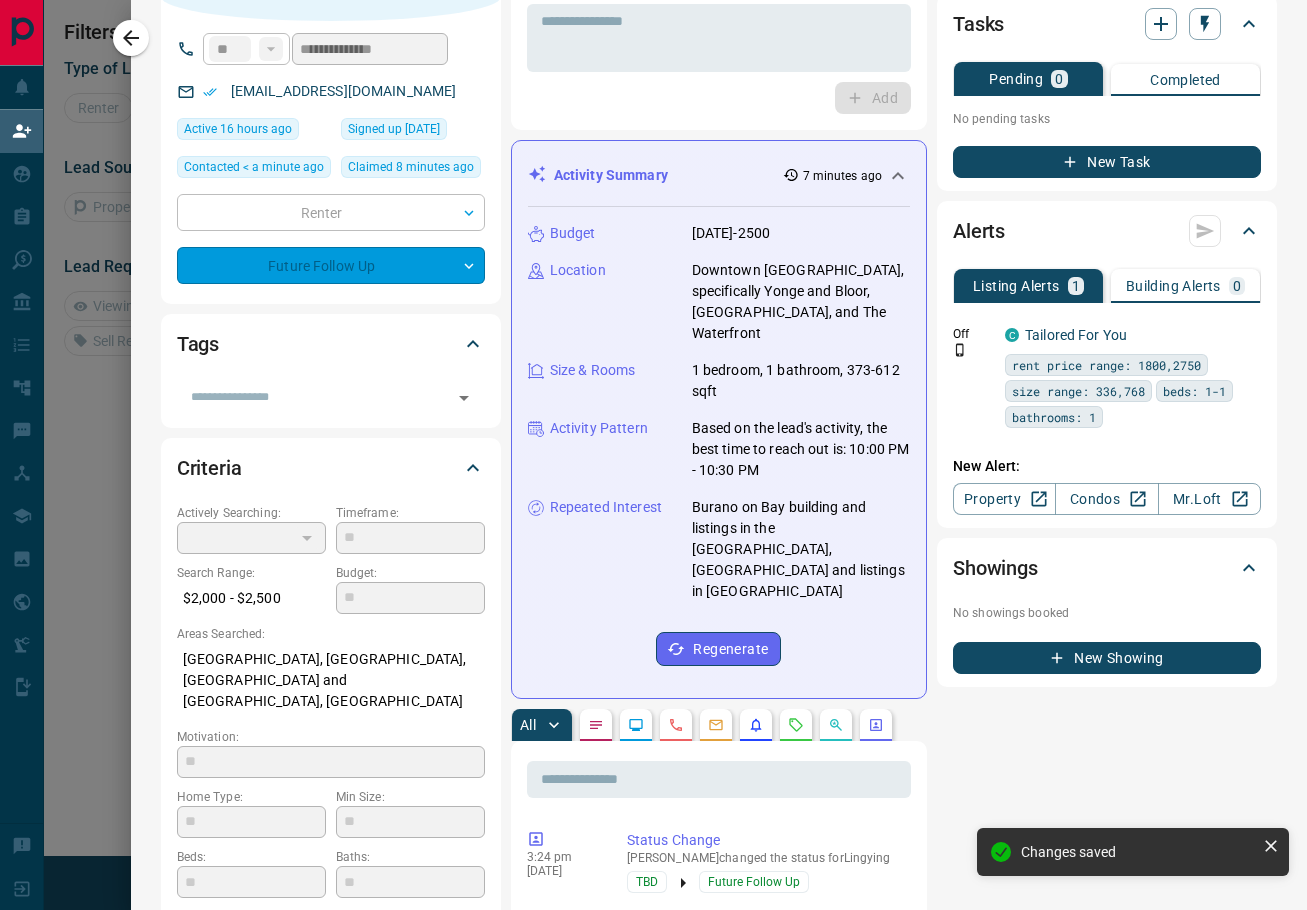 type on "*" 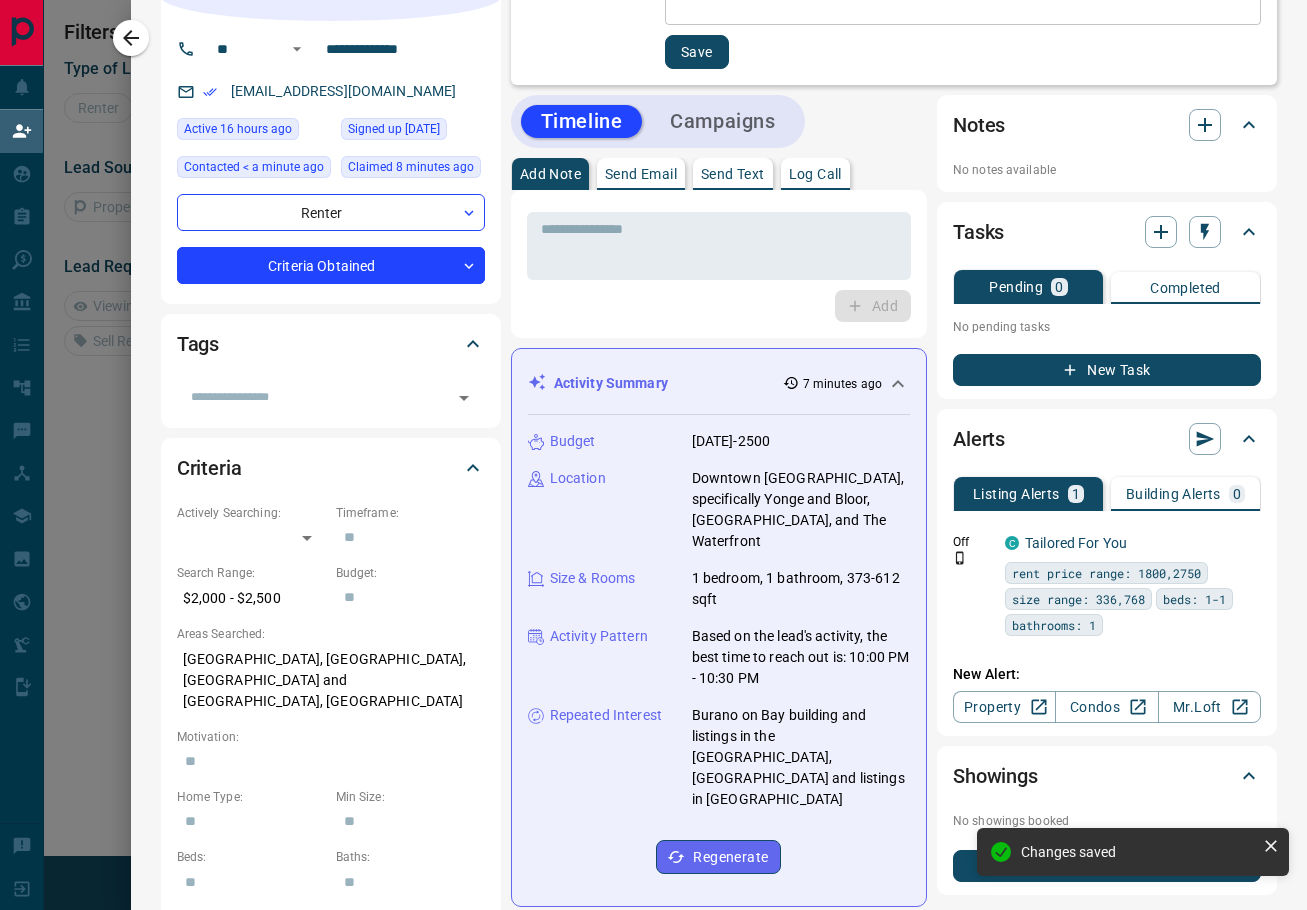 click 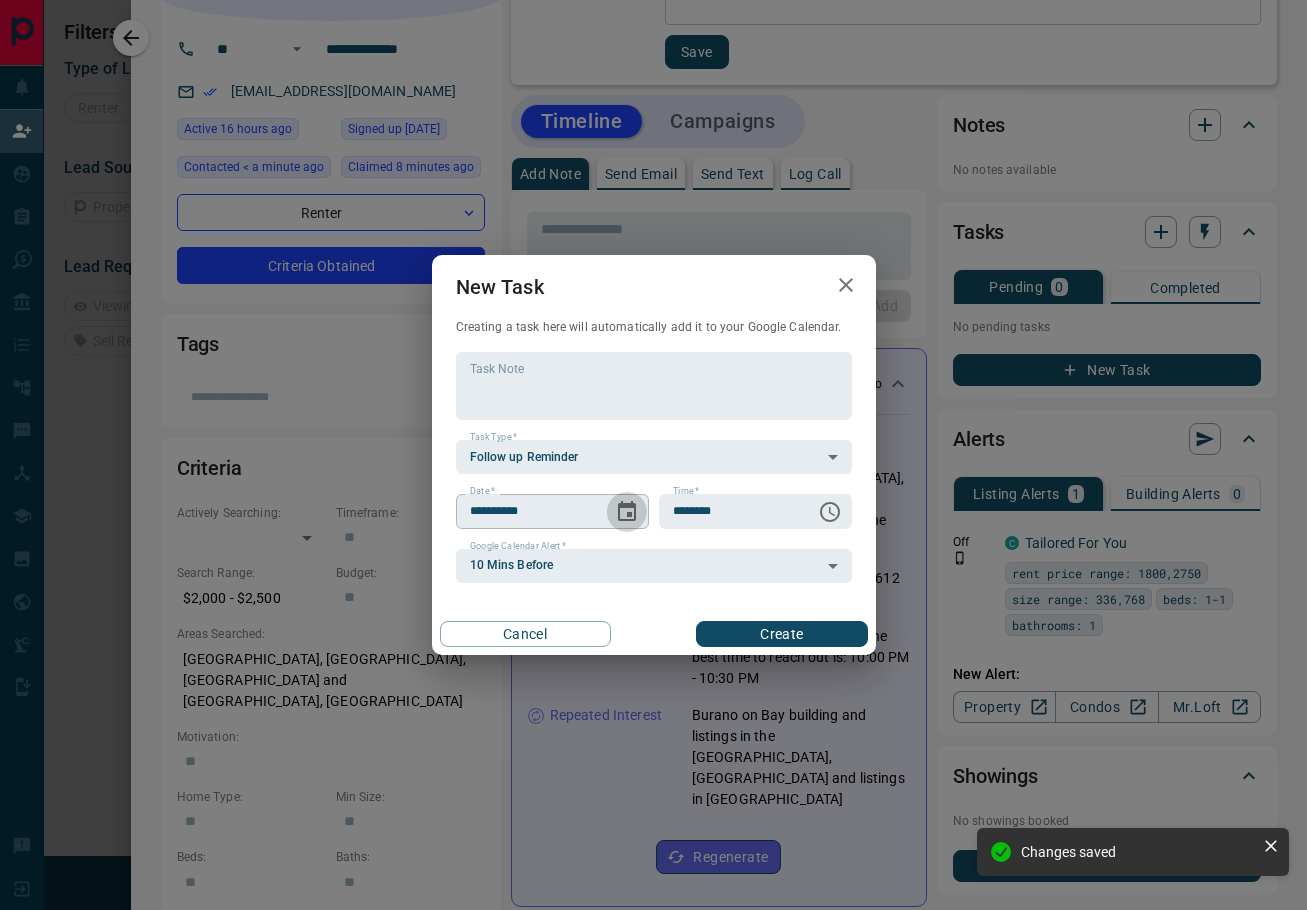 click 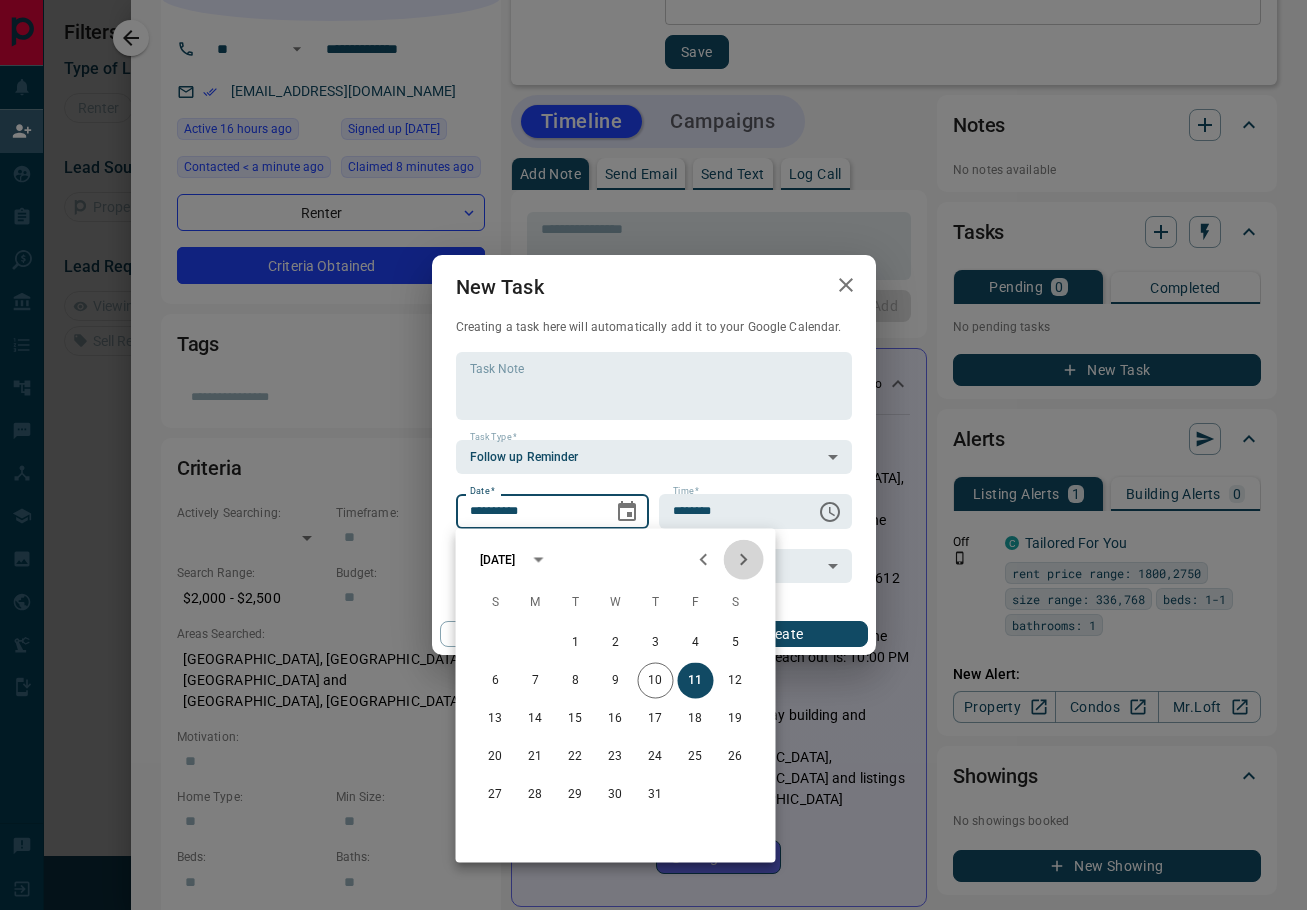 click 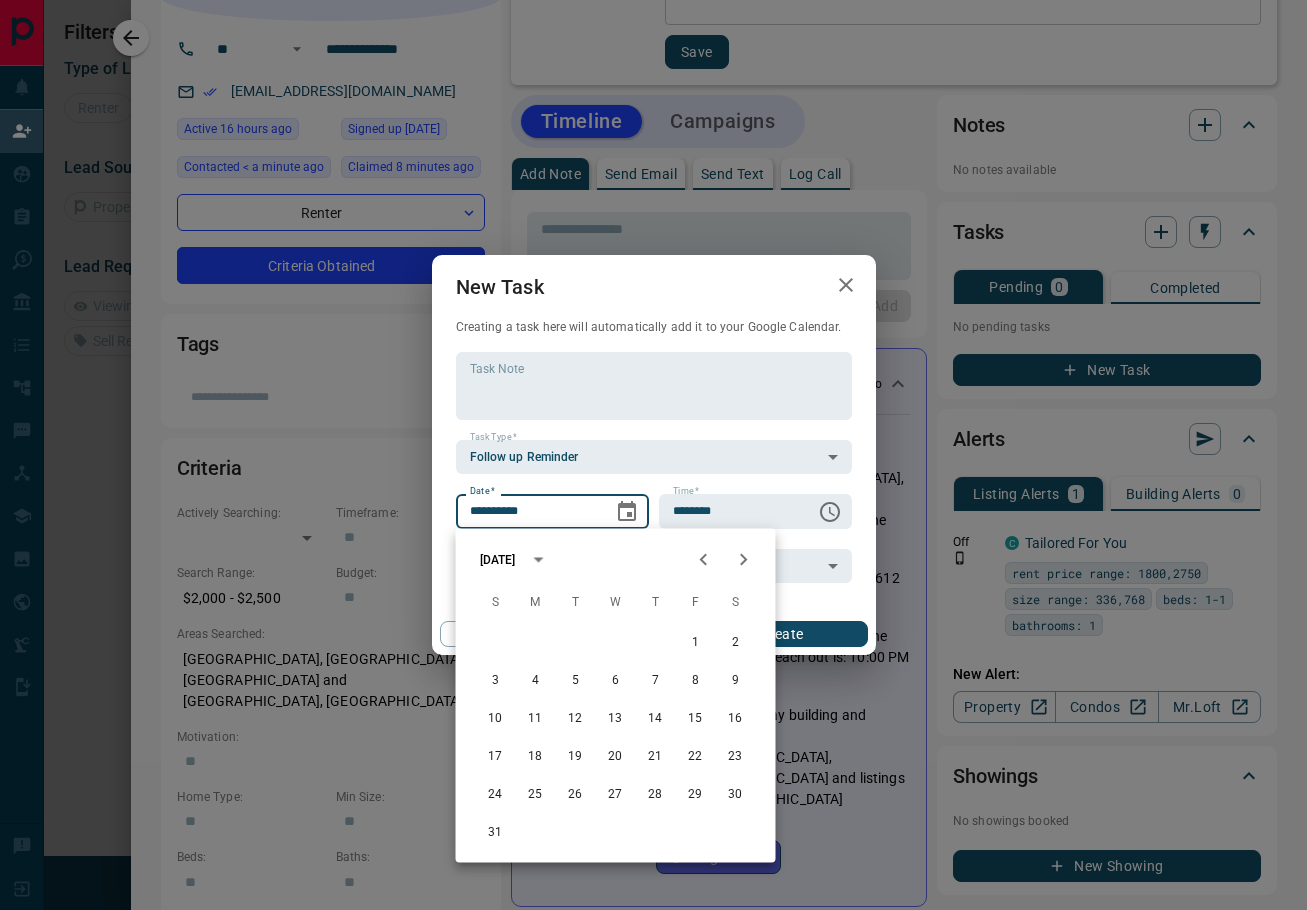 click 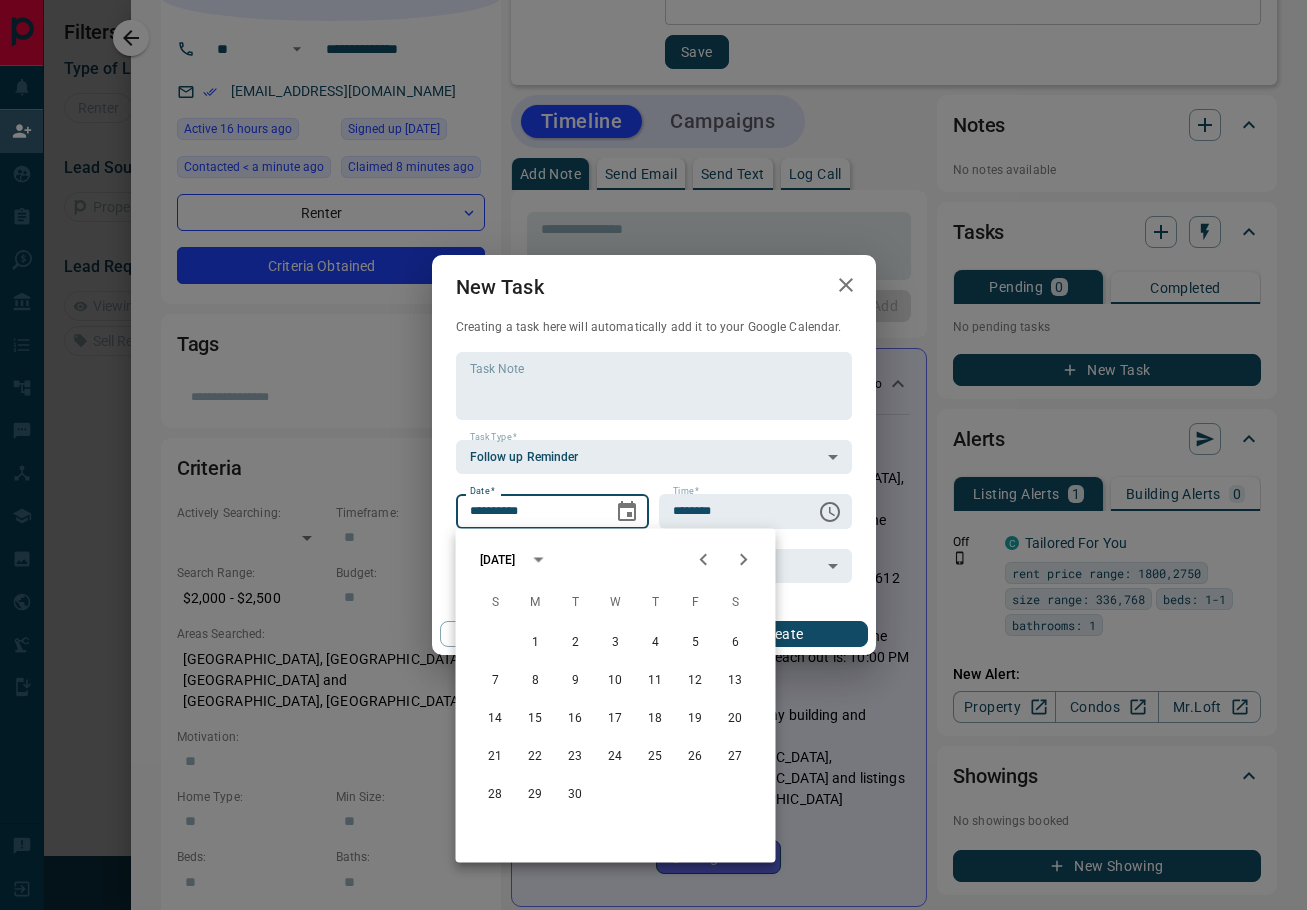click 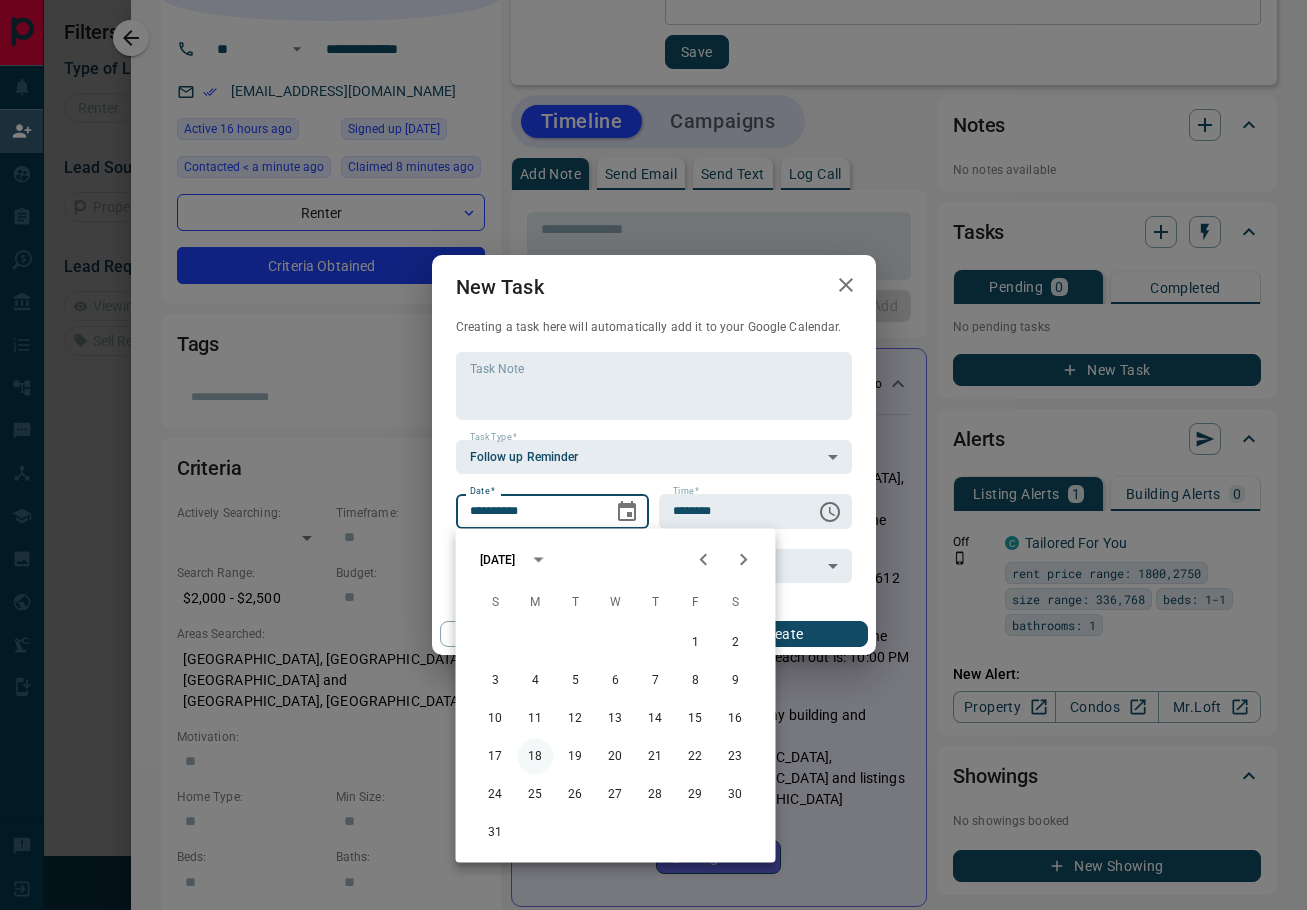 click on "18" at bounding box center [536, 757] 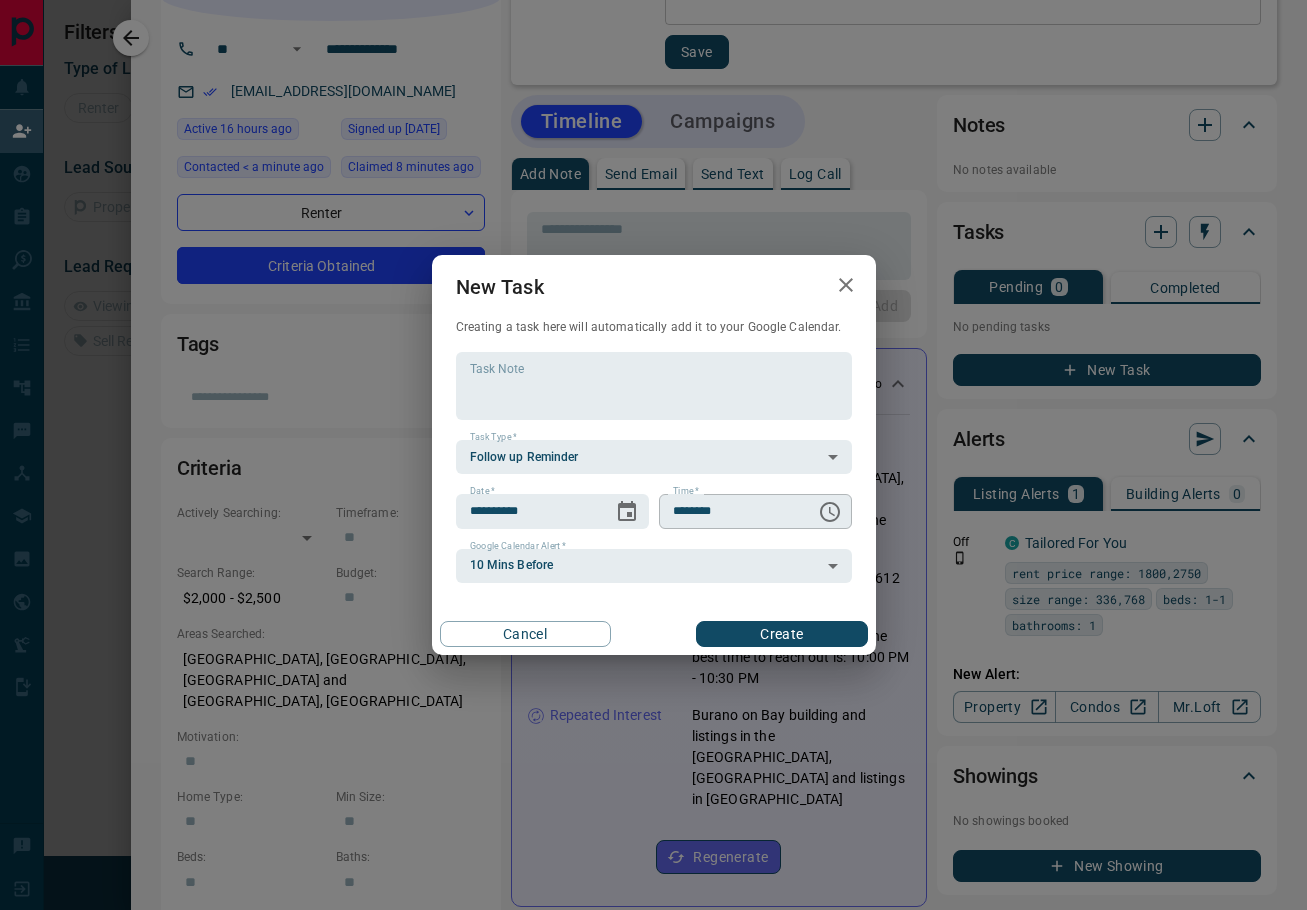 click 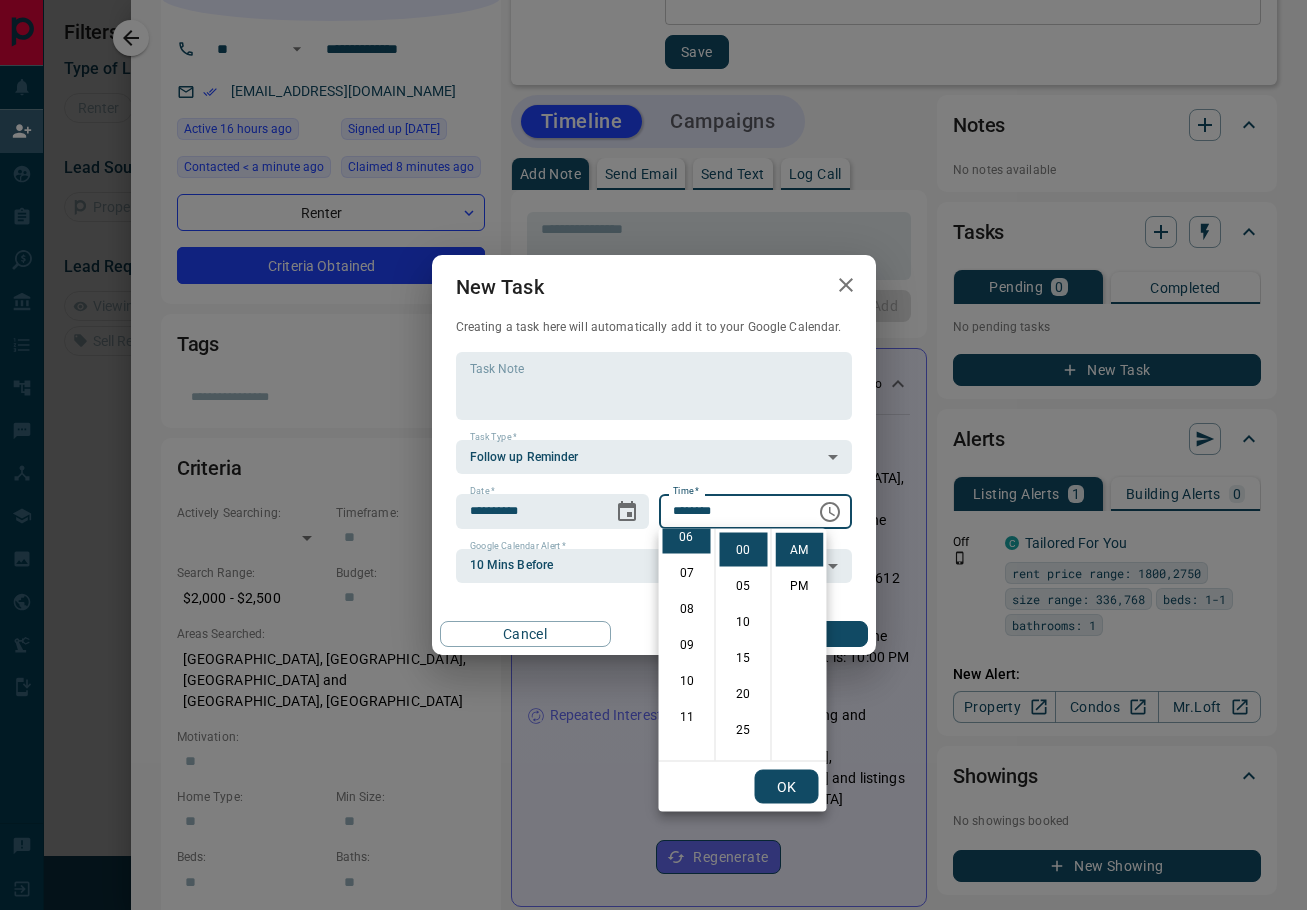 scroll, scrollTop: 241, scrollLeft: 0, axis: vertical 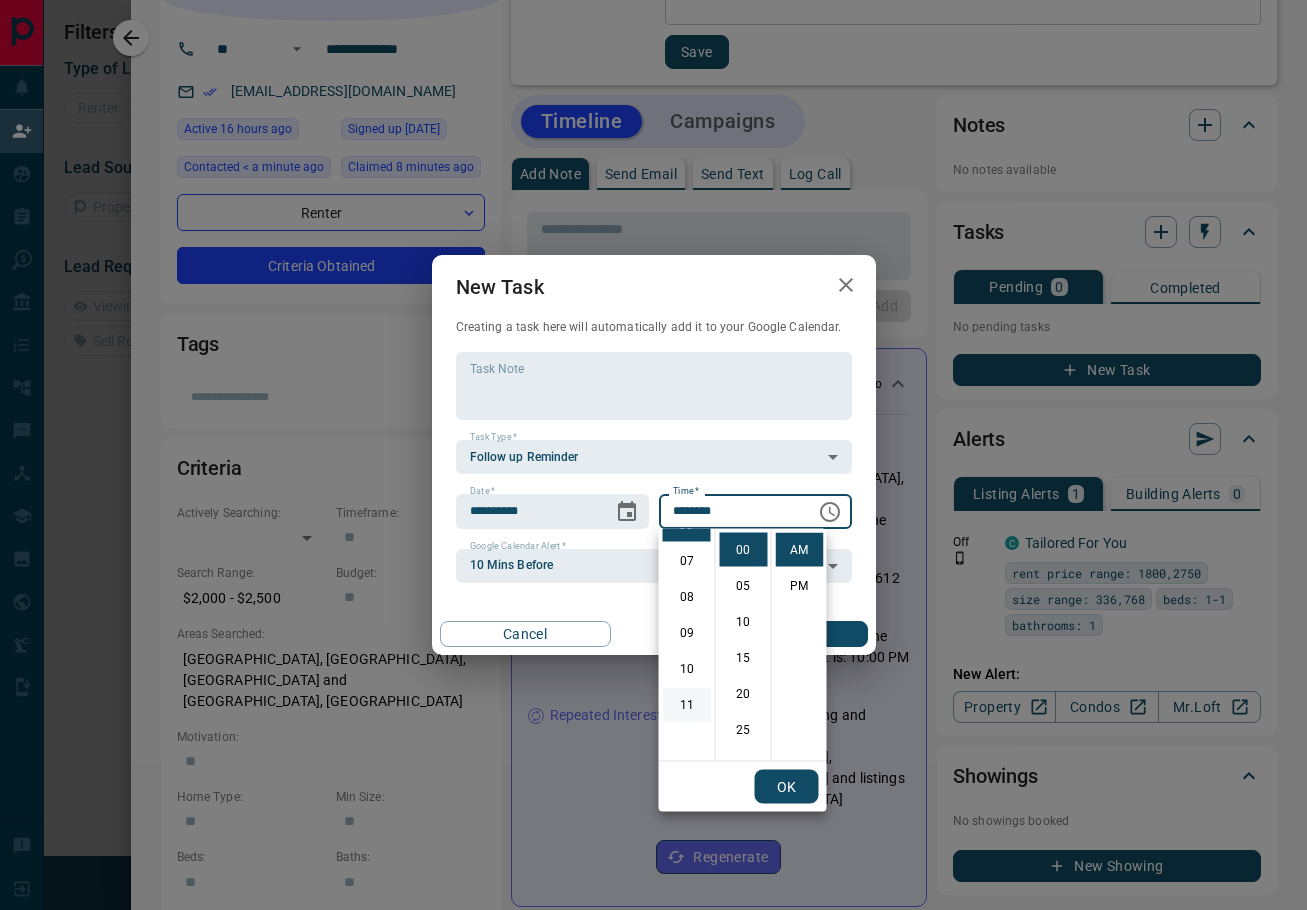 click on "11" at bounding box center [687, 705] 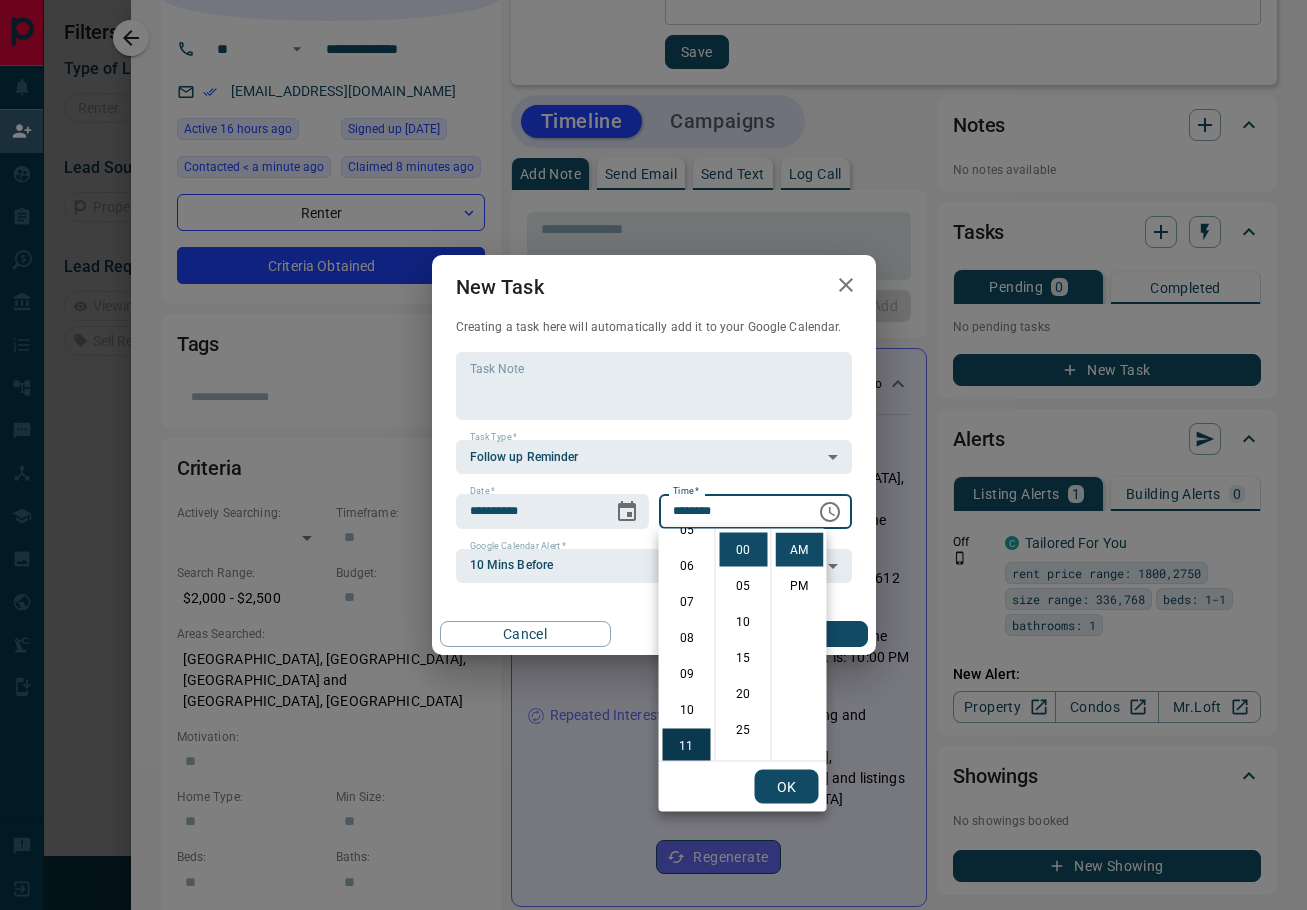 scroll, scrollTop: 0, scrollLeft: 0, axis: both 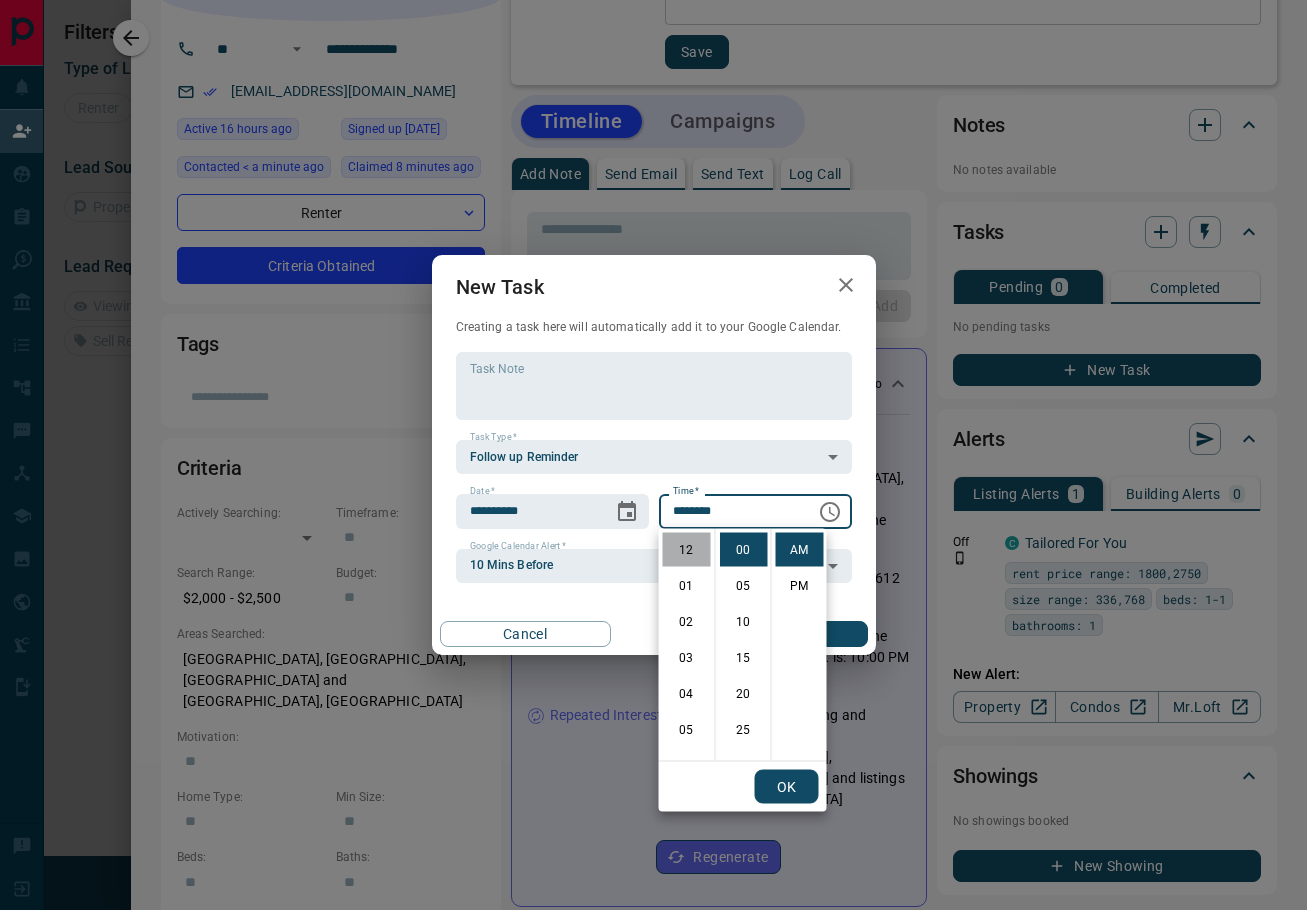 click on "12" at bounding box center [687, 550] 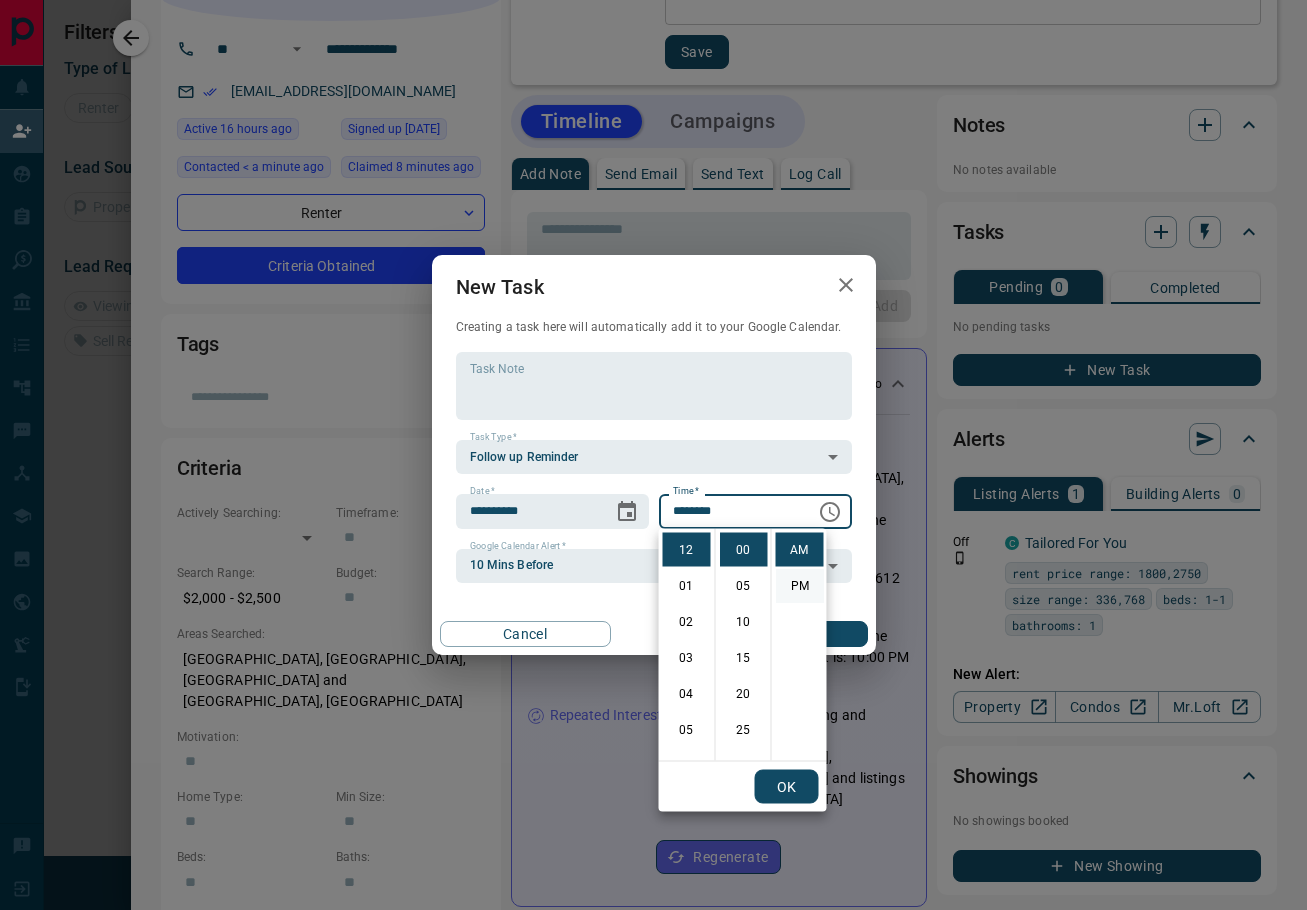 click on "PM" at bounding box center (800, 586) 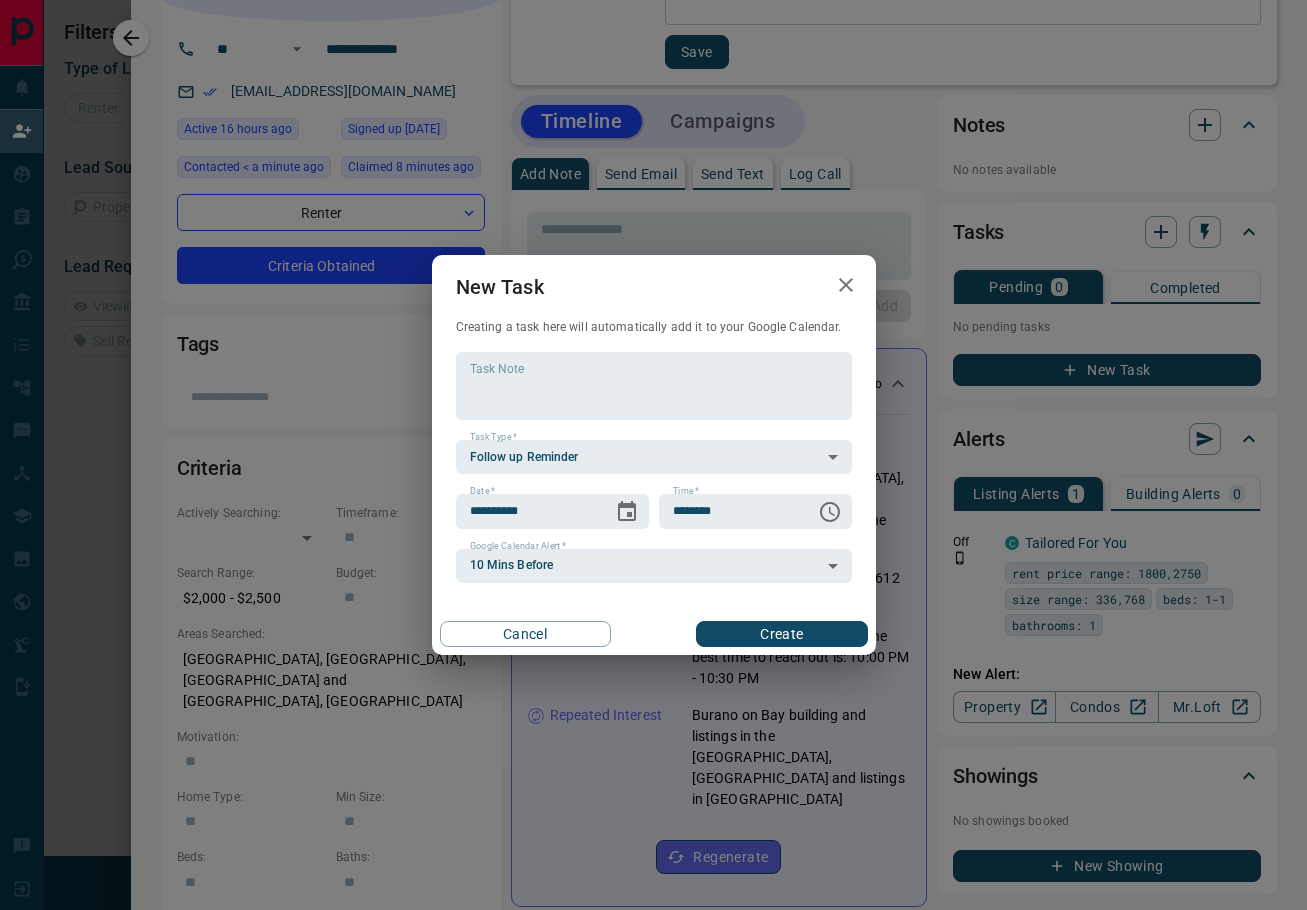 scroll, scrollTop: 30, scrollLeft: 0, axis: vertical 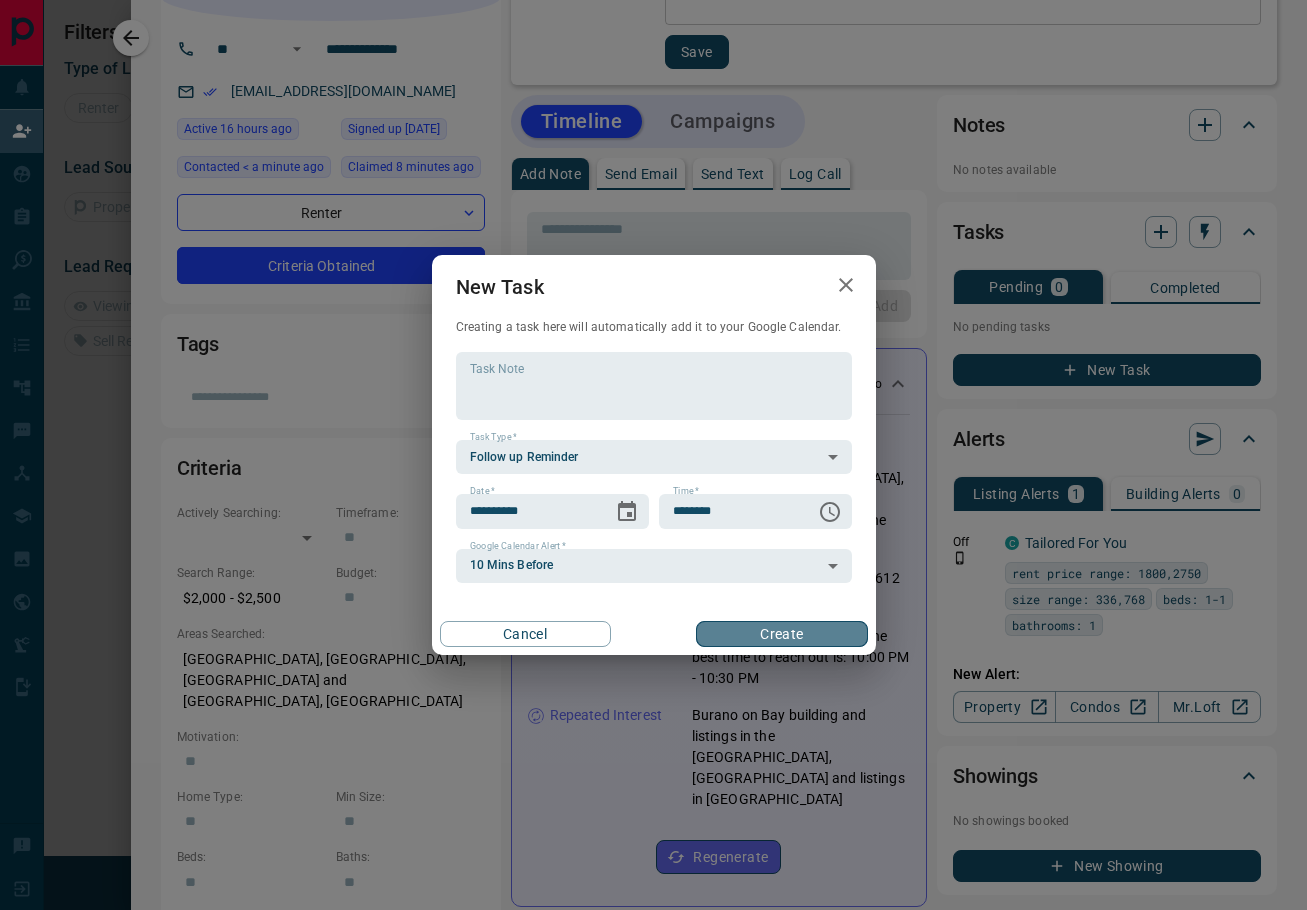 click on "Create" at bounding box center [781, 634] 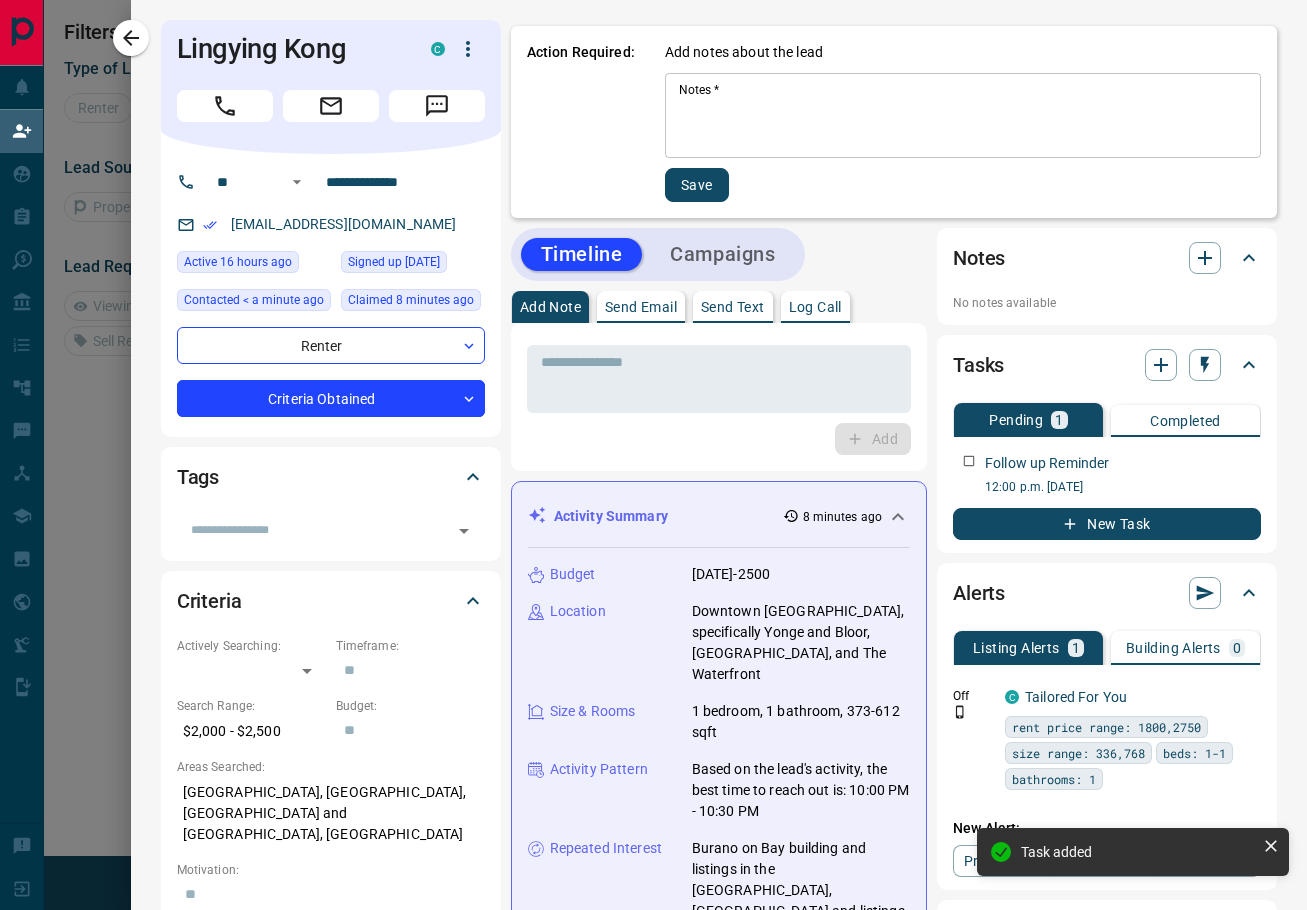 scroll, scrollTop: 0, scrollLeft: 0, axis: both 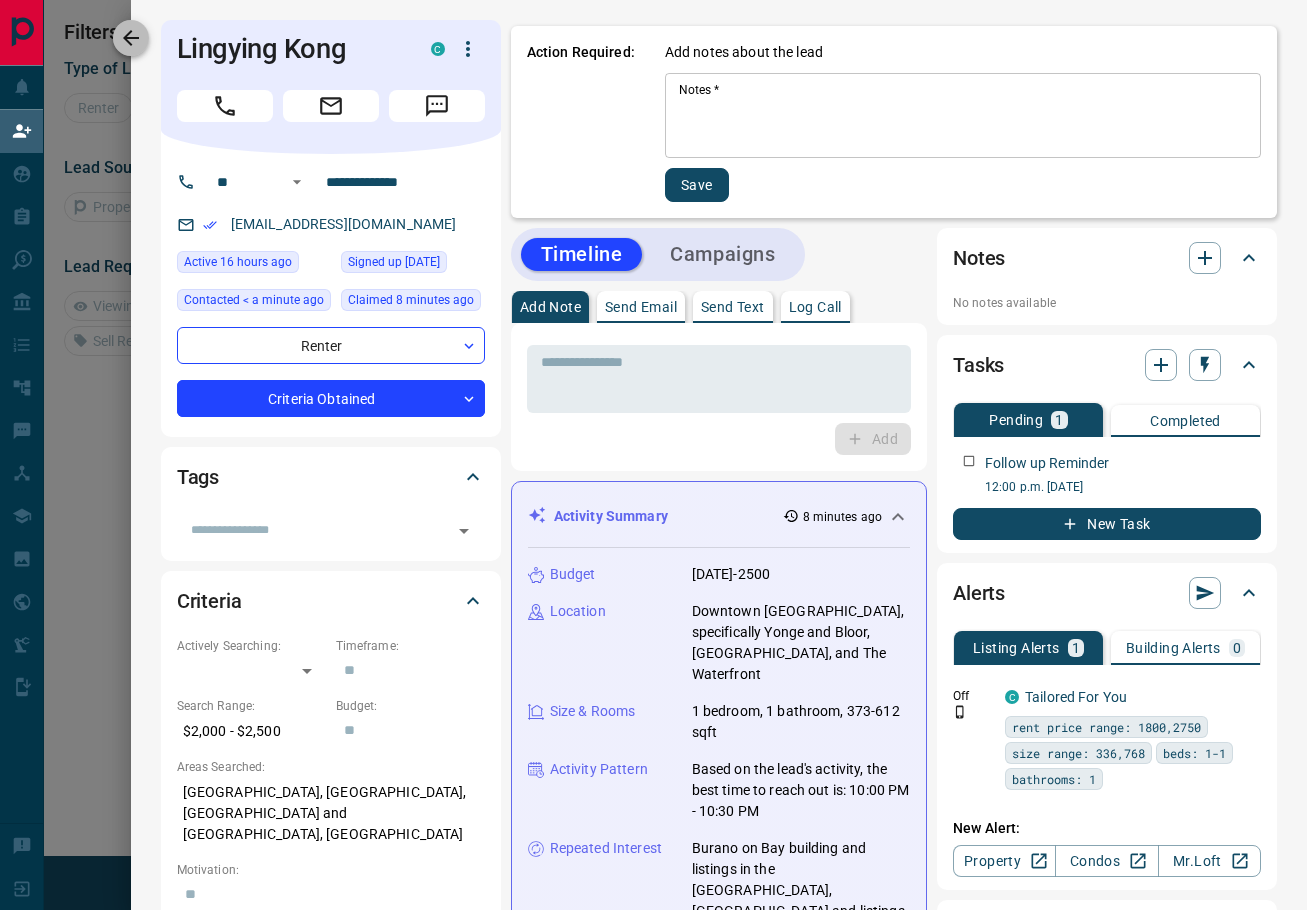click 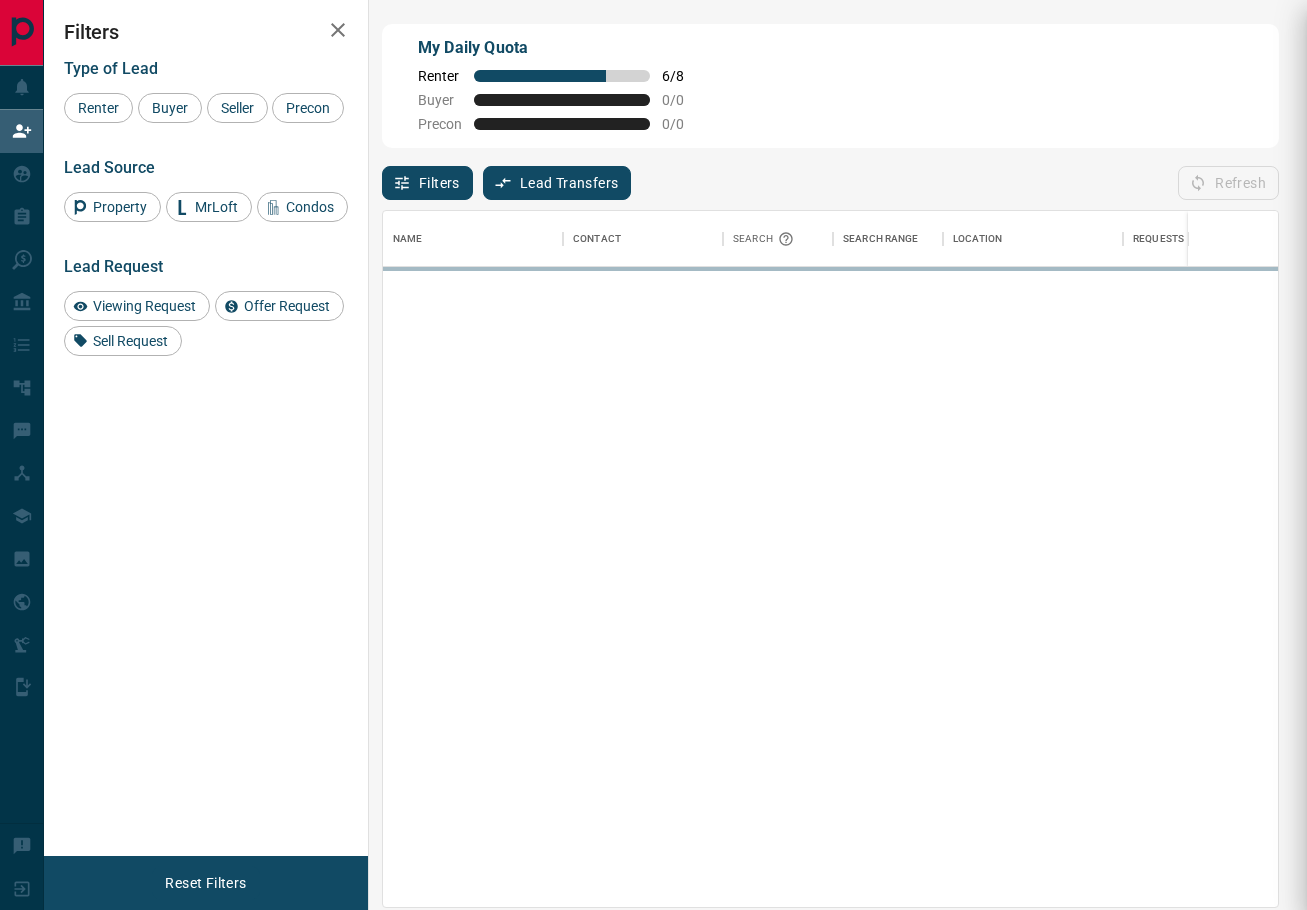 scroll, scrollTop: 696, scrollLeft: 895, axis: both 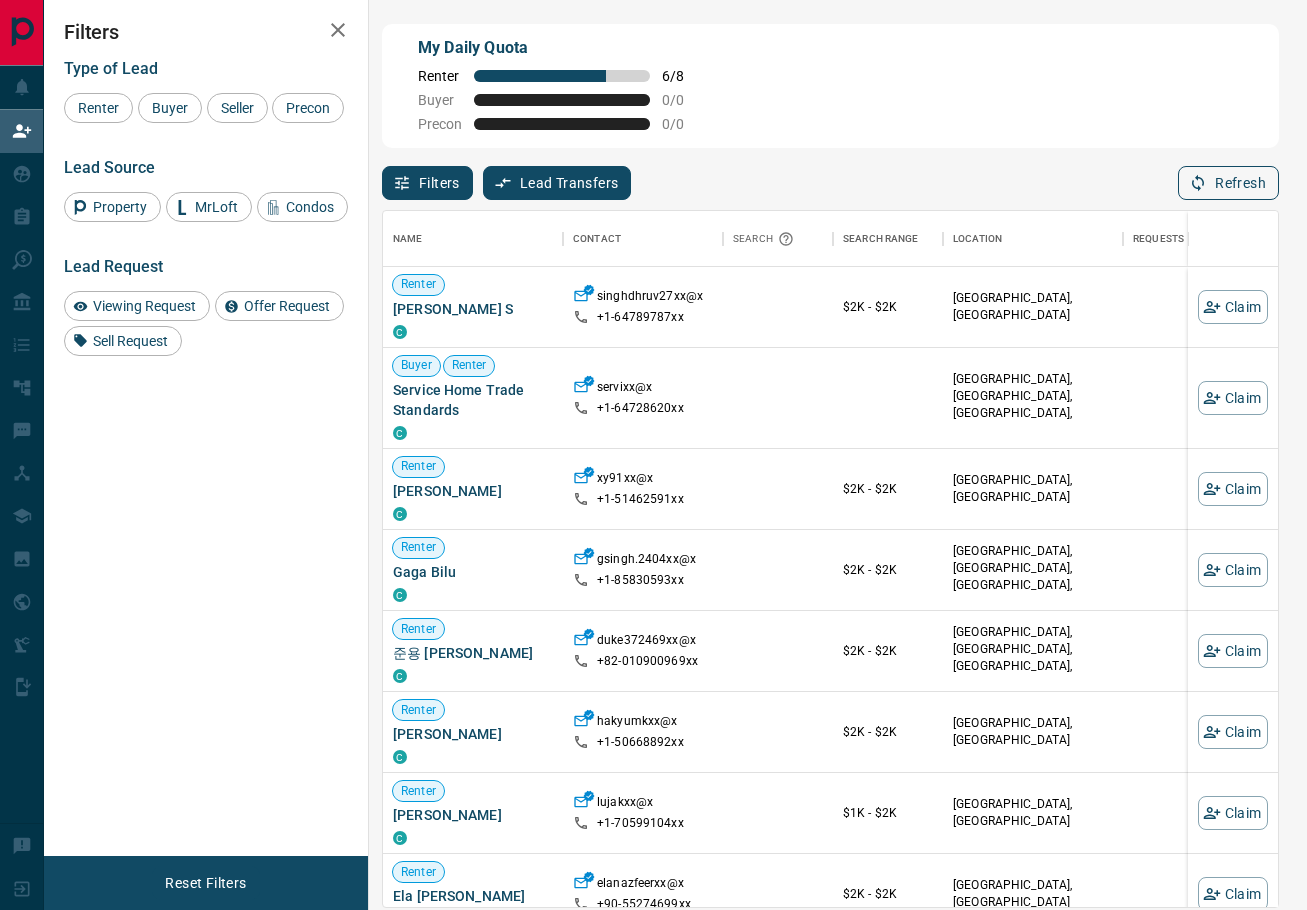 click on "Refresh" at bounding box center [1228, 183] 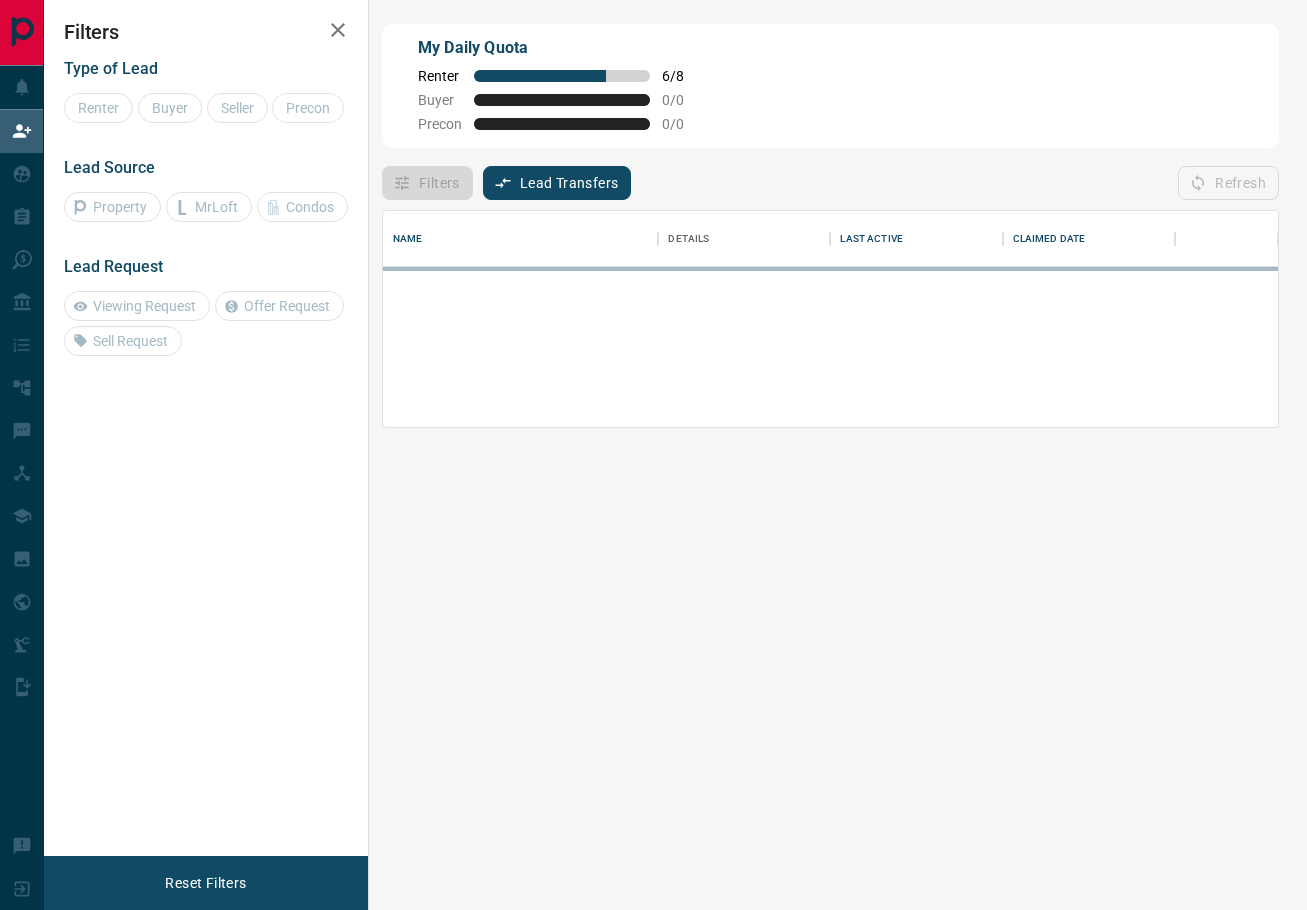 scroll, scrollTop: 0, scrollLeft: 0, axis: both 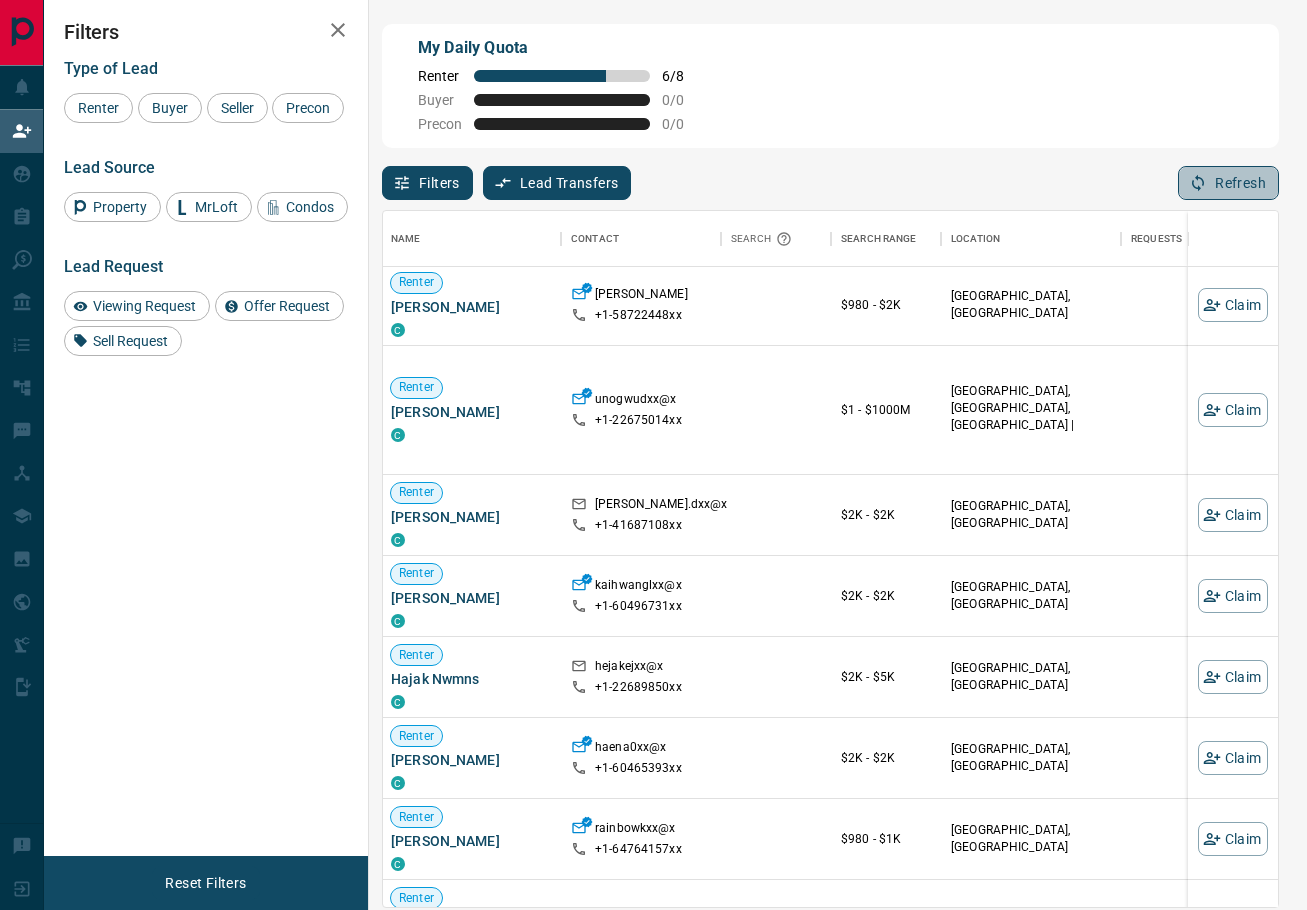 click on "Refresh" at bounding box center [1228, 183] 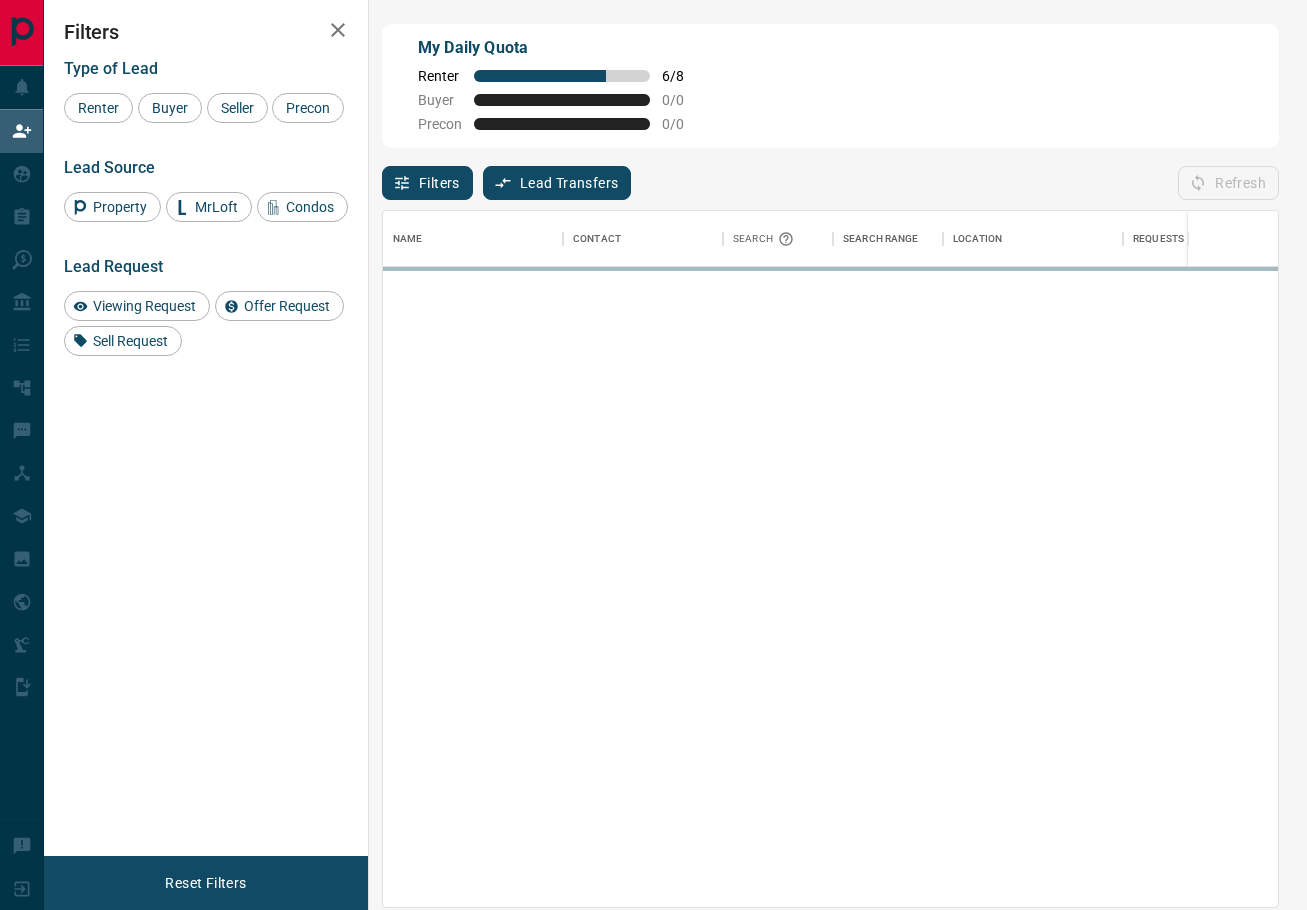 scroll, scrollTop: 696, scrollLeft: 895, axis: both 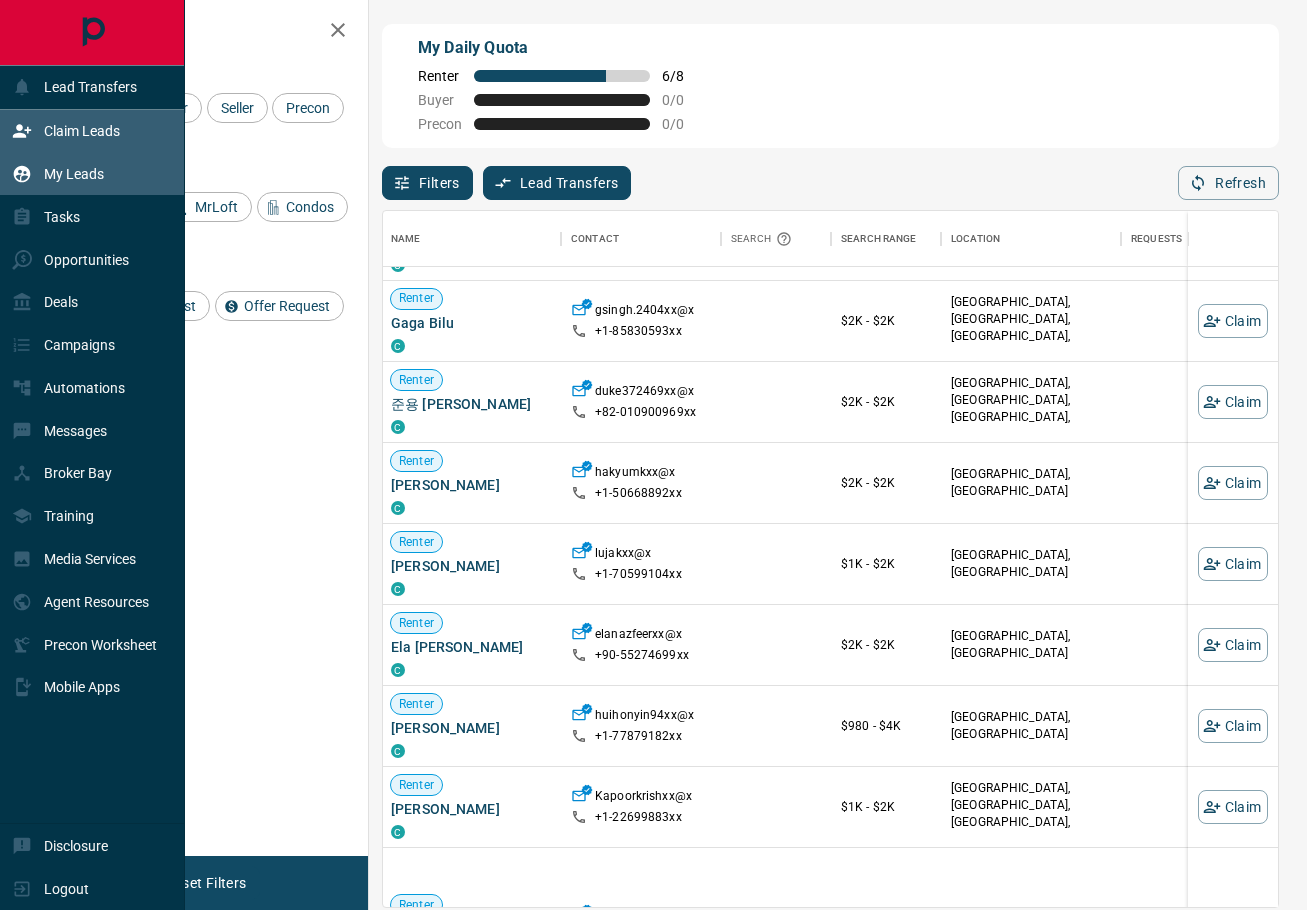 click on "My Leads" at bounding box center [58, 174] 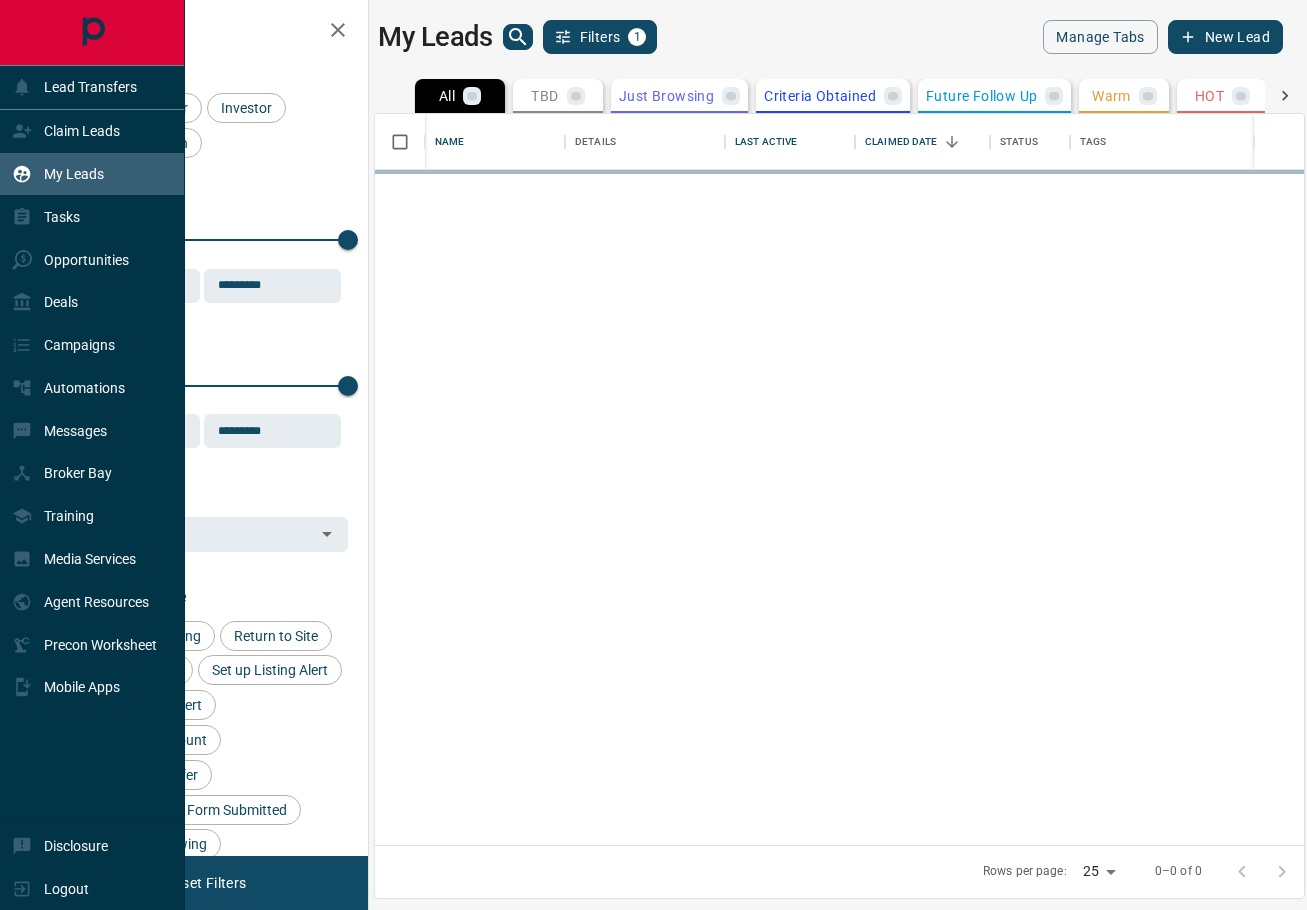 scroll, scrollTop: 1, scrollLeft: 1, axis: both 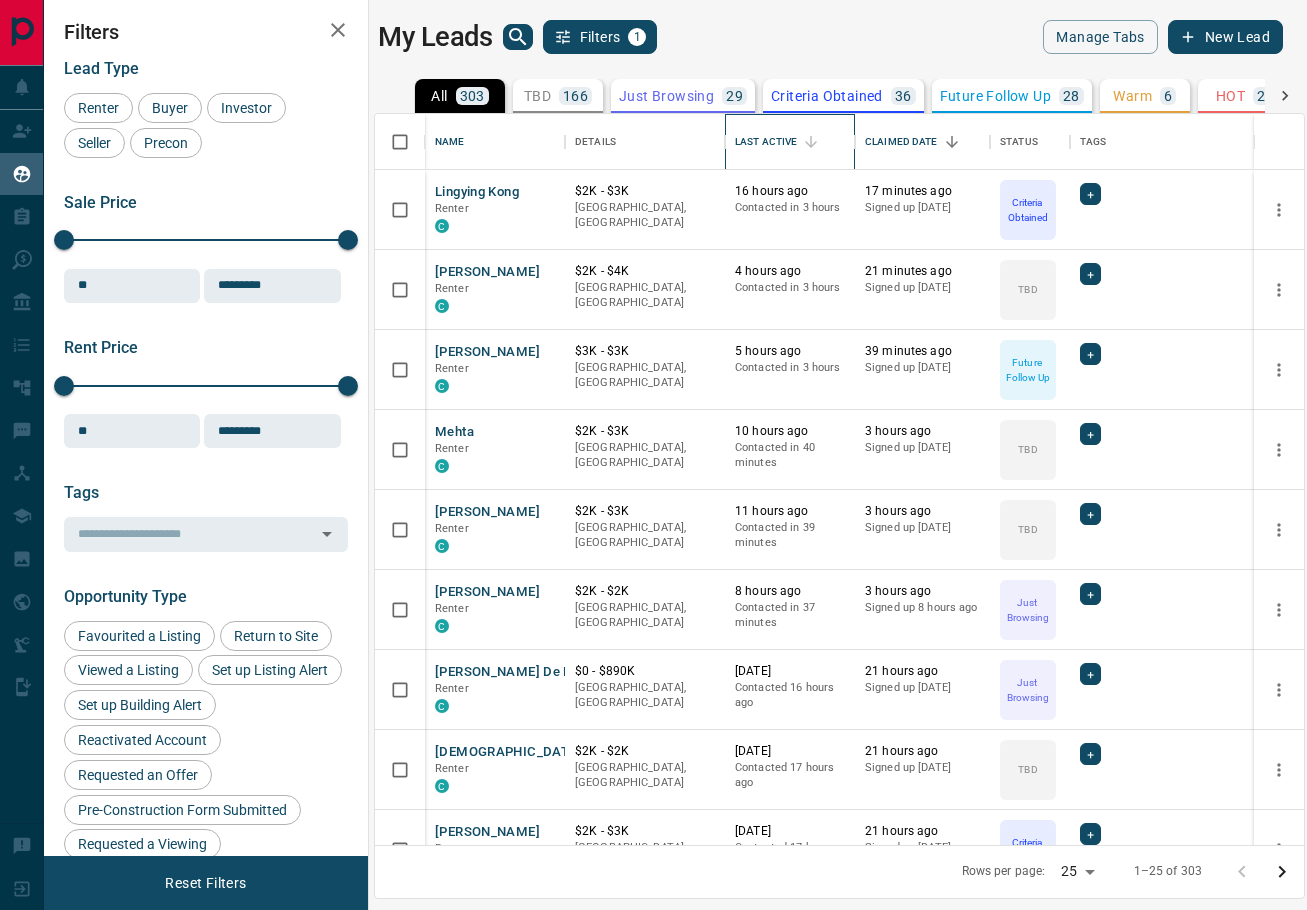 click on "Last Active" at bounding box center (766, 142) 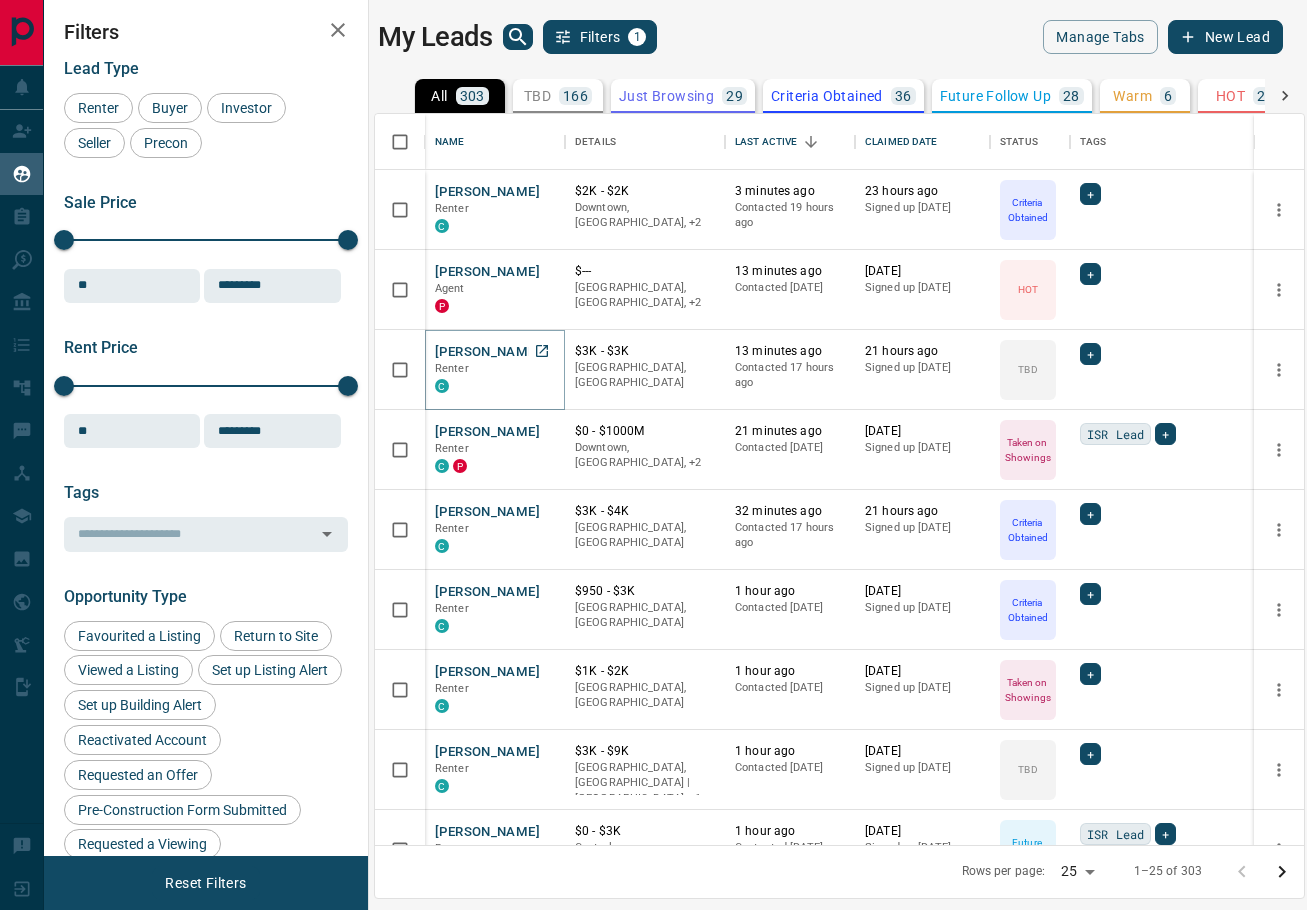 click on "[PERSON_NAME]" at bounding box center [487, 352] 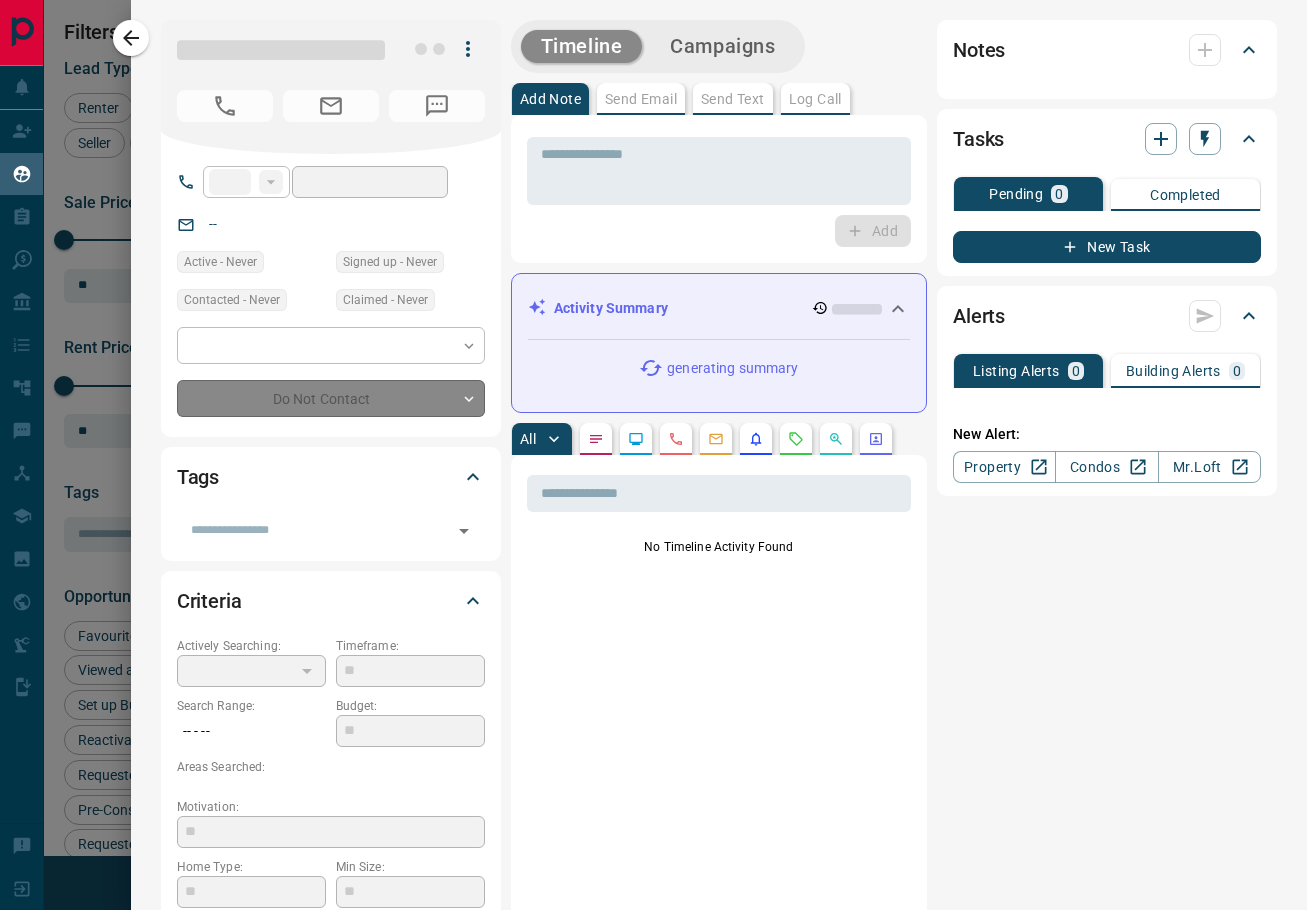 type on "**" 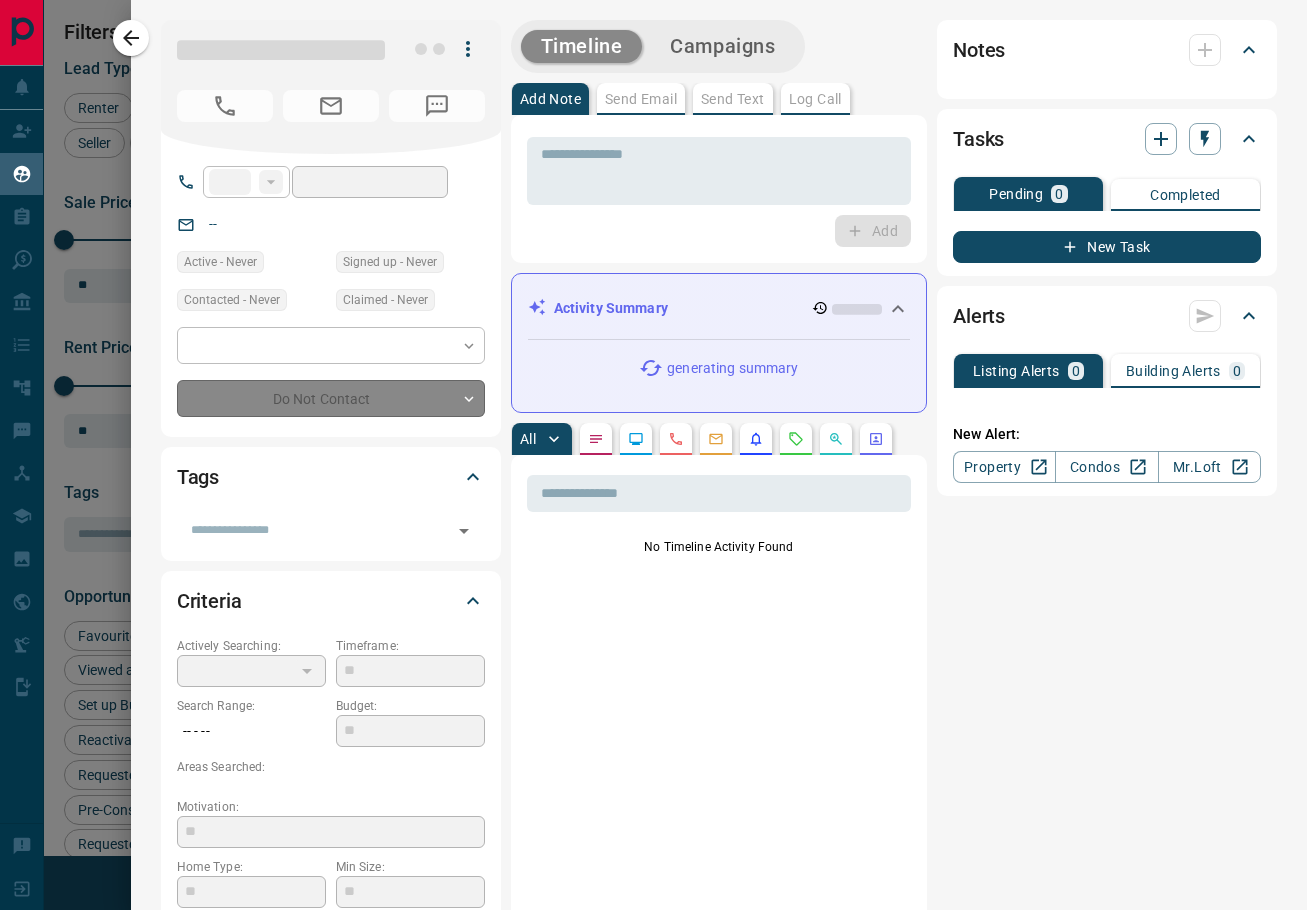 type on "**********" 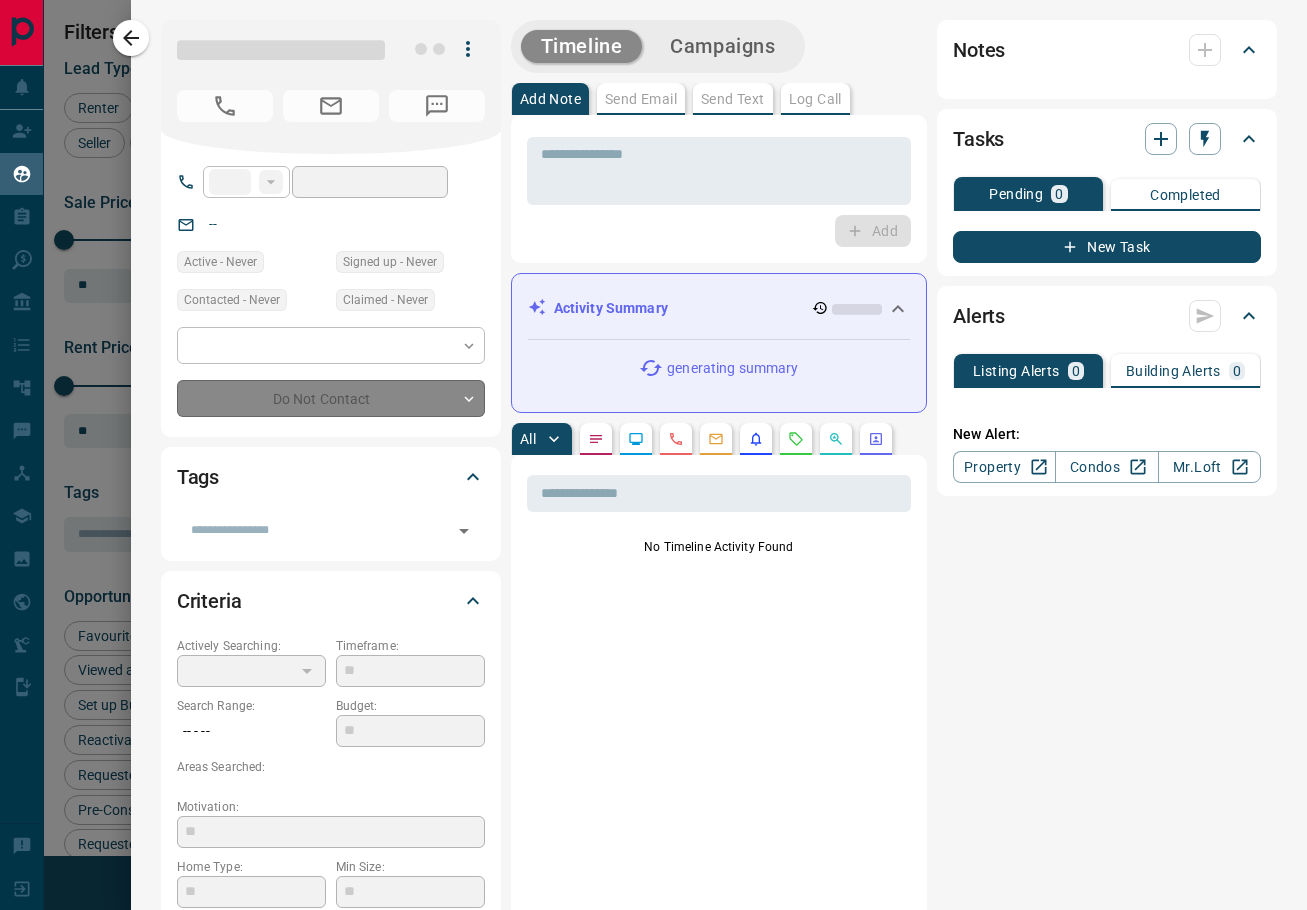type on "**********" 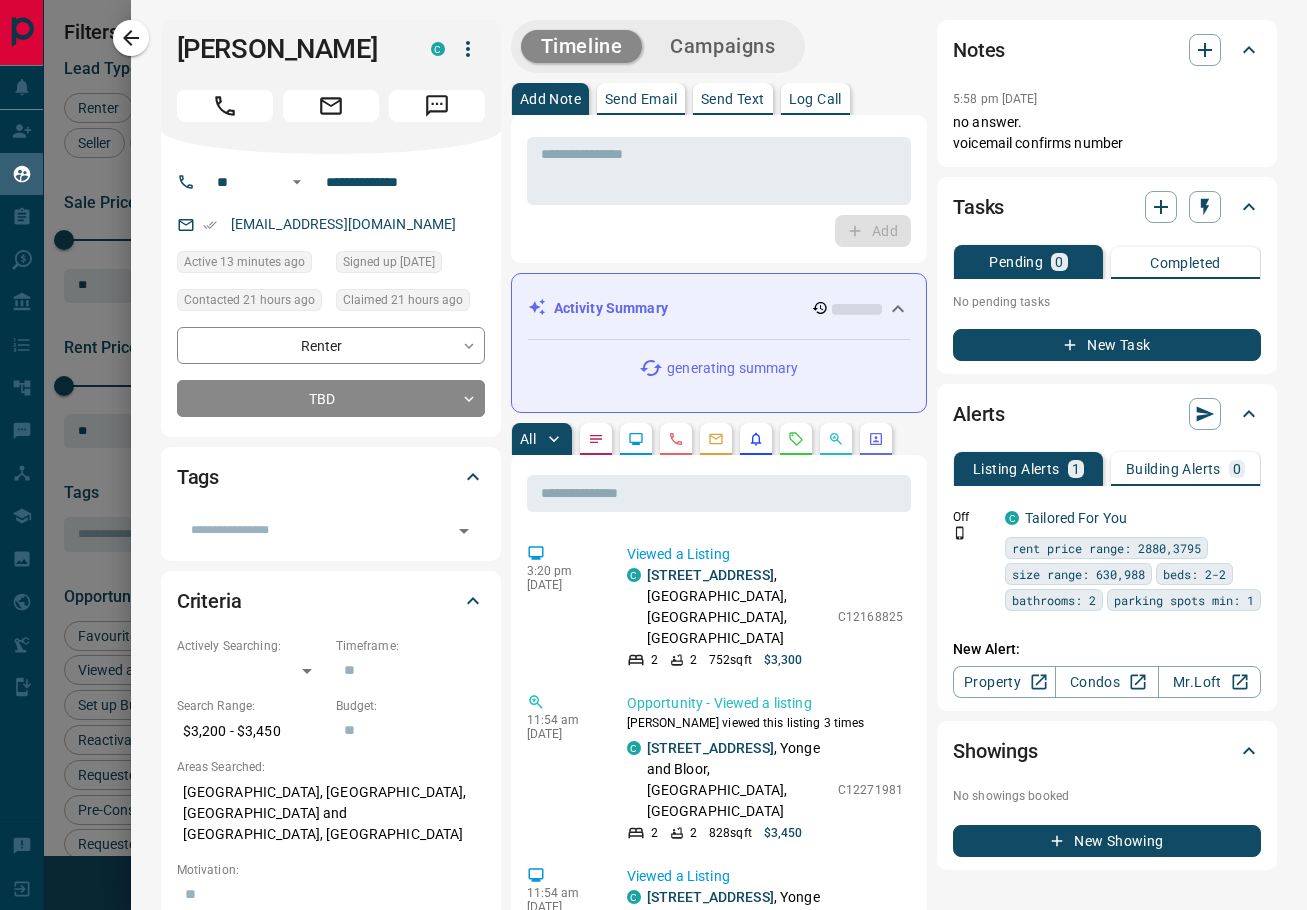 scroll, scrollTop: 0, scrollLeft: 0, axis: both 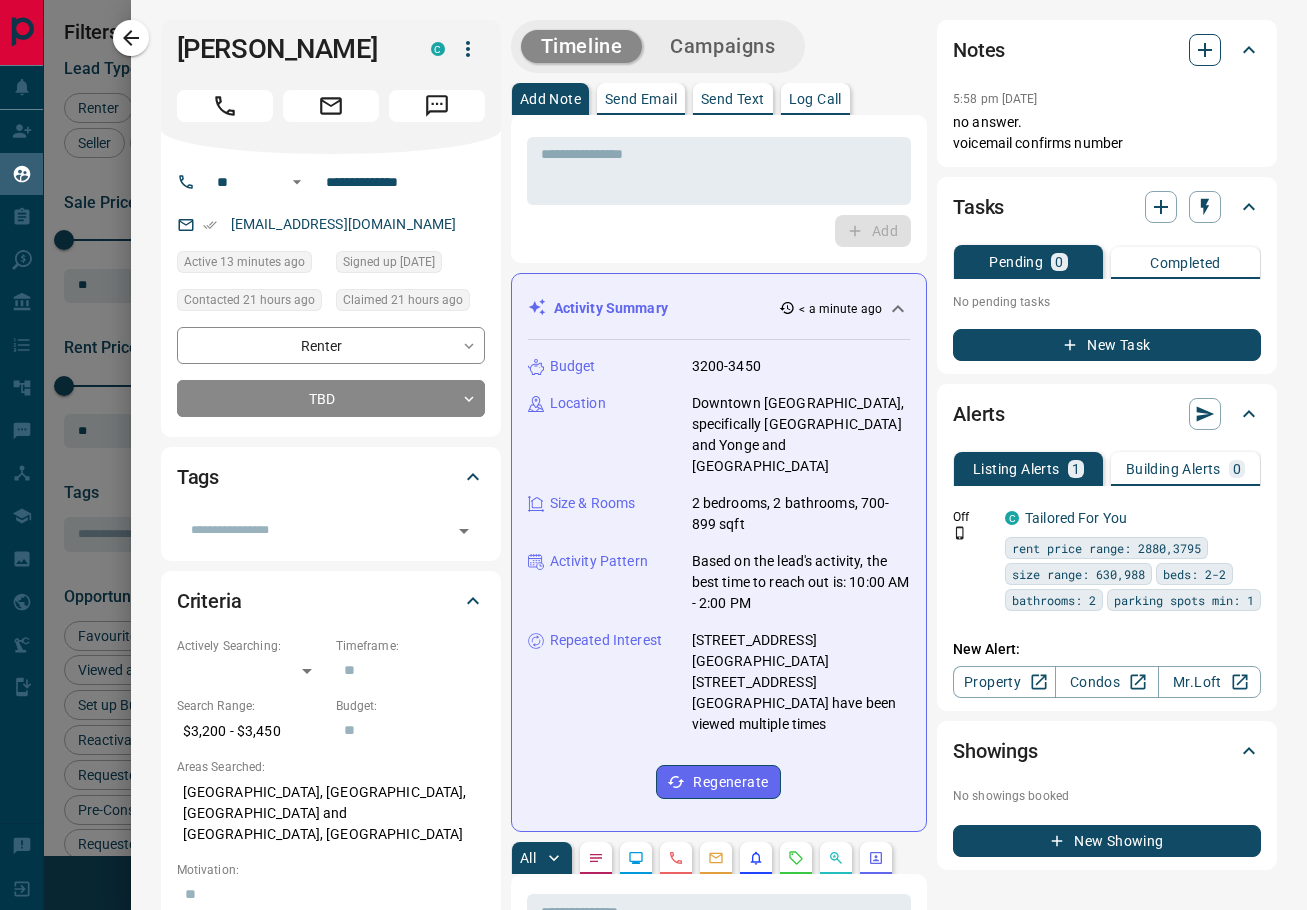 click 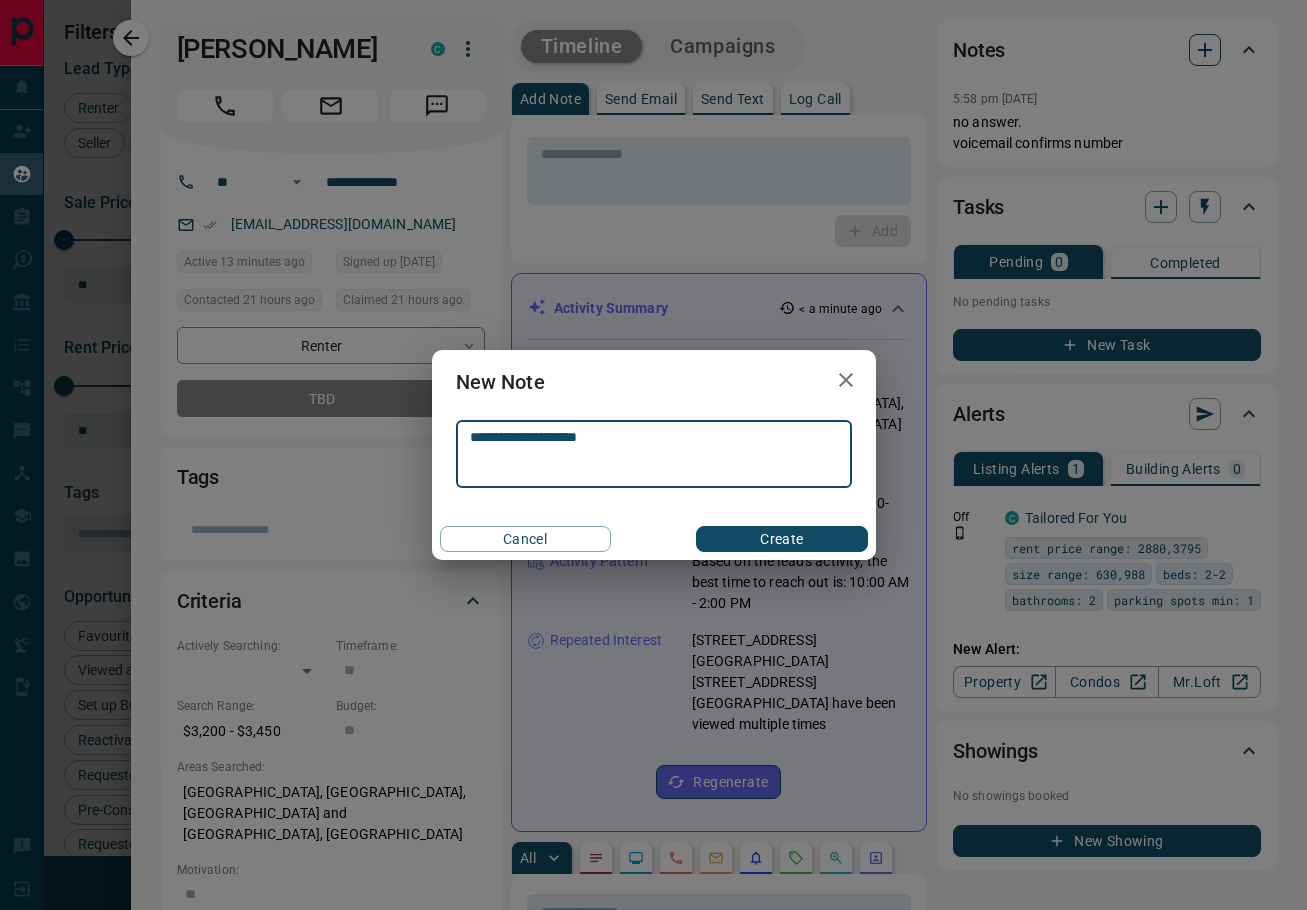 type on "**********" 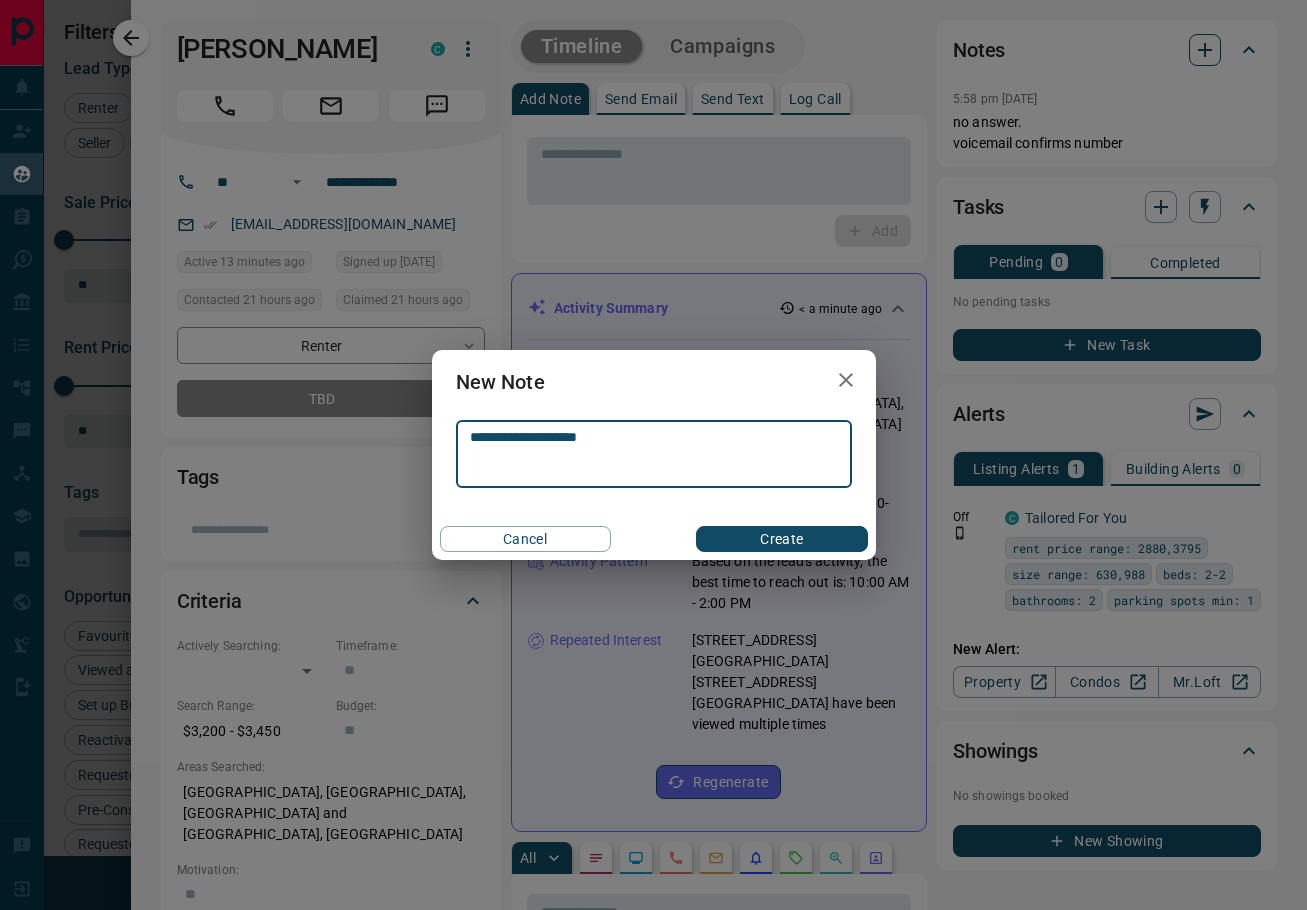 type 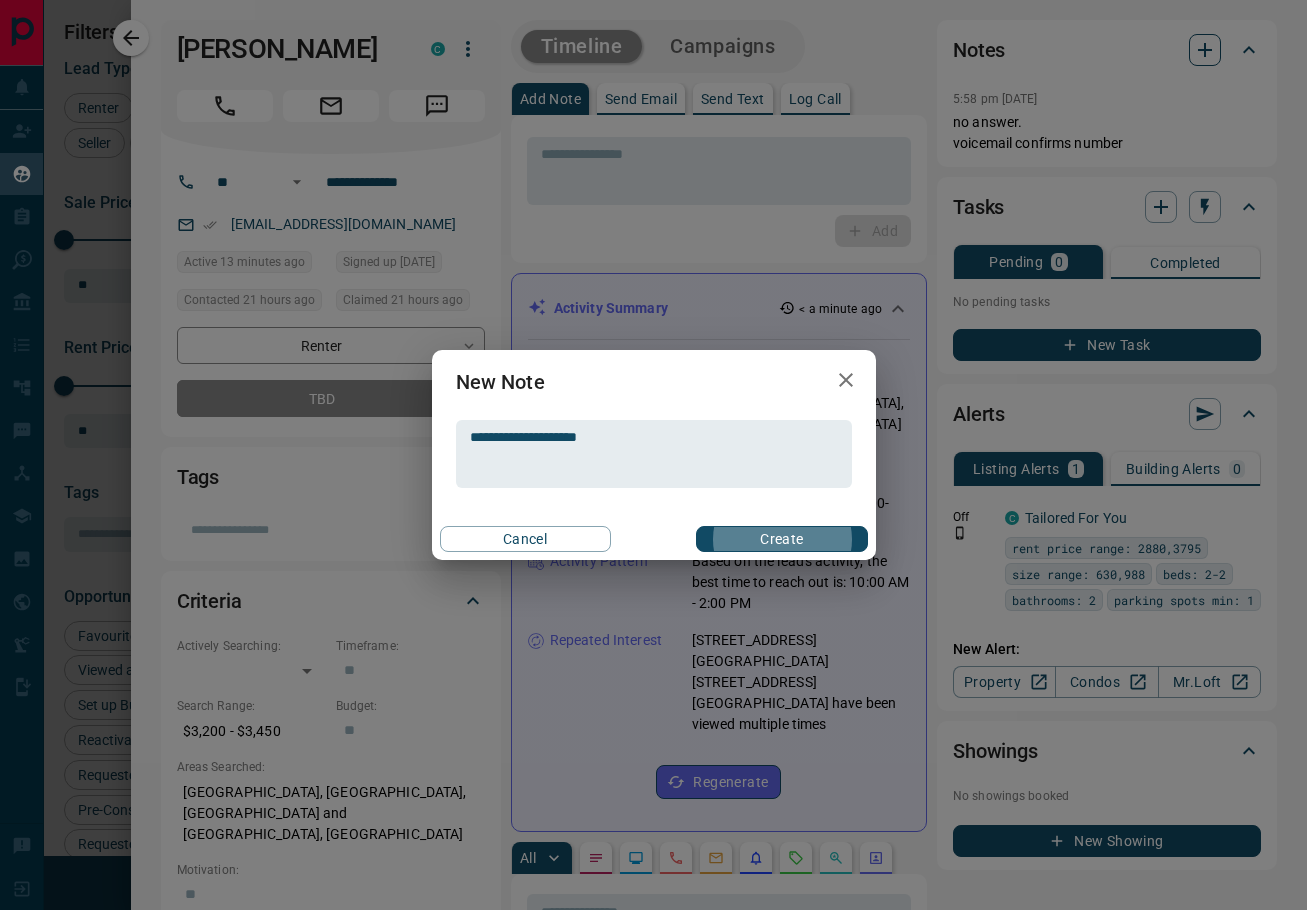 type 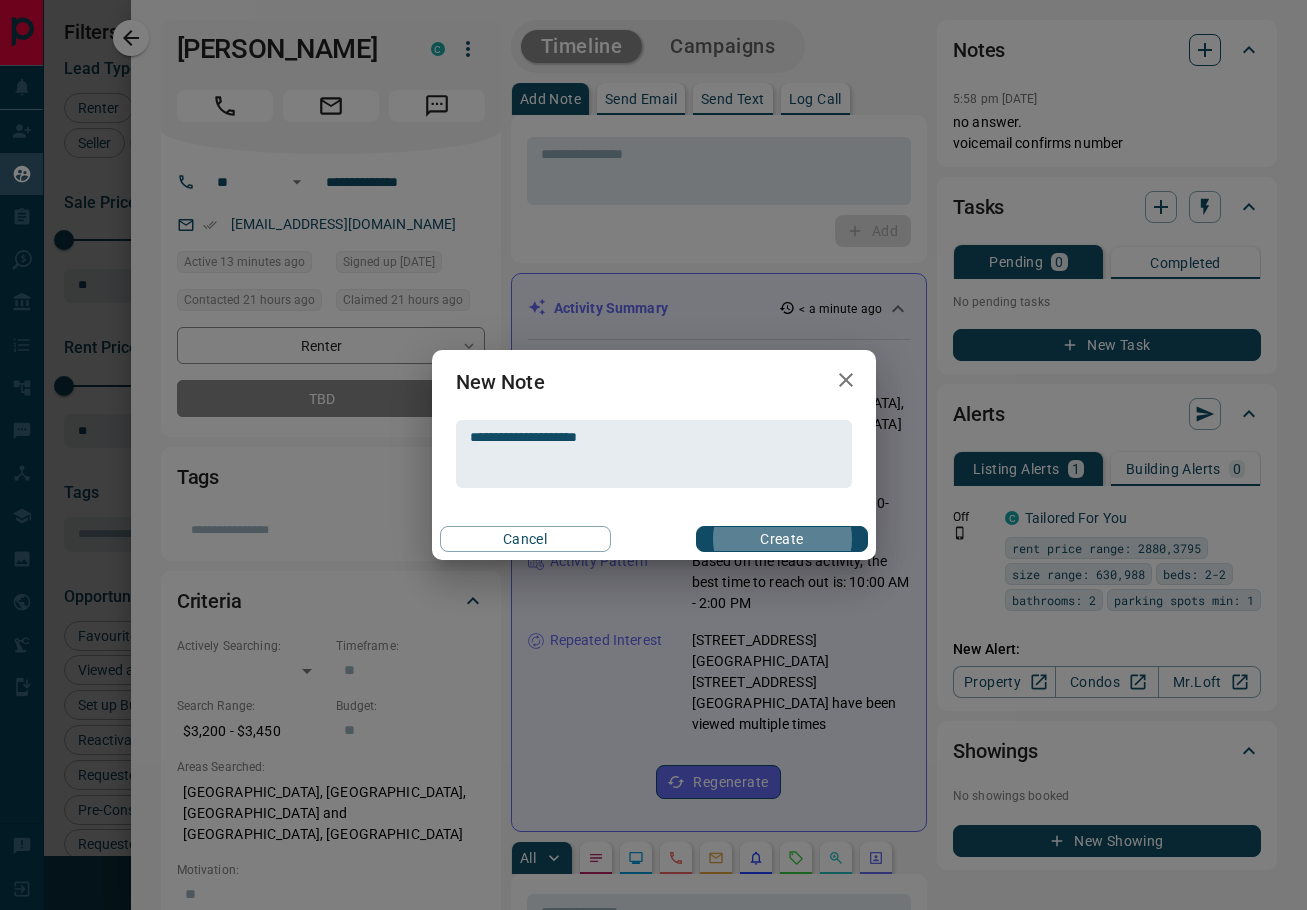 click on "Create" at bounding box center (781, 539) 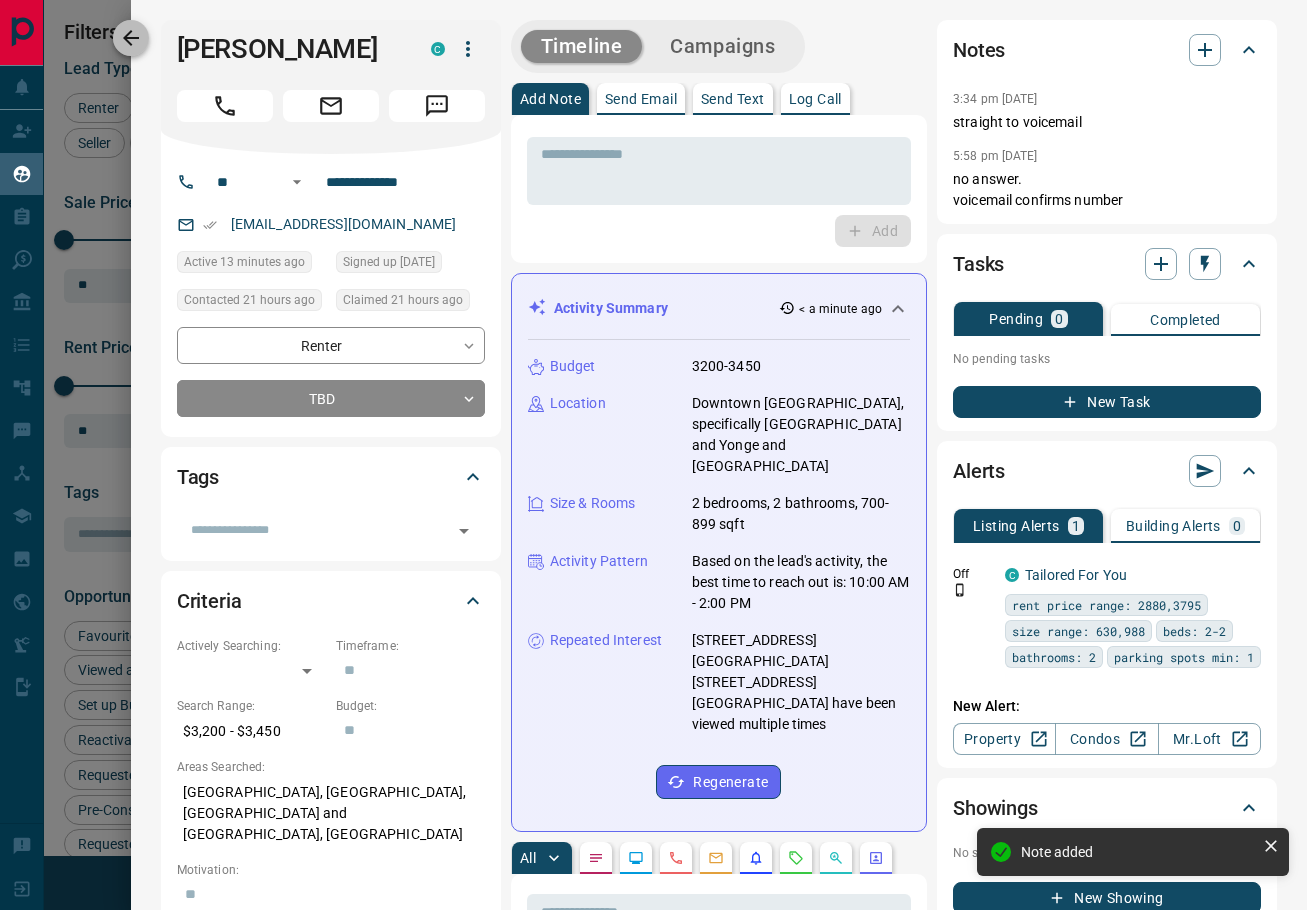 click 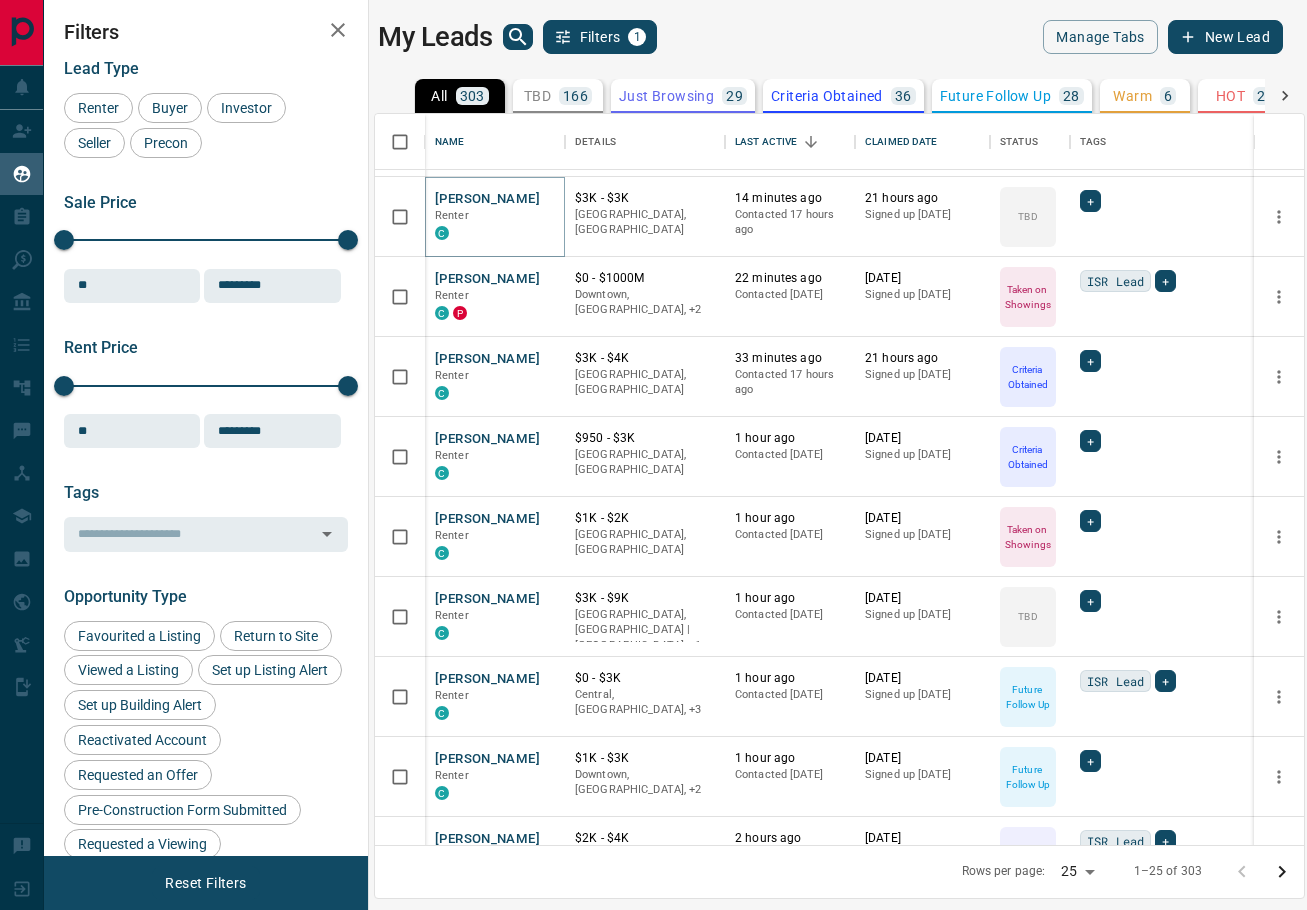 scroll, scrollTop: 225, scrollLeft: 0, axis: vertical 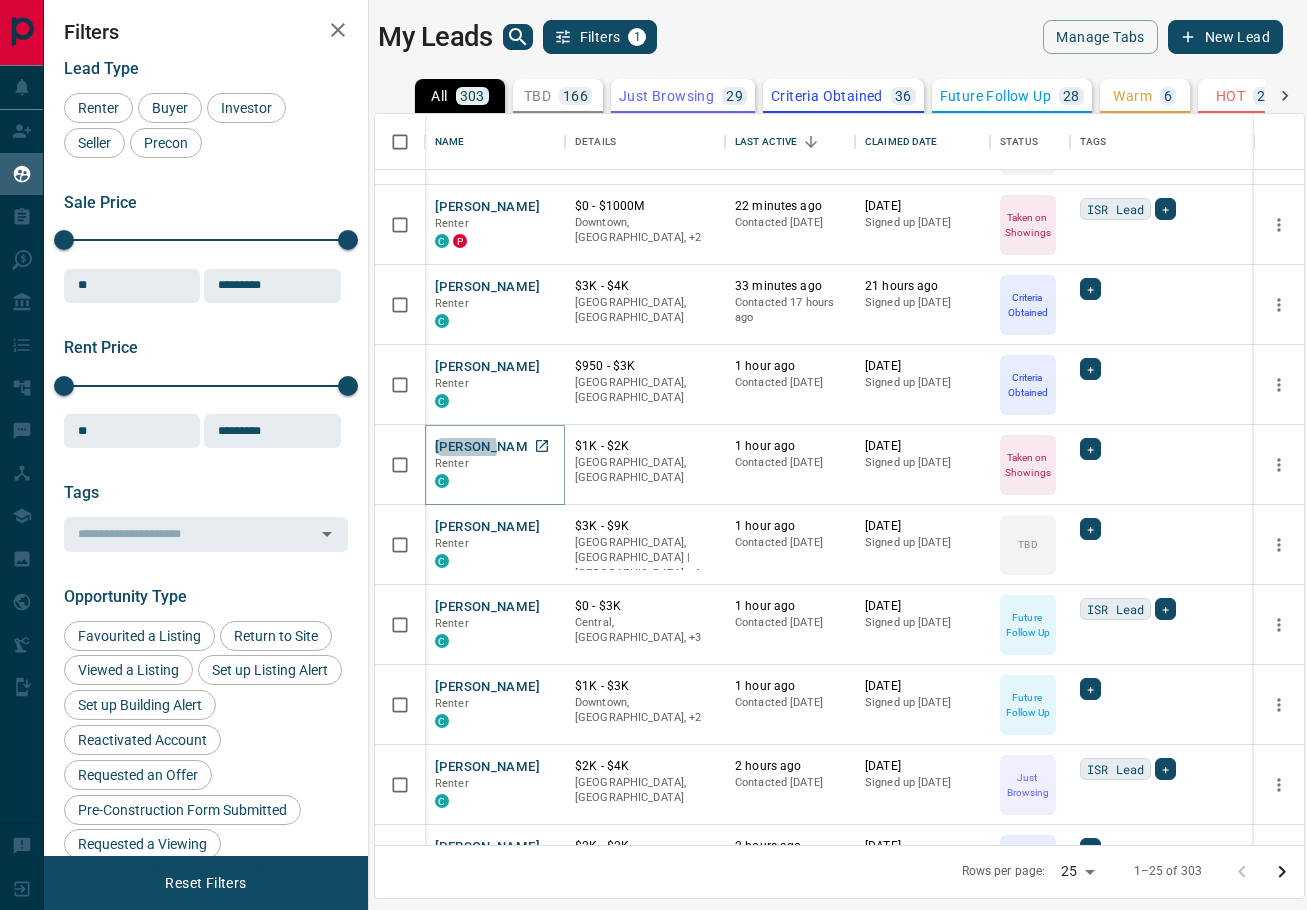 click on "[PERSON_NAME]" at bounding box center (487, 447) 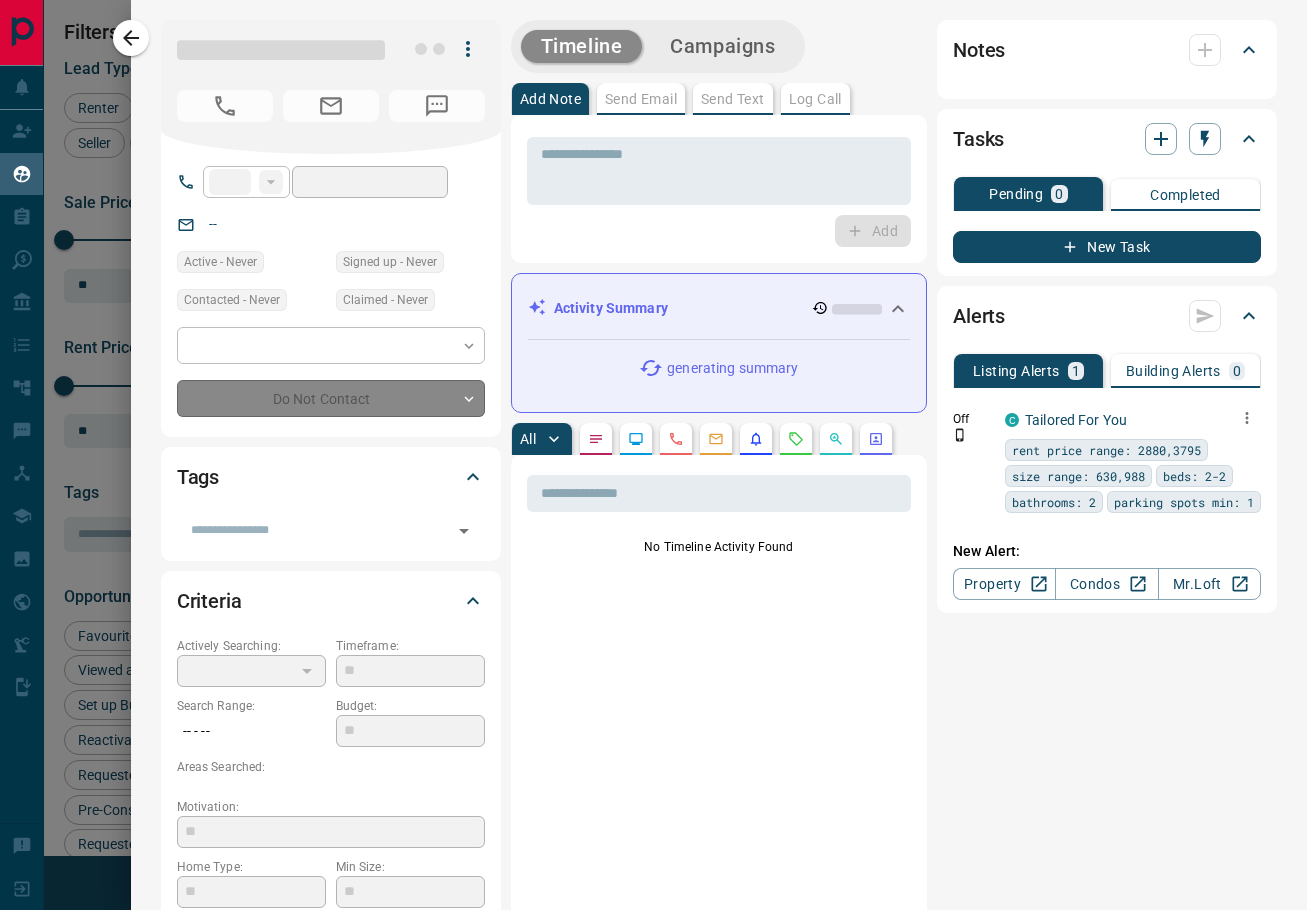 type on "**" 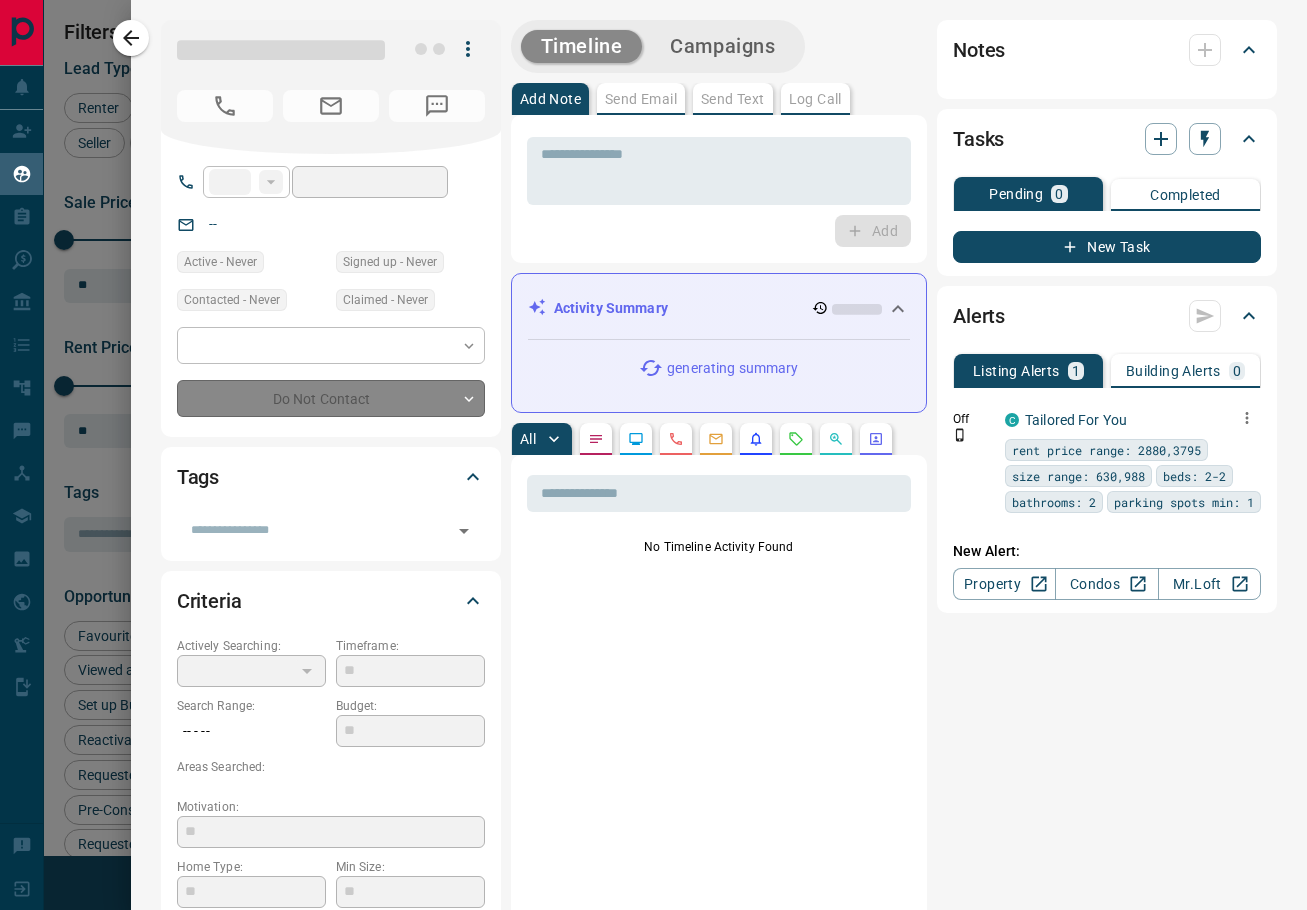 type on "**********" 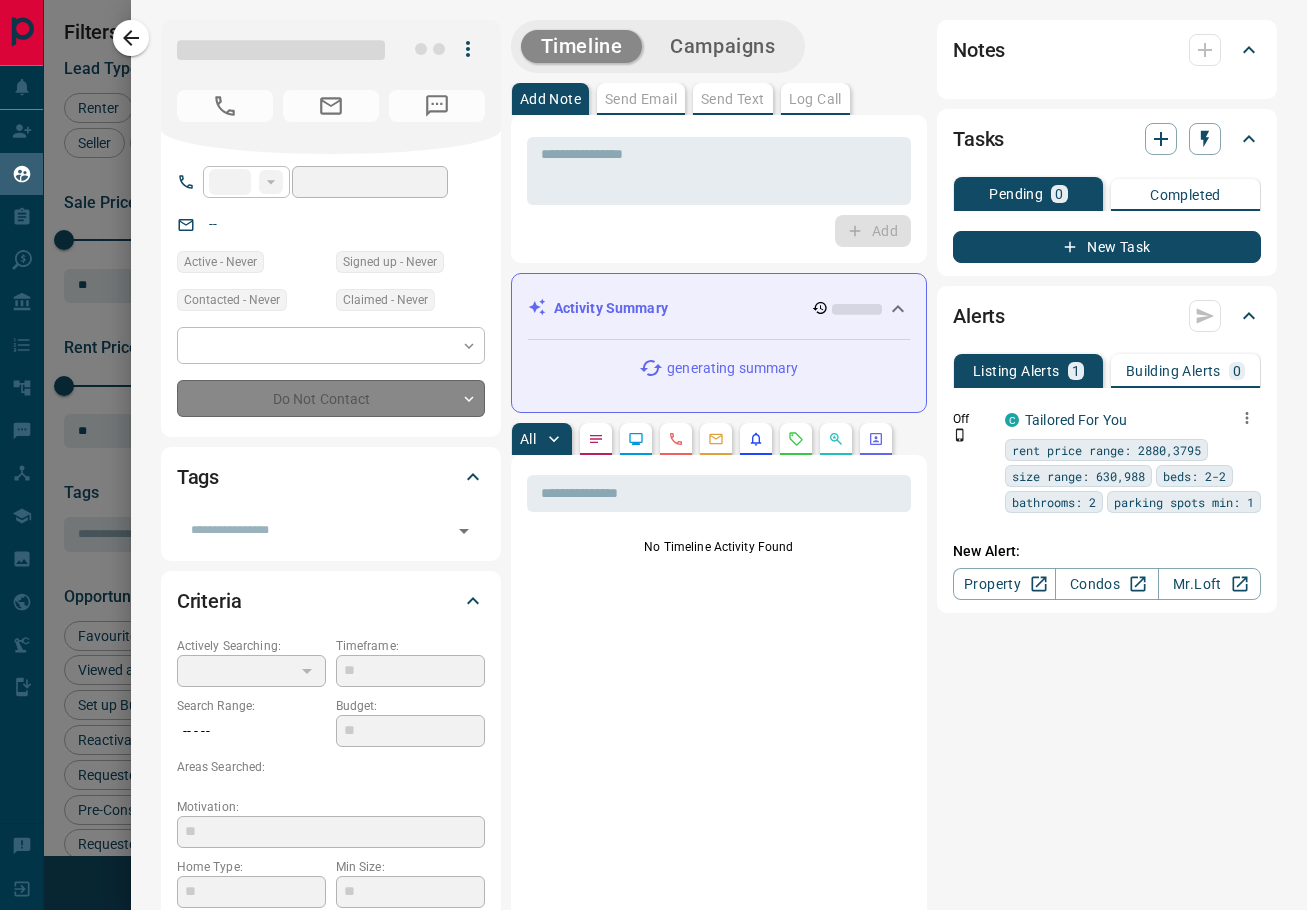 type on "**********" 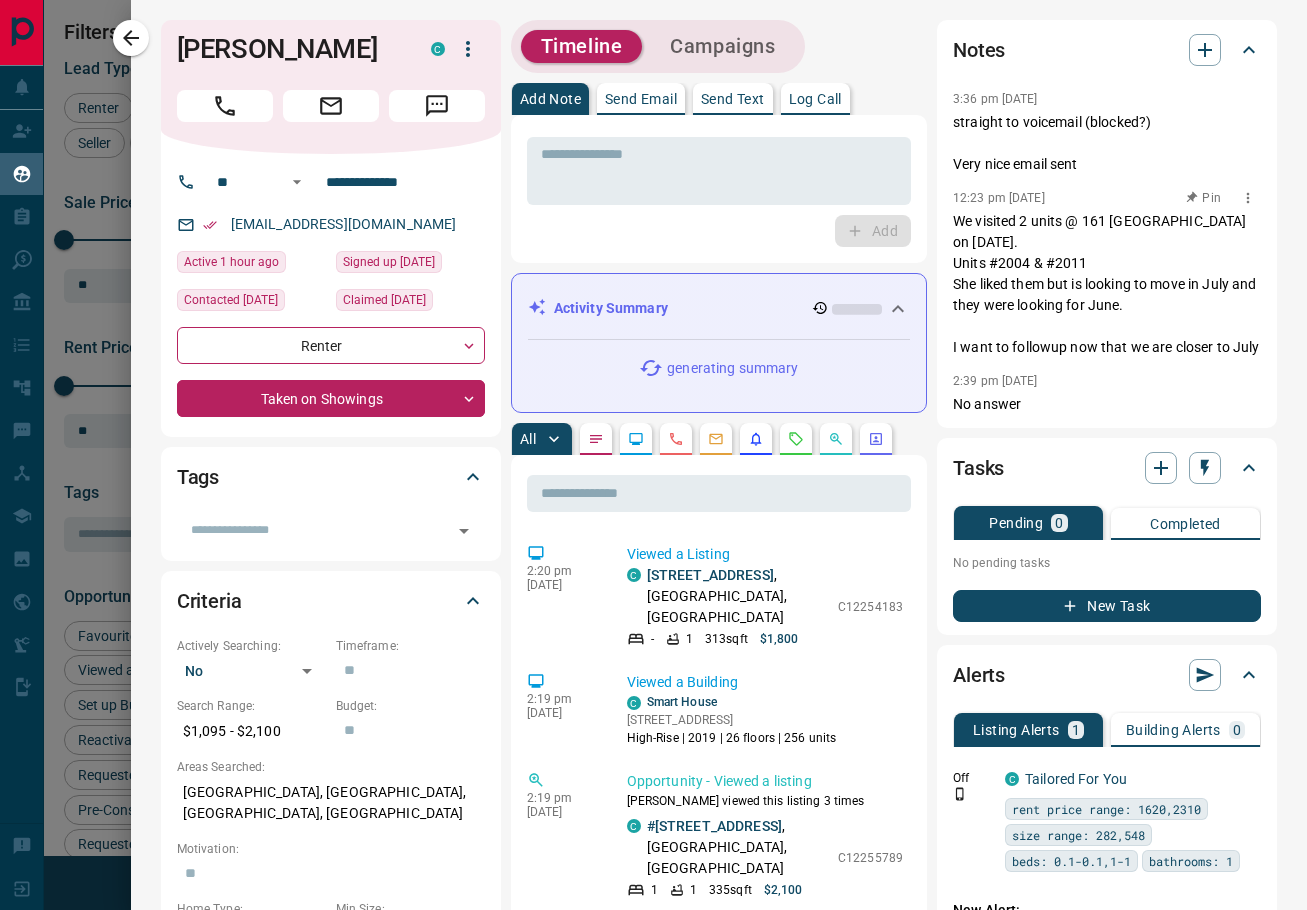 scroll, scrollTop: 0, scrollLeft: 0, axis: both 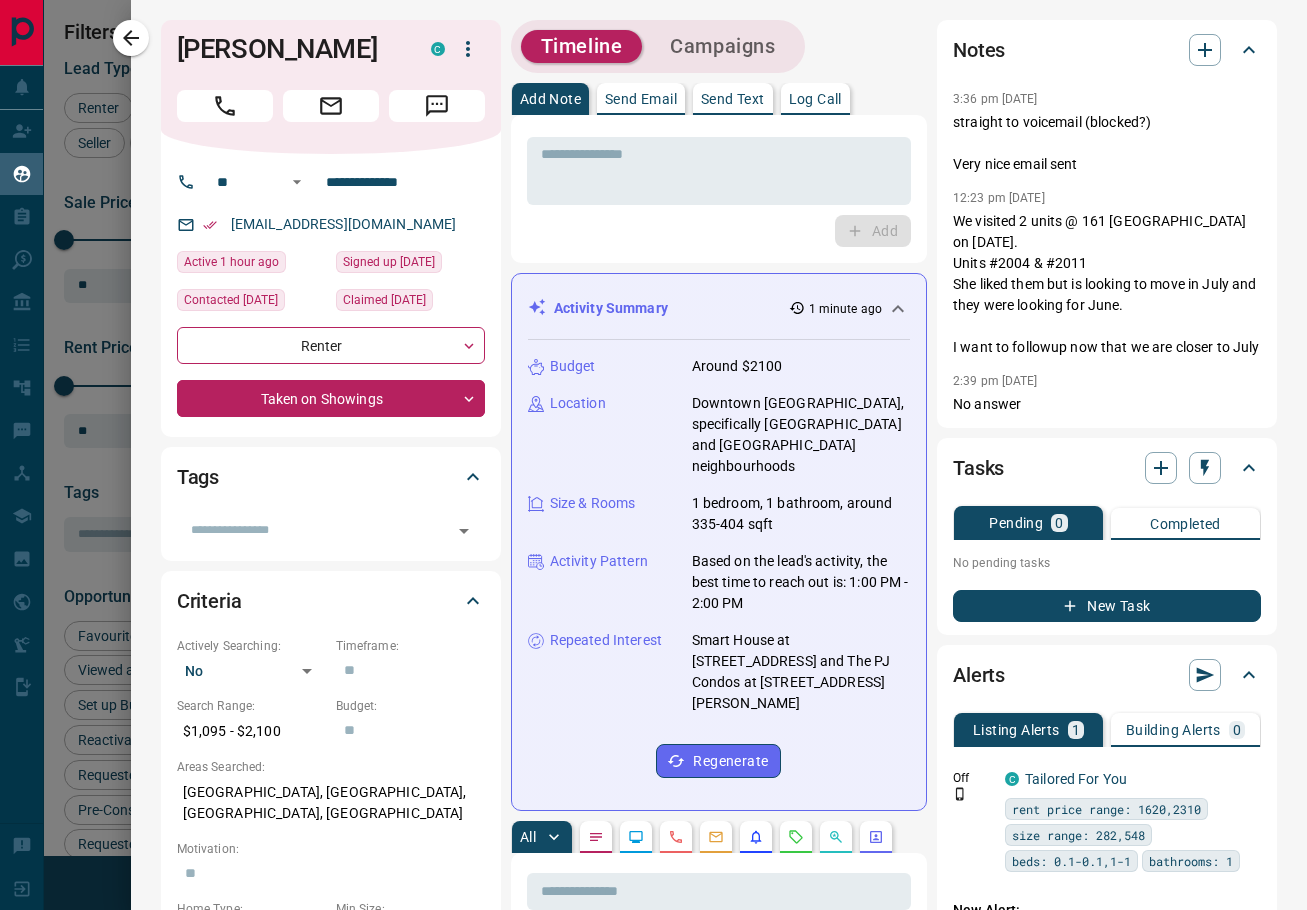 click on "Notes 3:36 pm  [DATE] straight to voicemail (blocked?)
Very nice email sent 12:23 pm  [DATE] We visited 2 units @ 161 [GEOGRAPHIC_DATA] on [DATE].
Units #2004 & #2011
She liked them but is looking to move in July and they were looking for June.
I want to followup now that we are closer to July 2:39 pm  [DATE] No answer" at bounding box center (1107, 224) 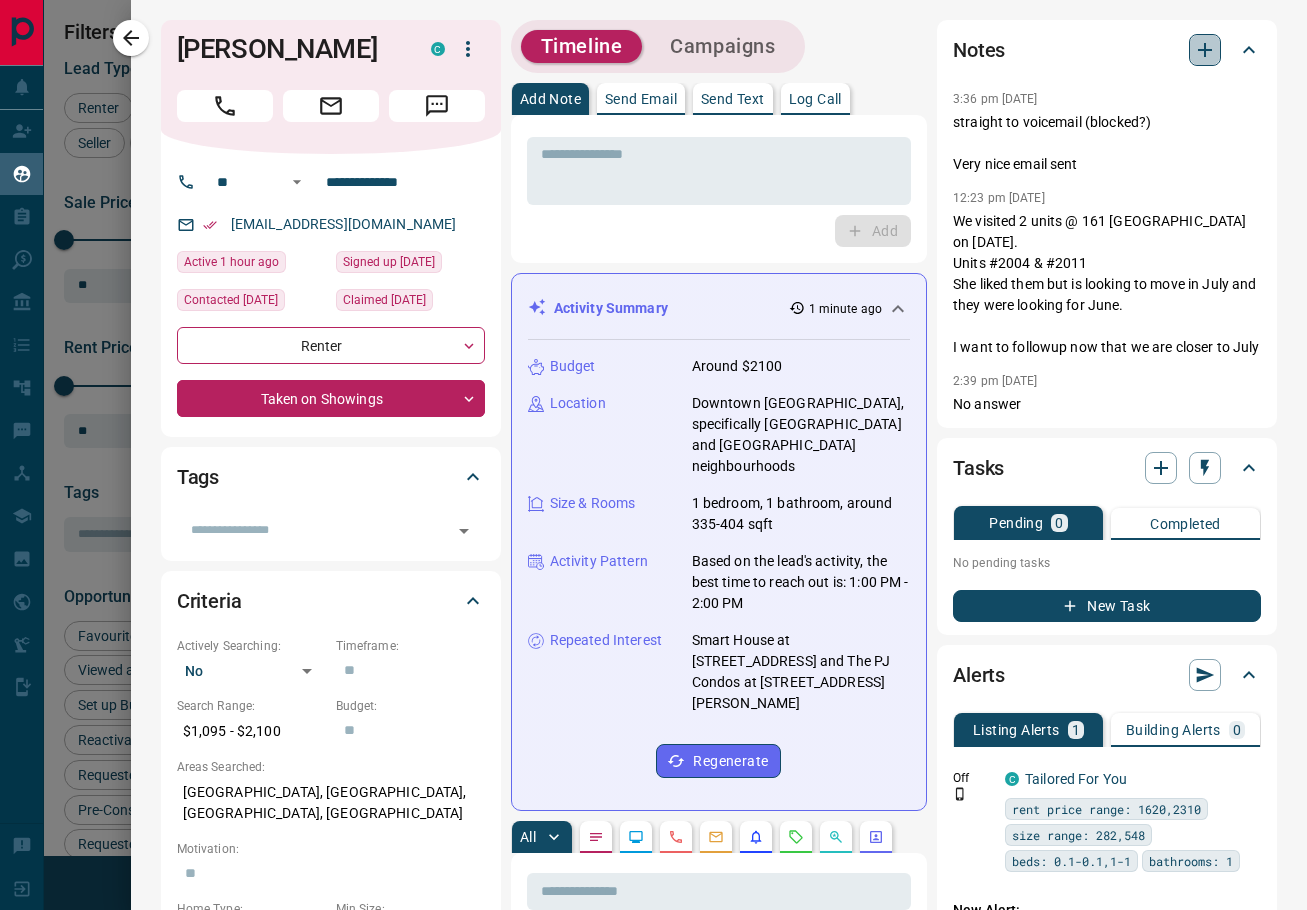 click 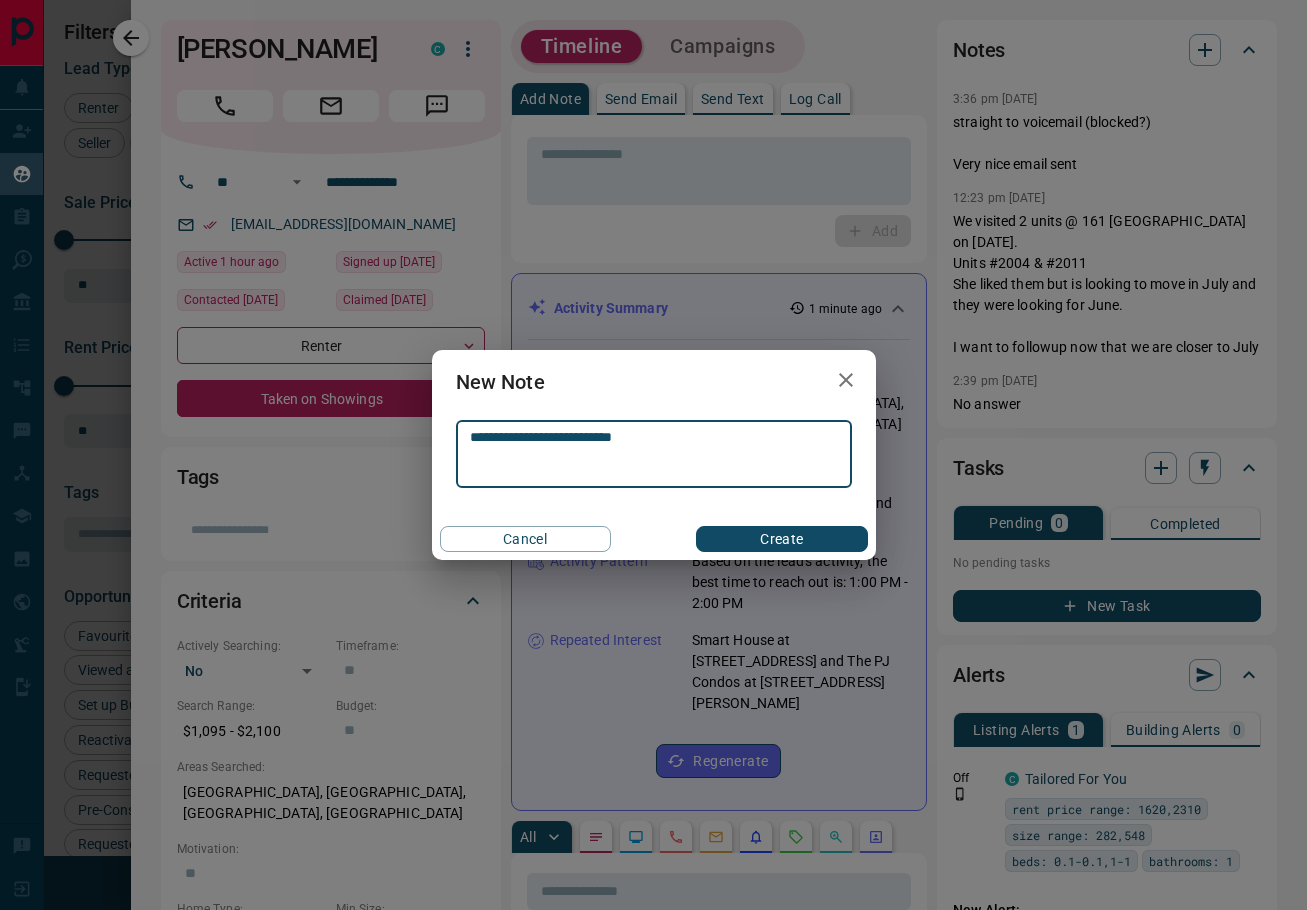 type on "**********" 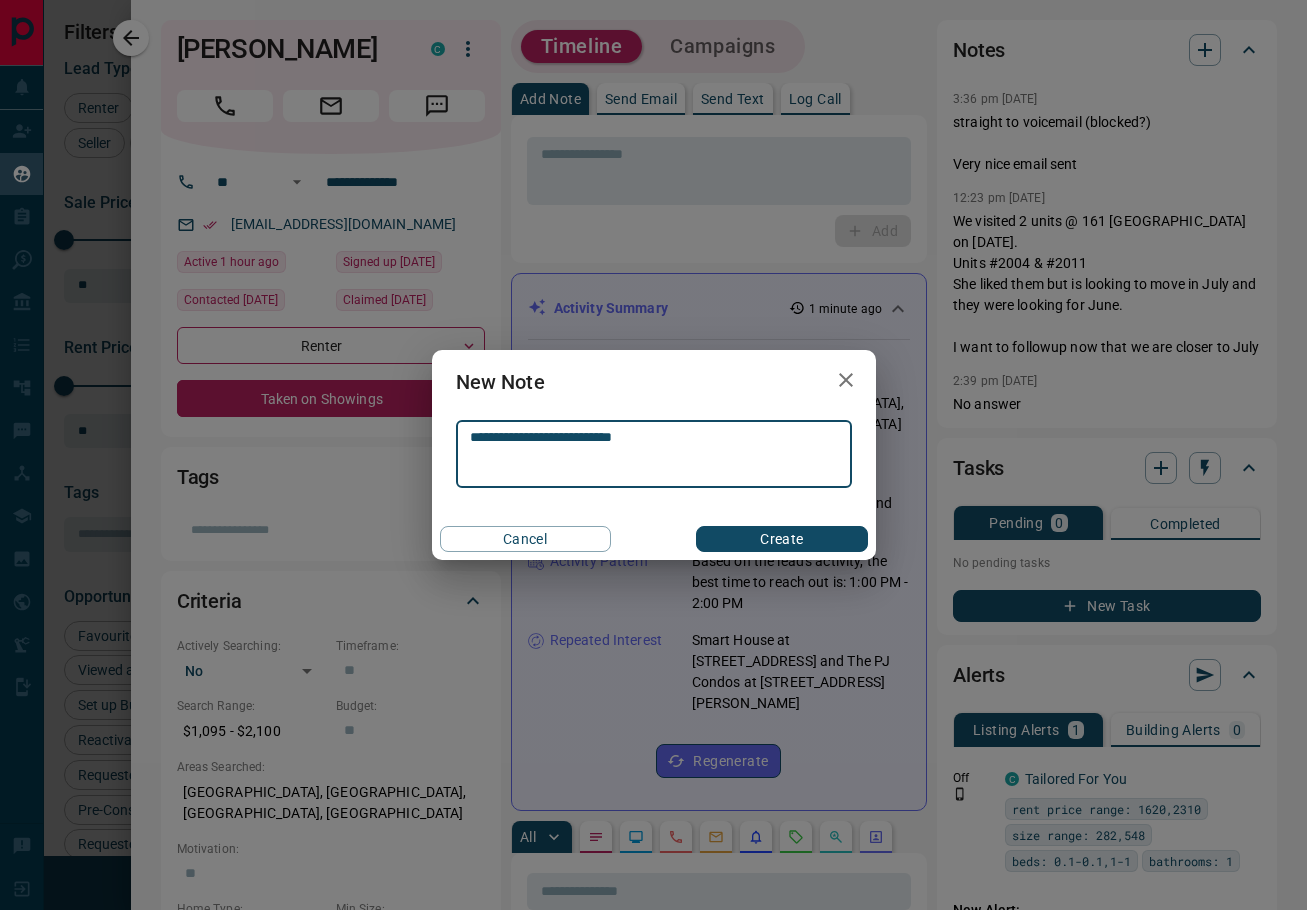 type 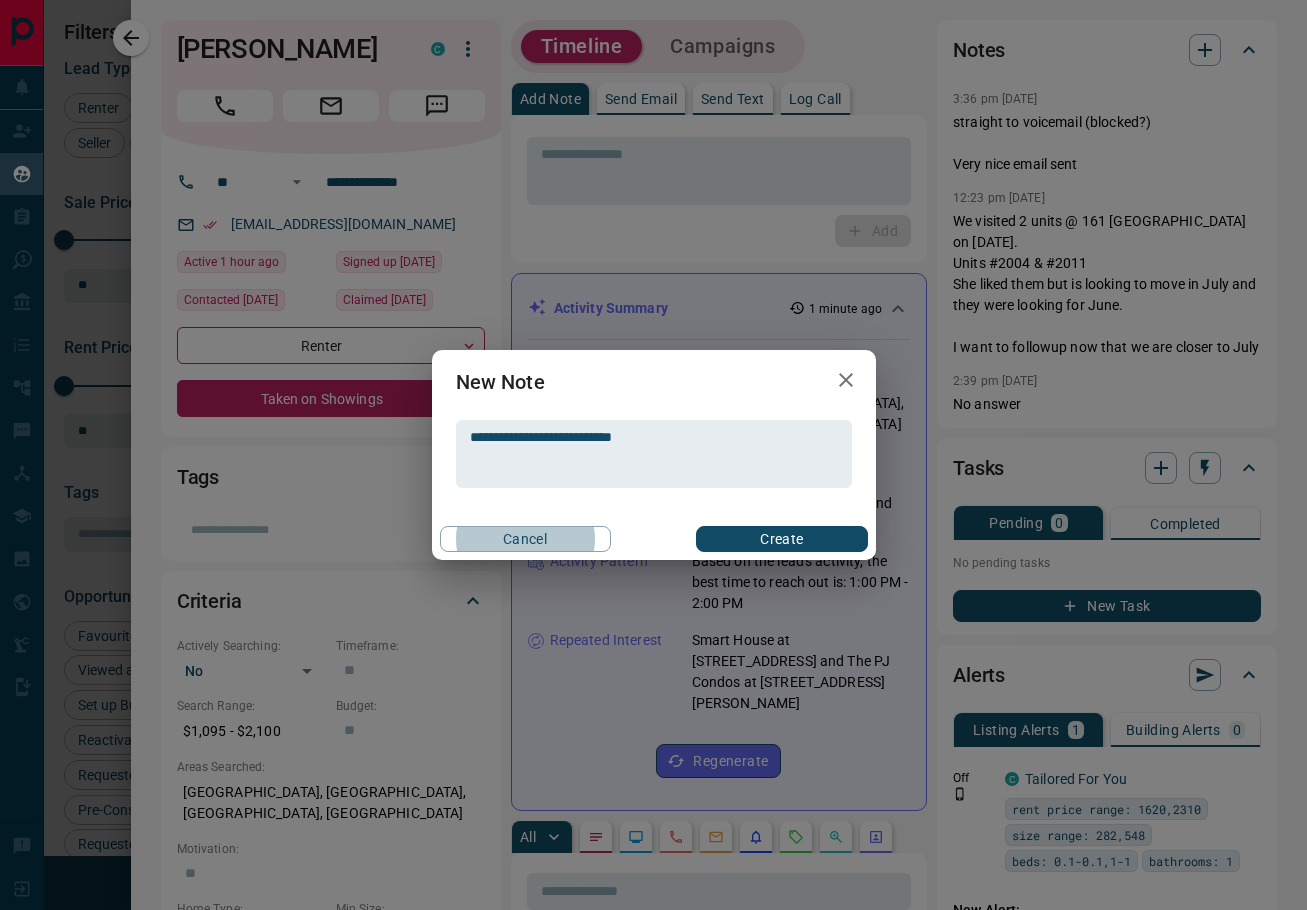 type 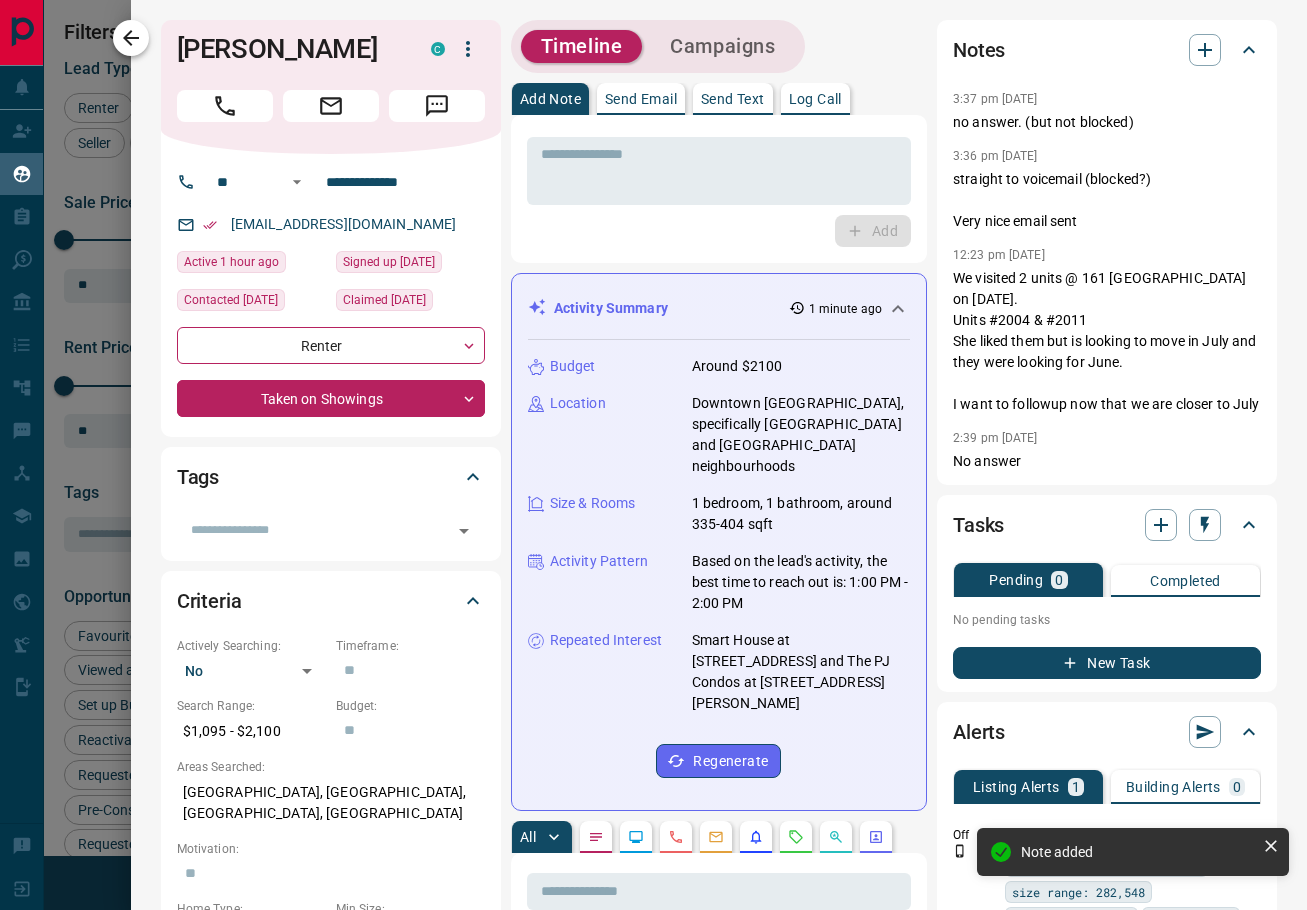 click 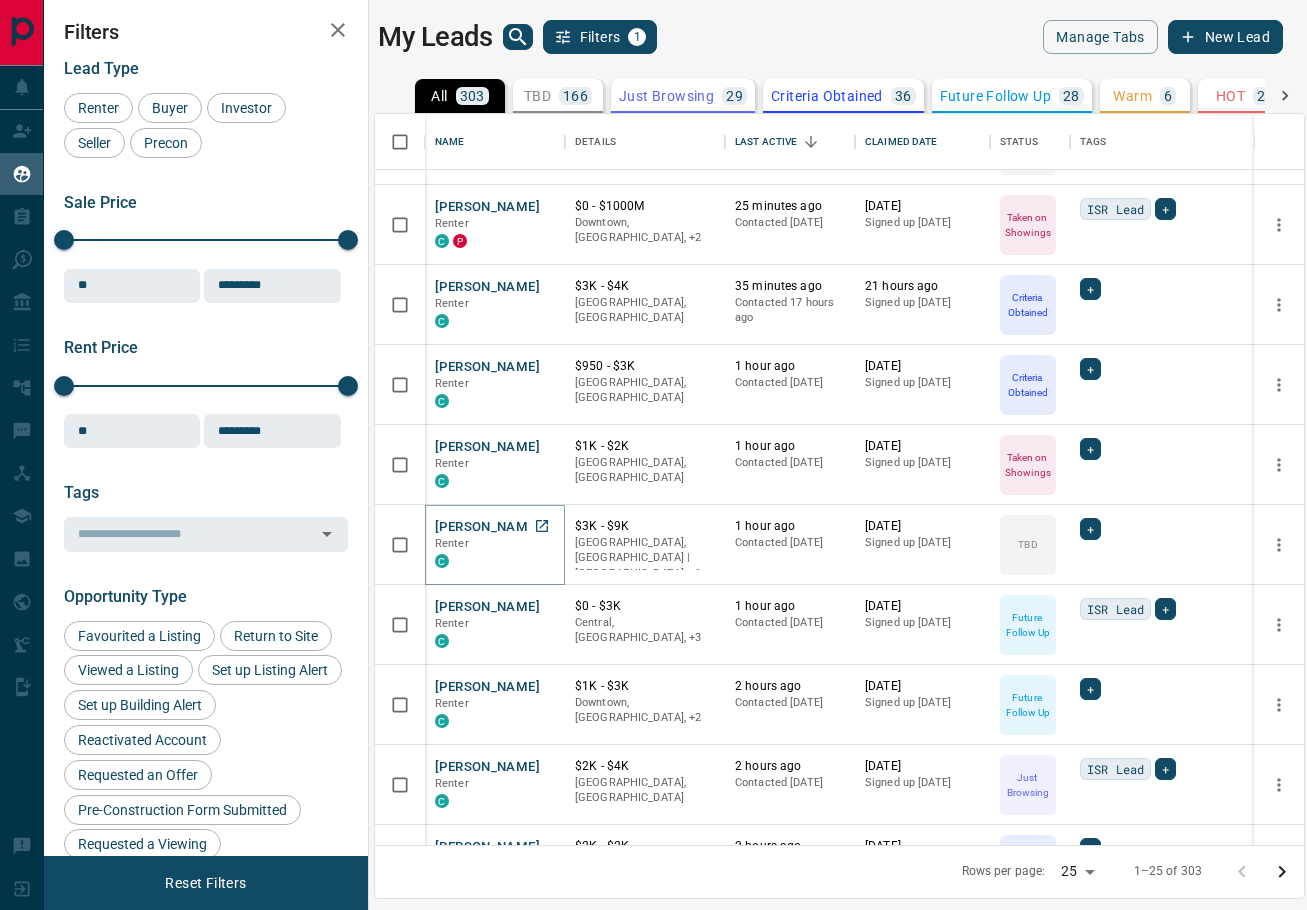 click on "[PERSON_NAME]" at bounding box center (487, 527) 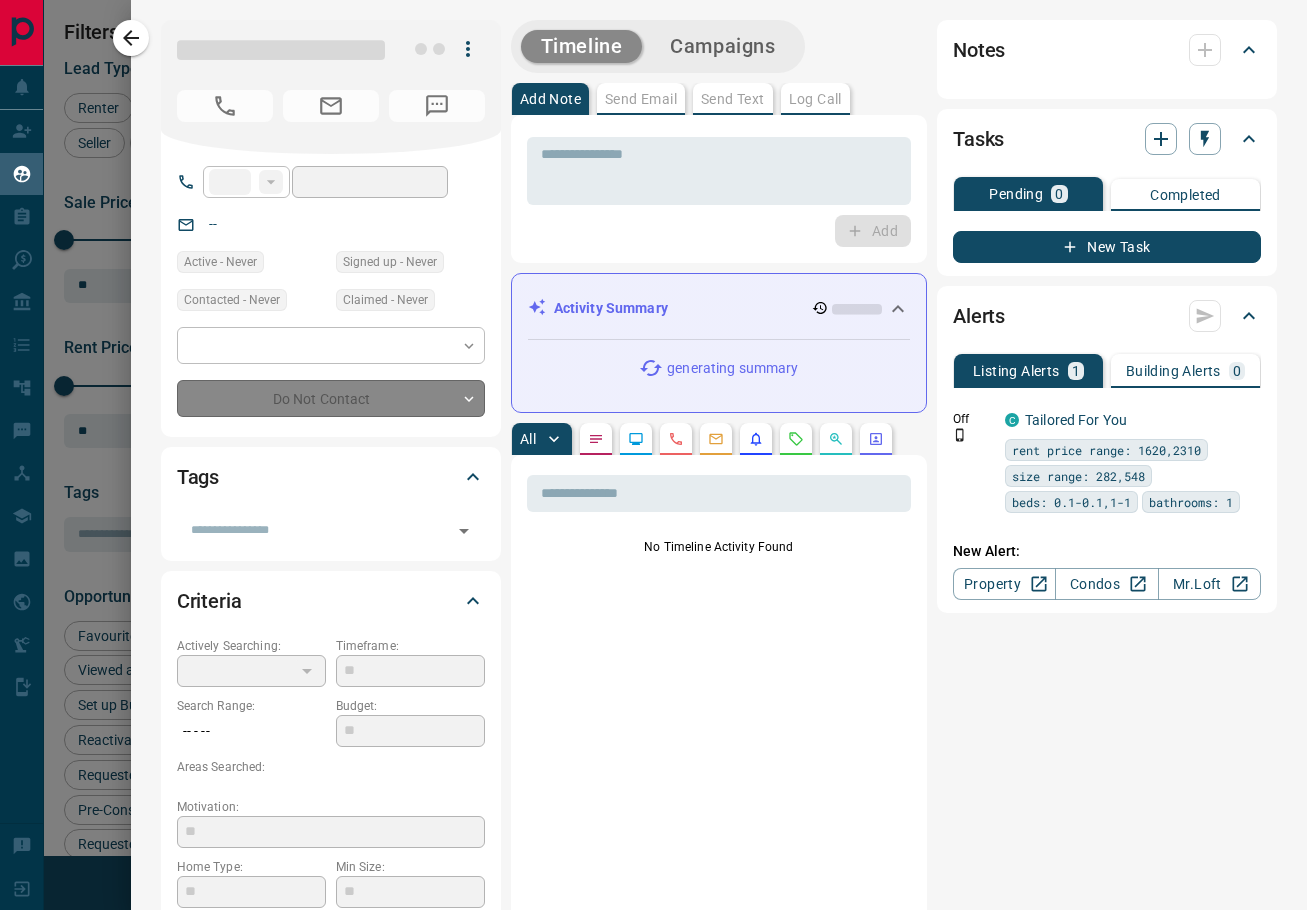type on "****" 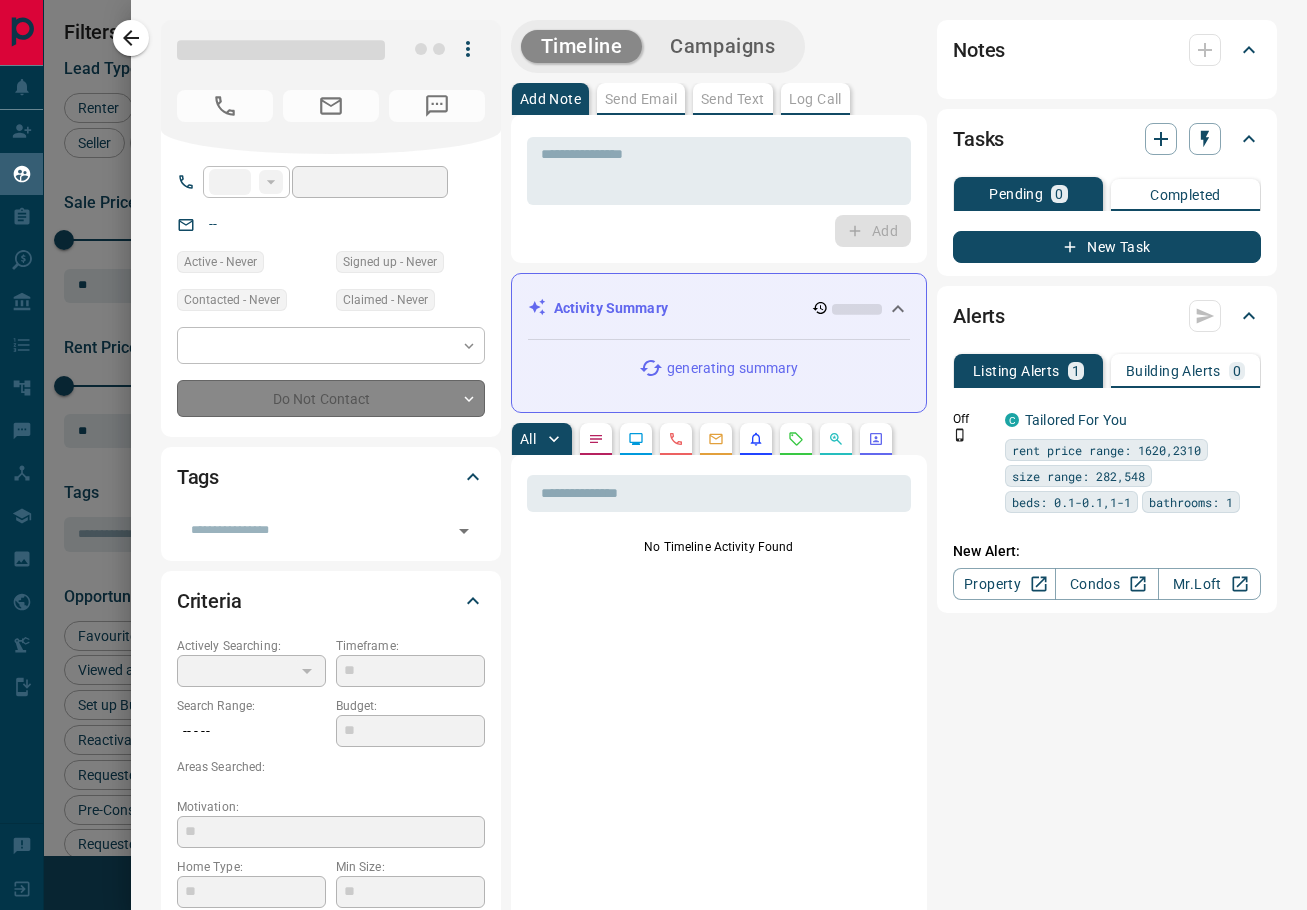 type on "**********" 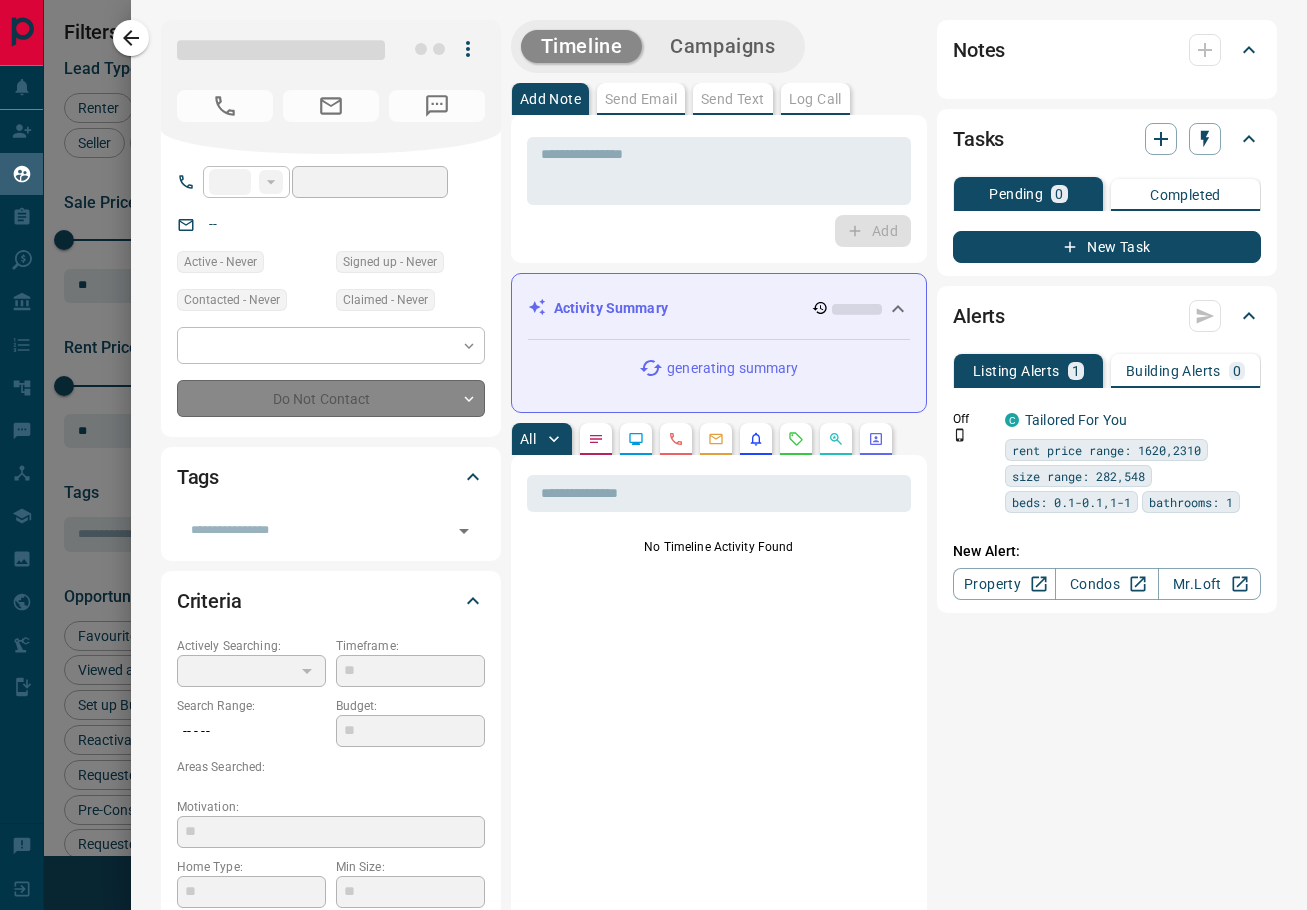 type on "**********" 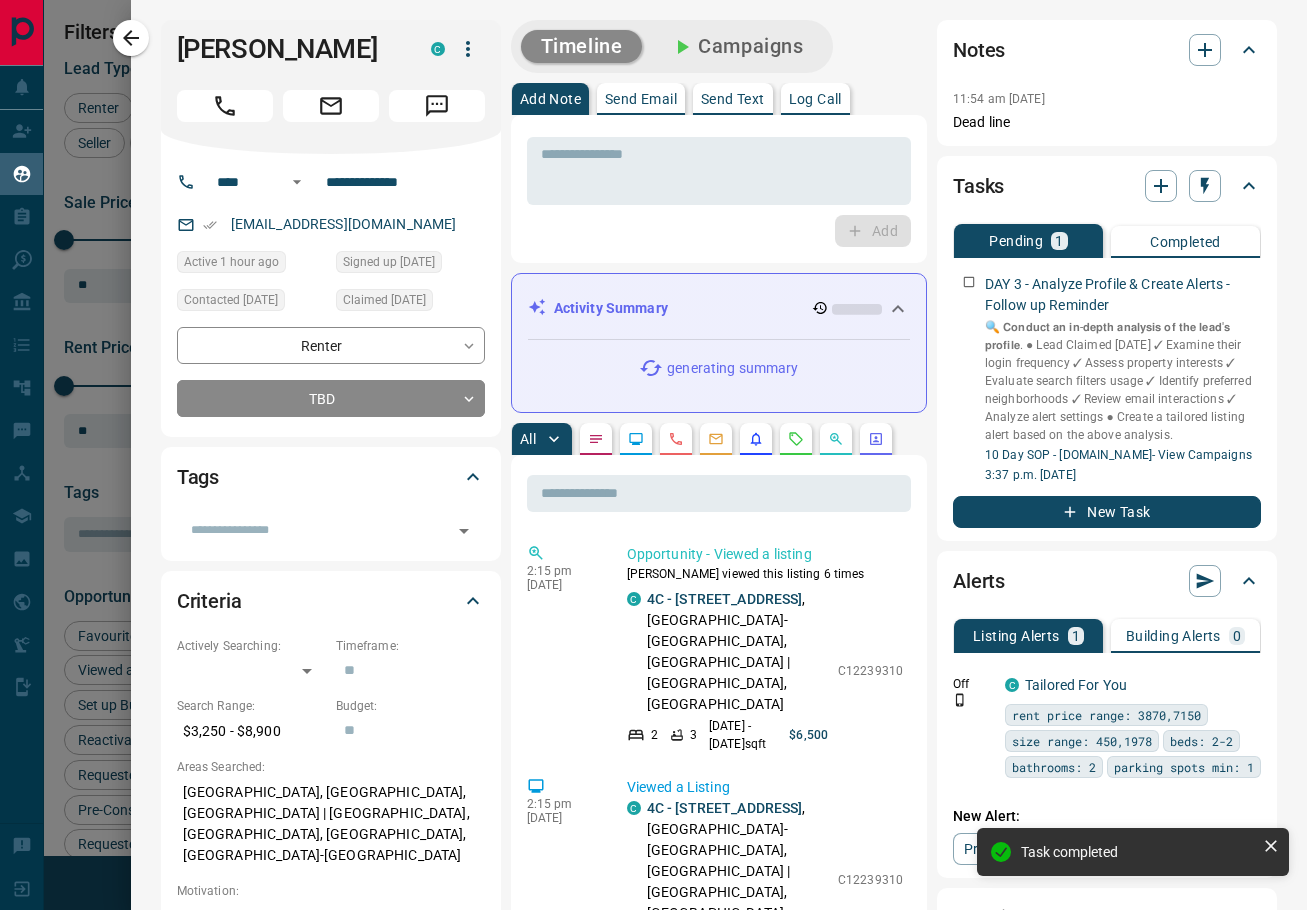 click on "Send Text" at bounding box center [733, 99] 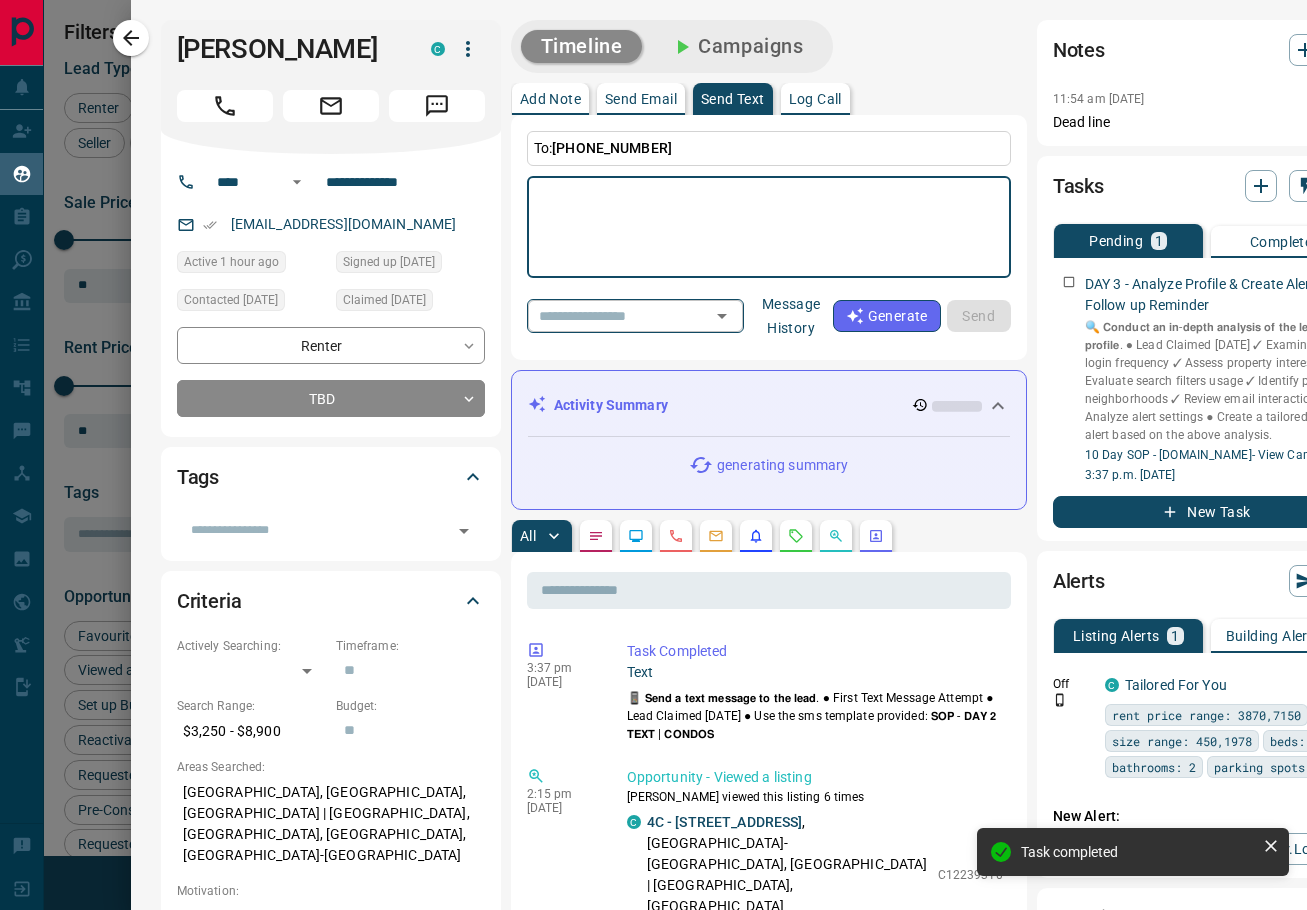 click 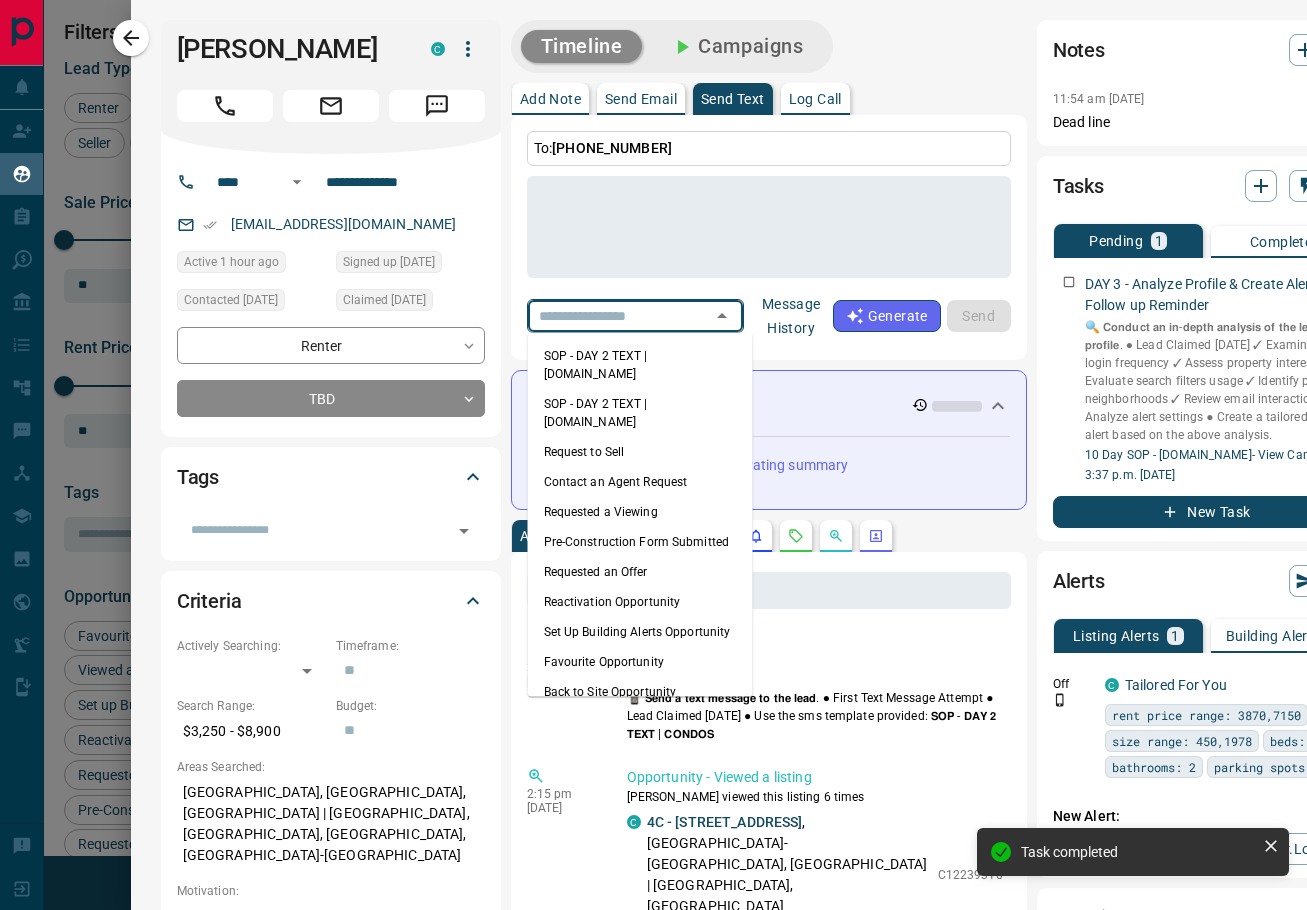click on "SOP - DAY 2 TEXT | [DOMAIN_NAME]" at bounding box center [640, 365] 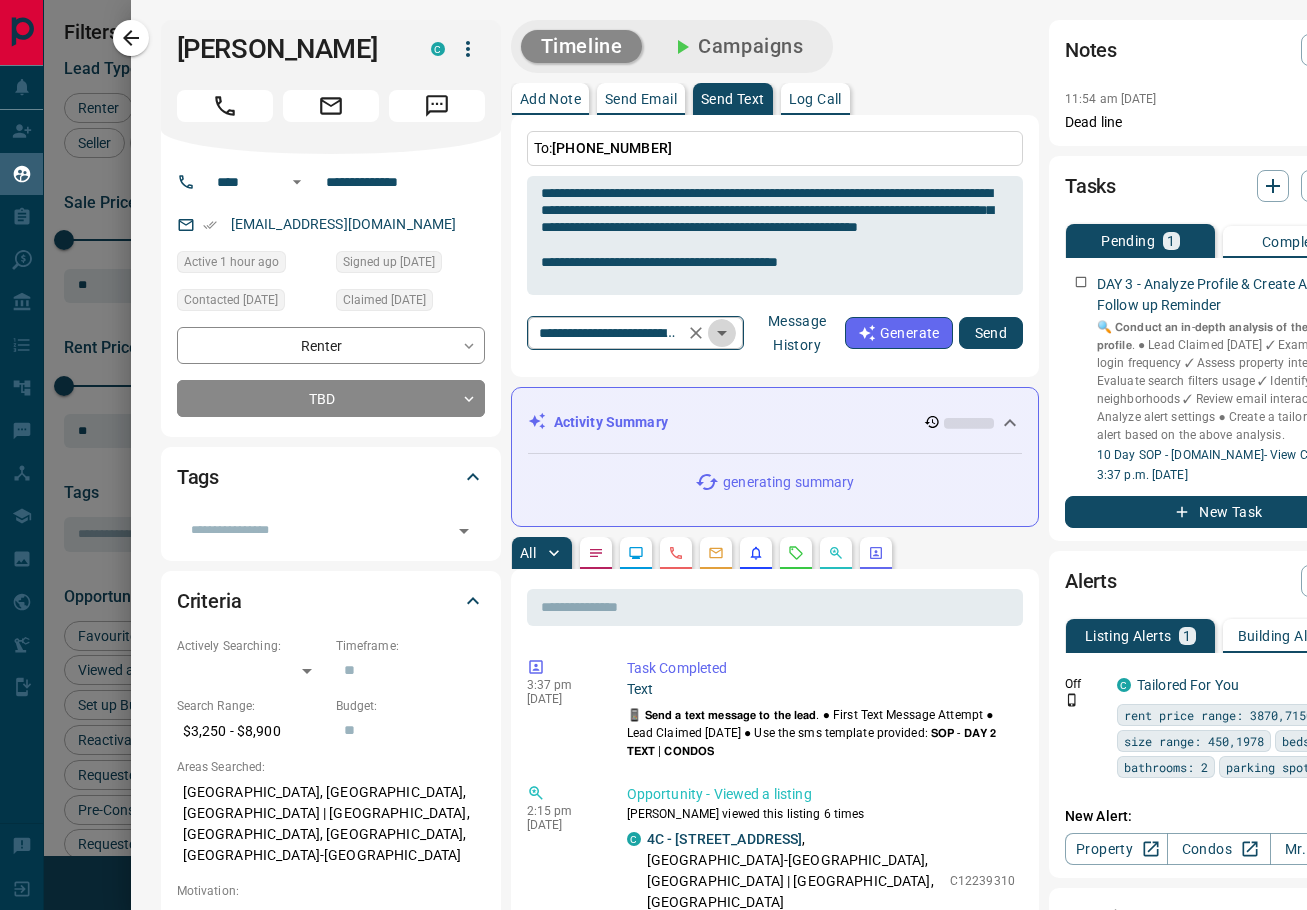 click 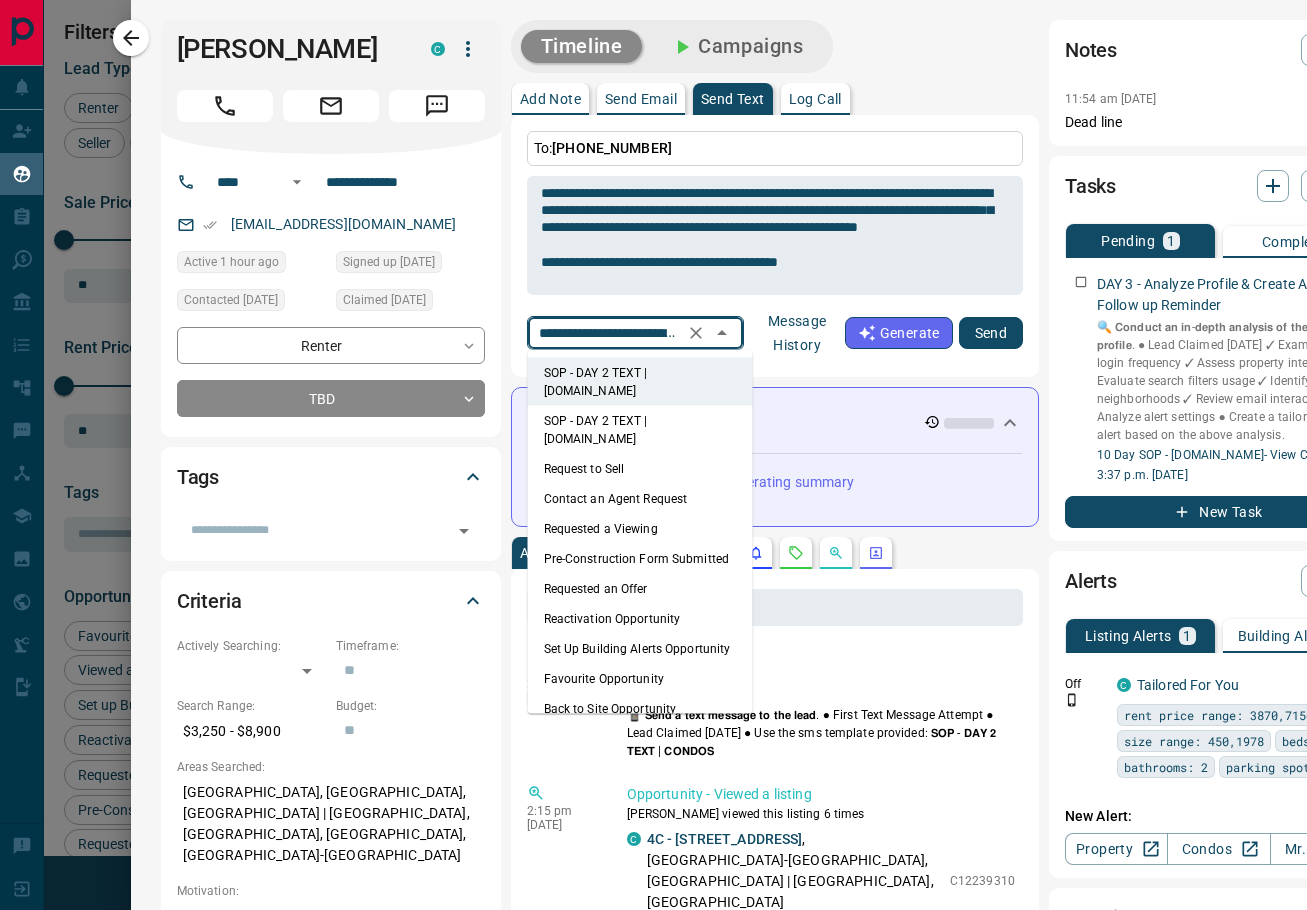 click on "SOP - DAY 2 TEXT | [DOMAIN_NAME]" at bounding box center (640, 430) 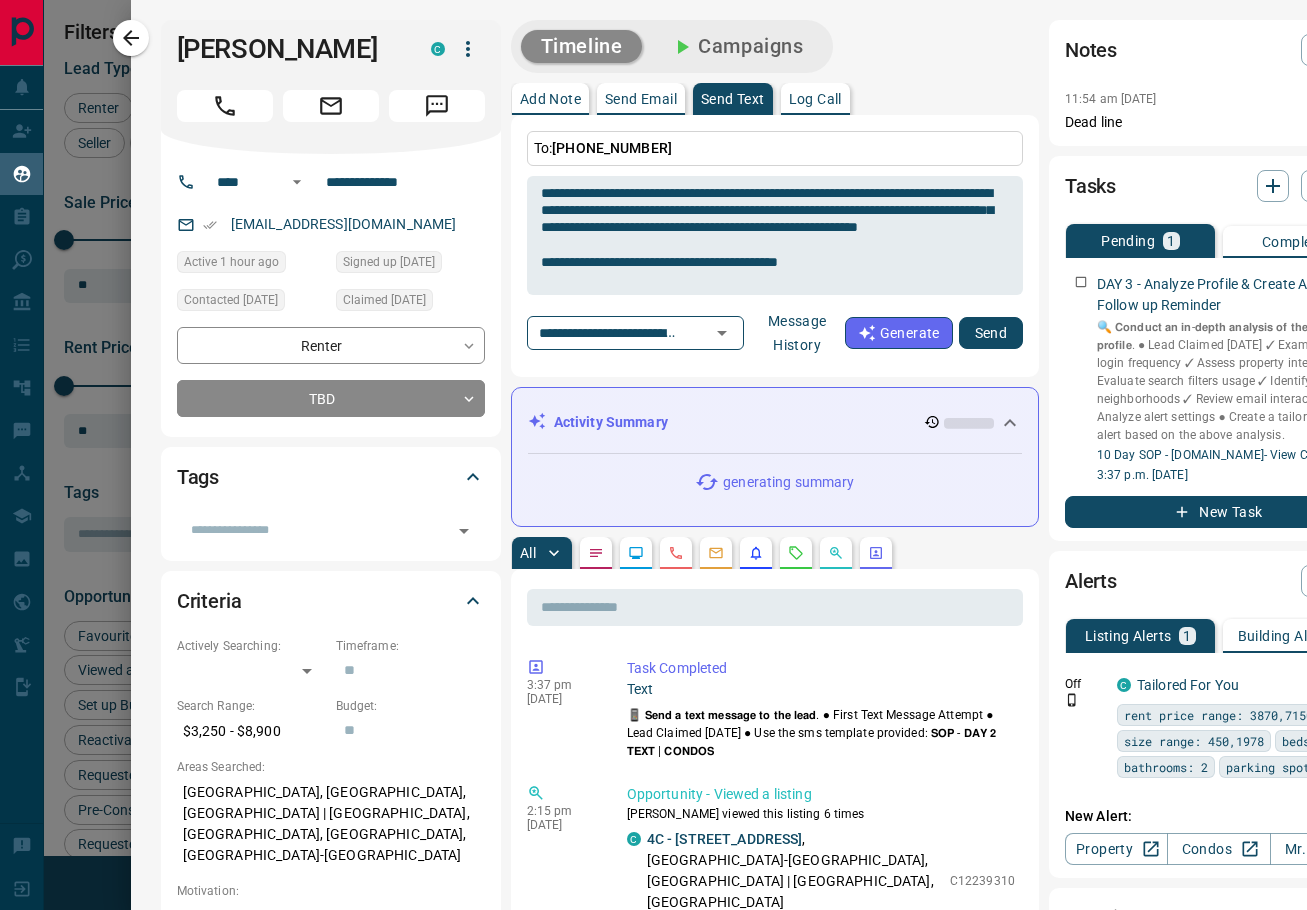 type on "**********" 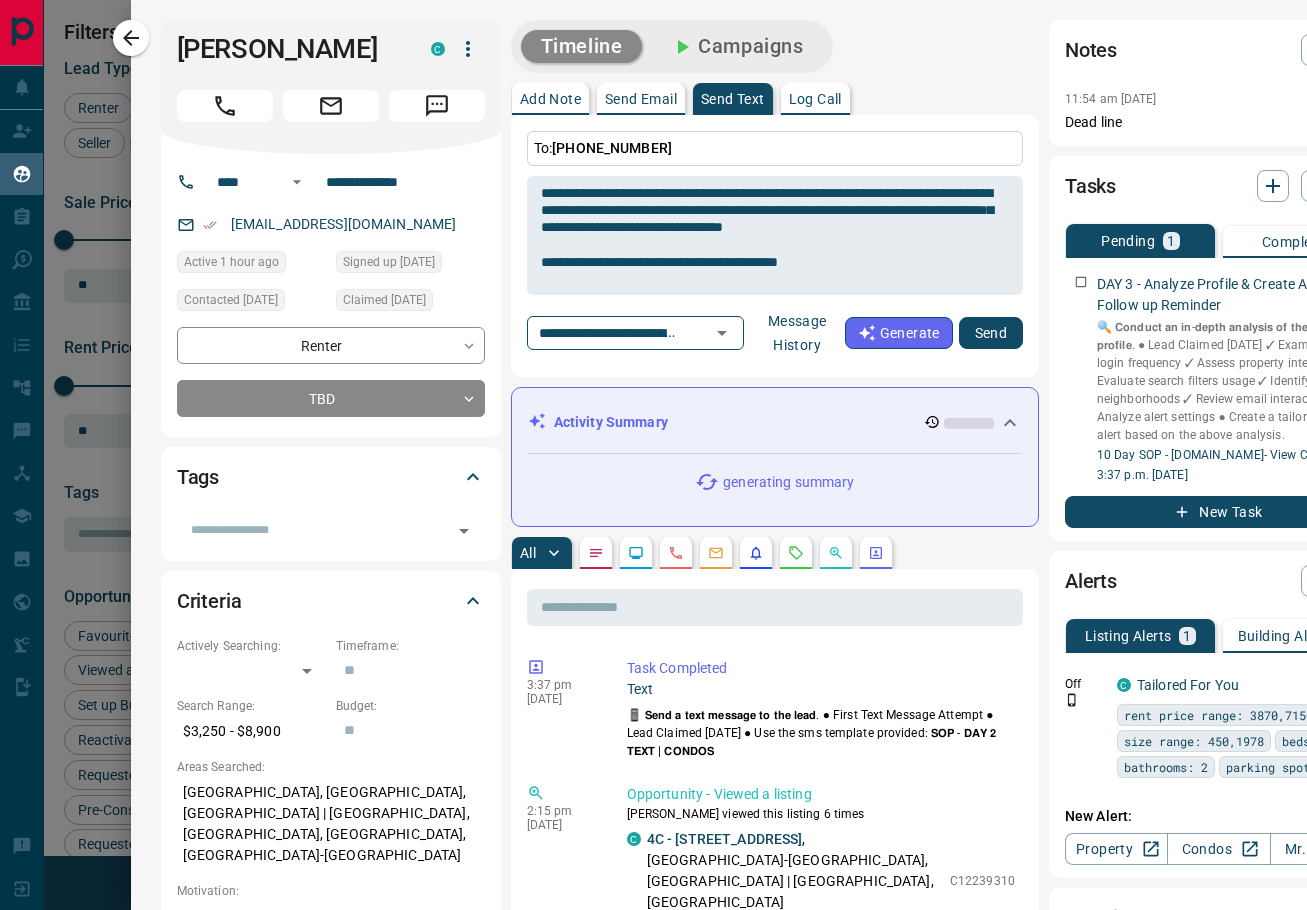 click on "Send" at bounding box center [991, 333] 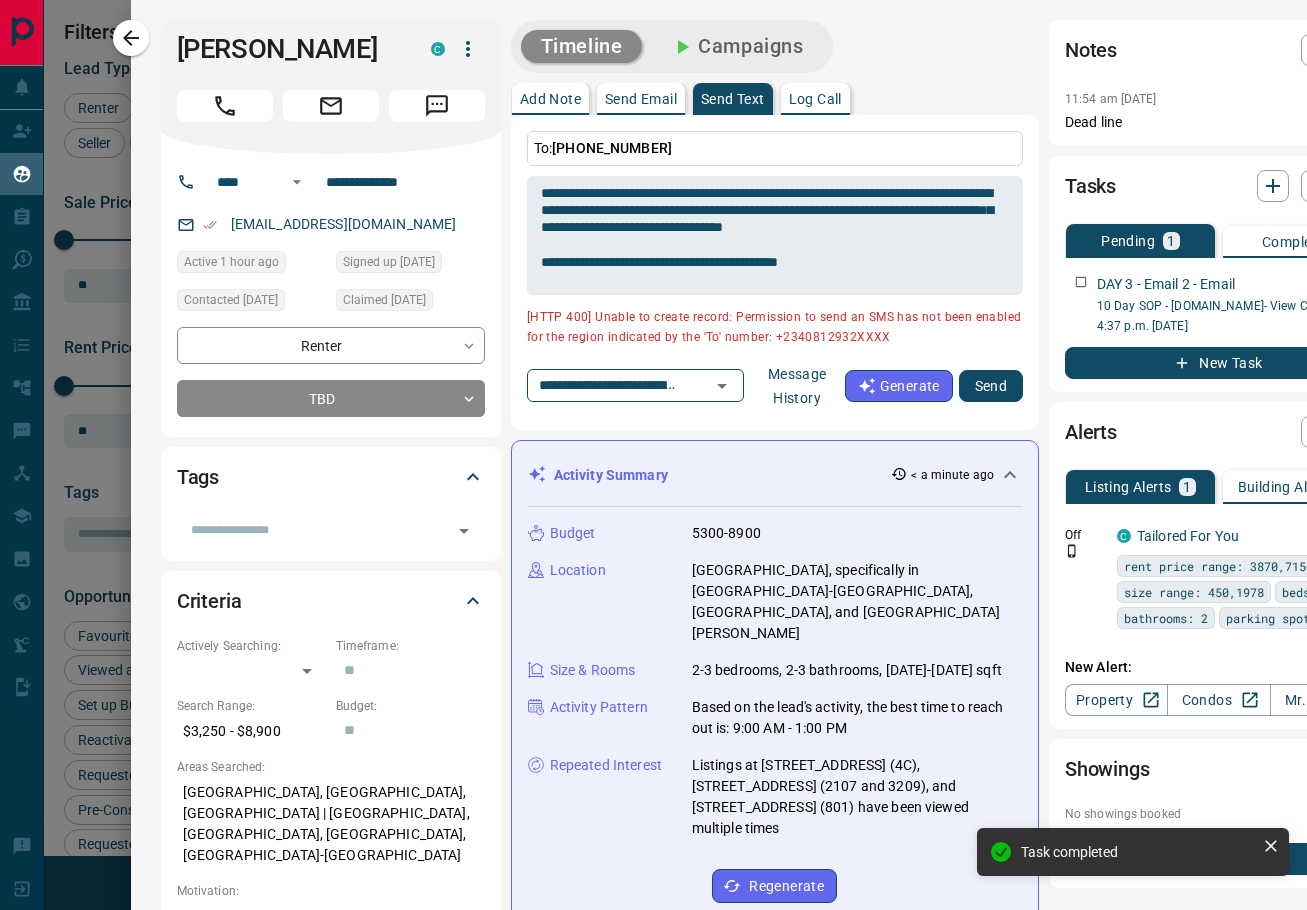 click on "Send Email" at bounding box center (641, 99) 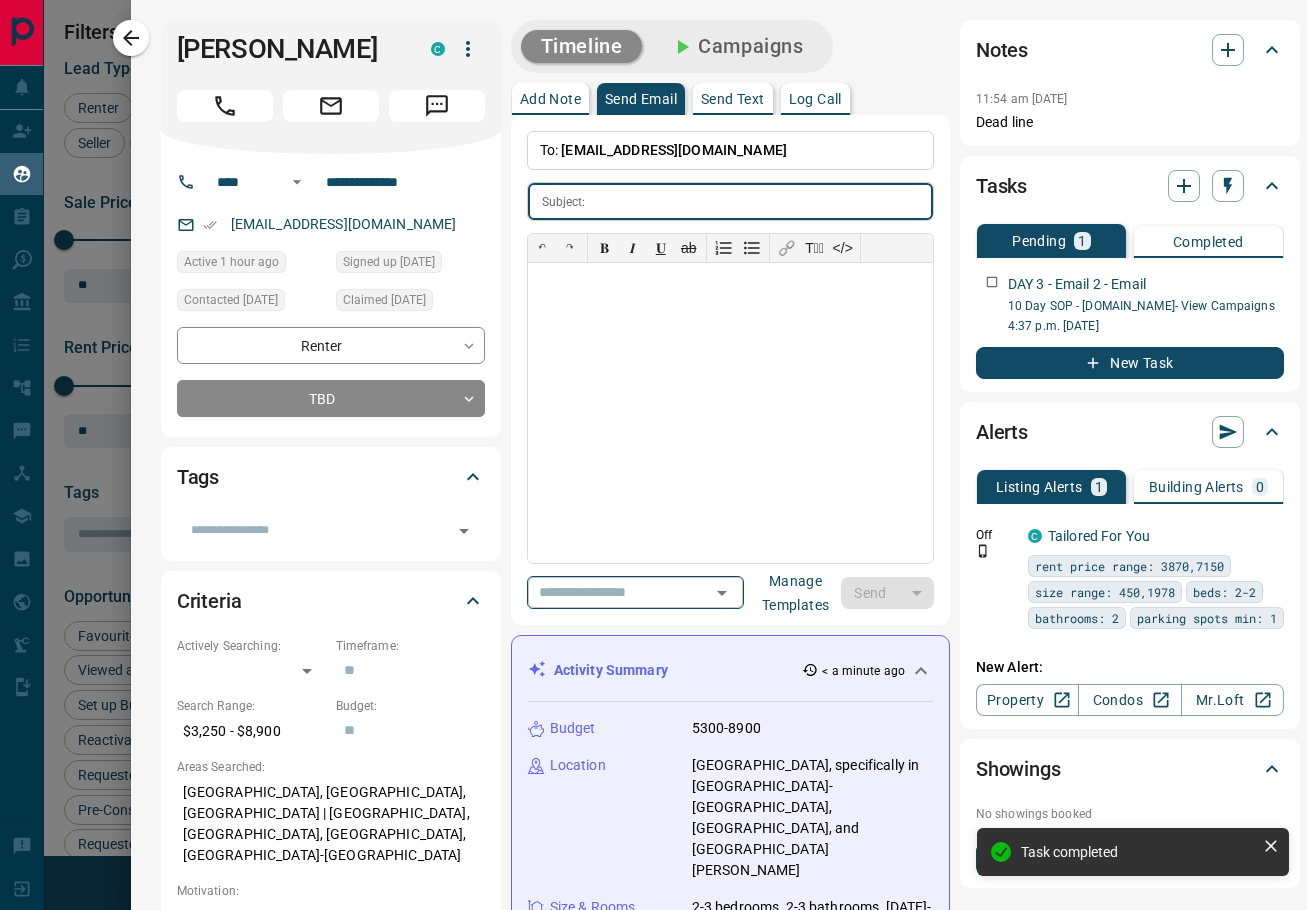 click 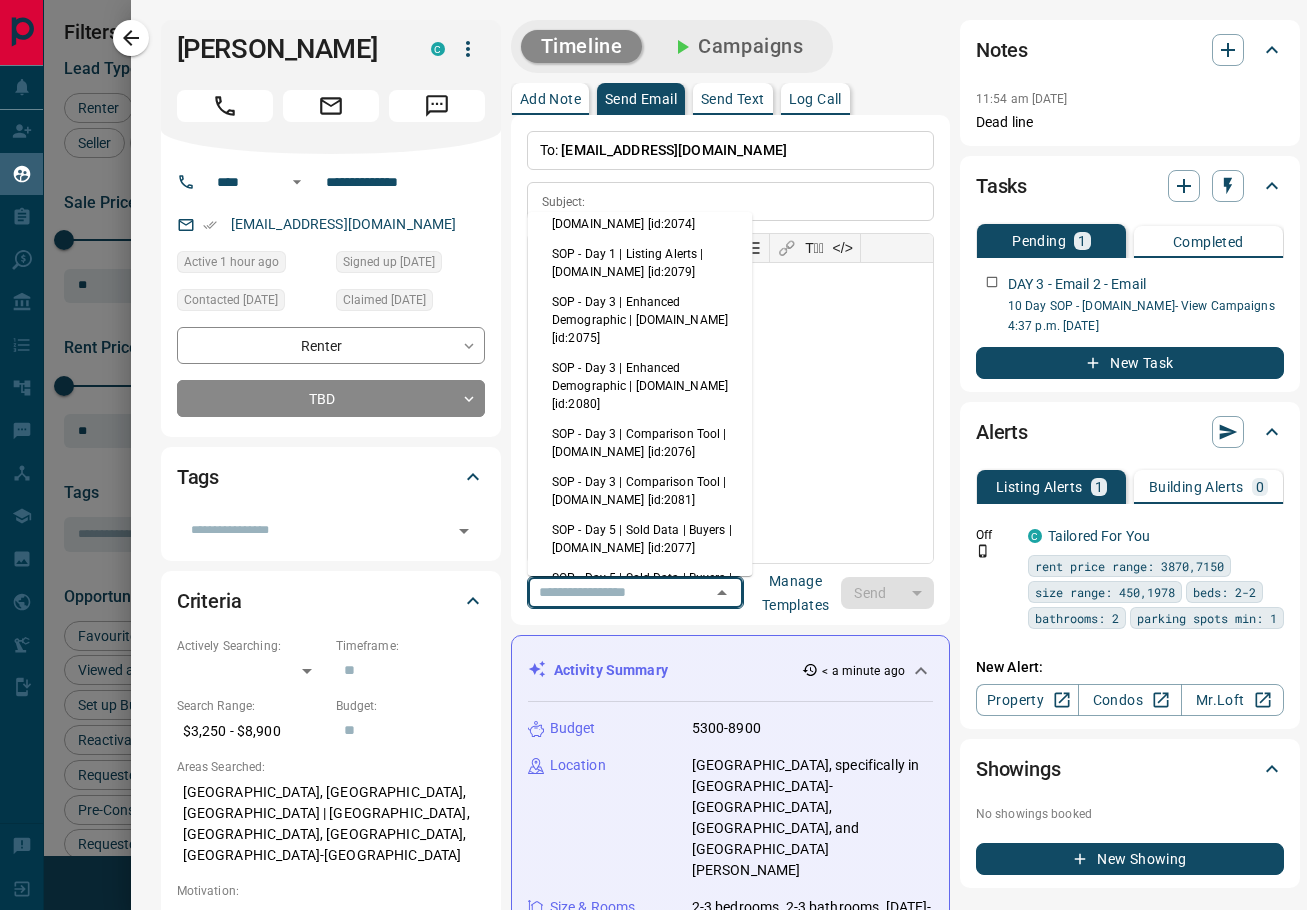 scroll, scrollTop: 108, scrollLeft: 0, axis: vertical 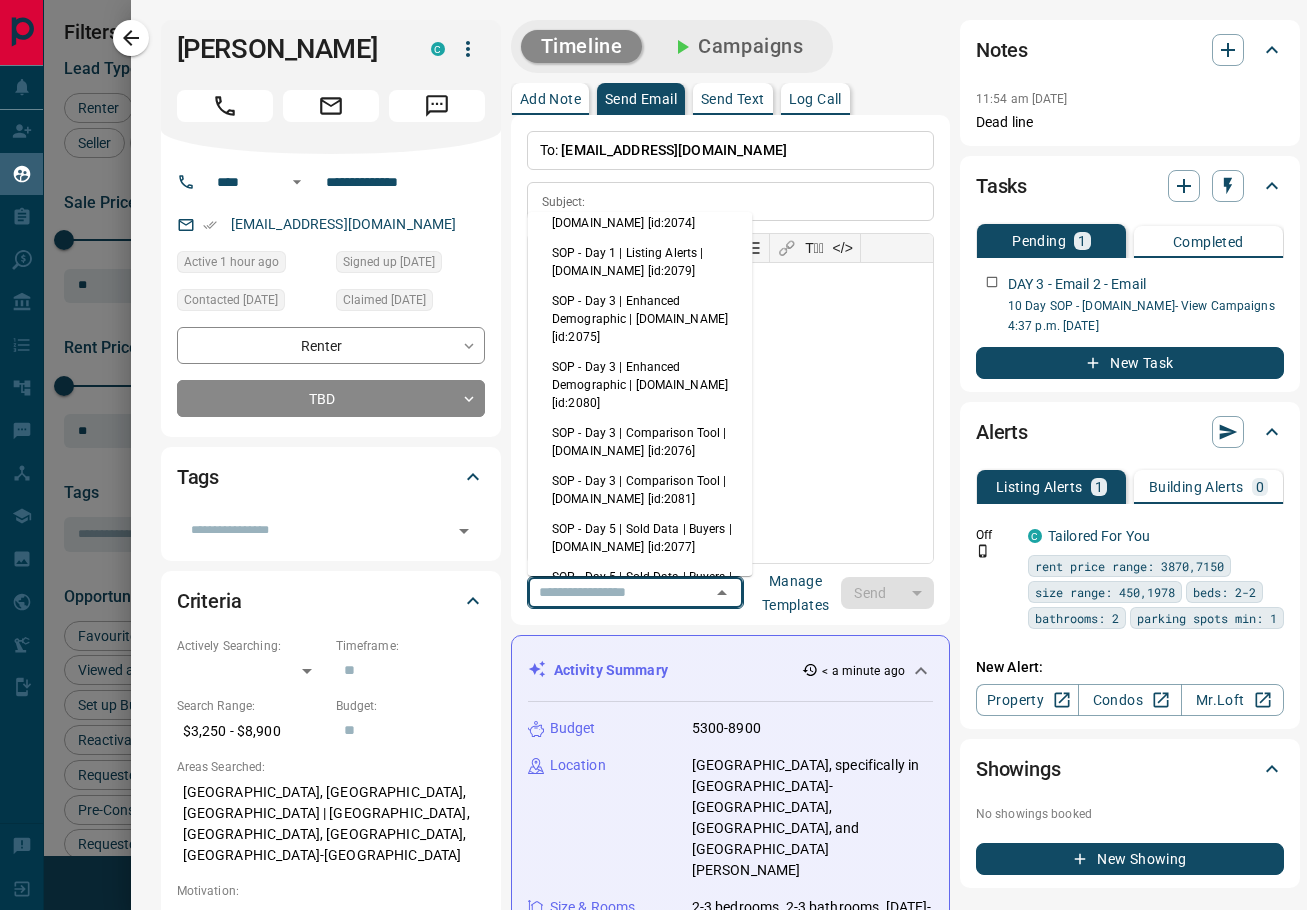 click on "SOP - Day 3 | Comparison Tool | [DOMAIN_NAME] [id:2076]" at bounding box center (640, 442) 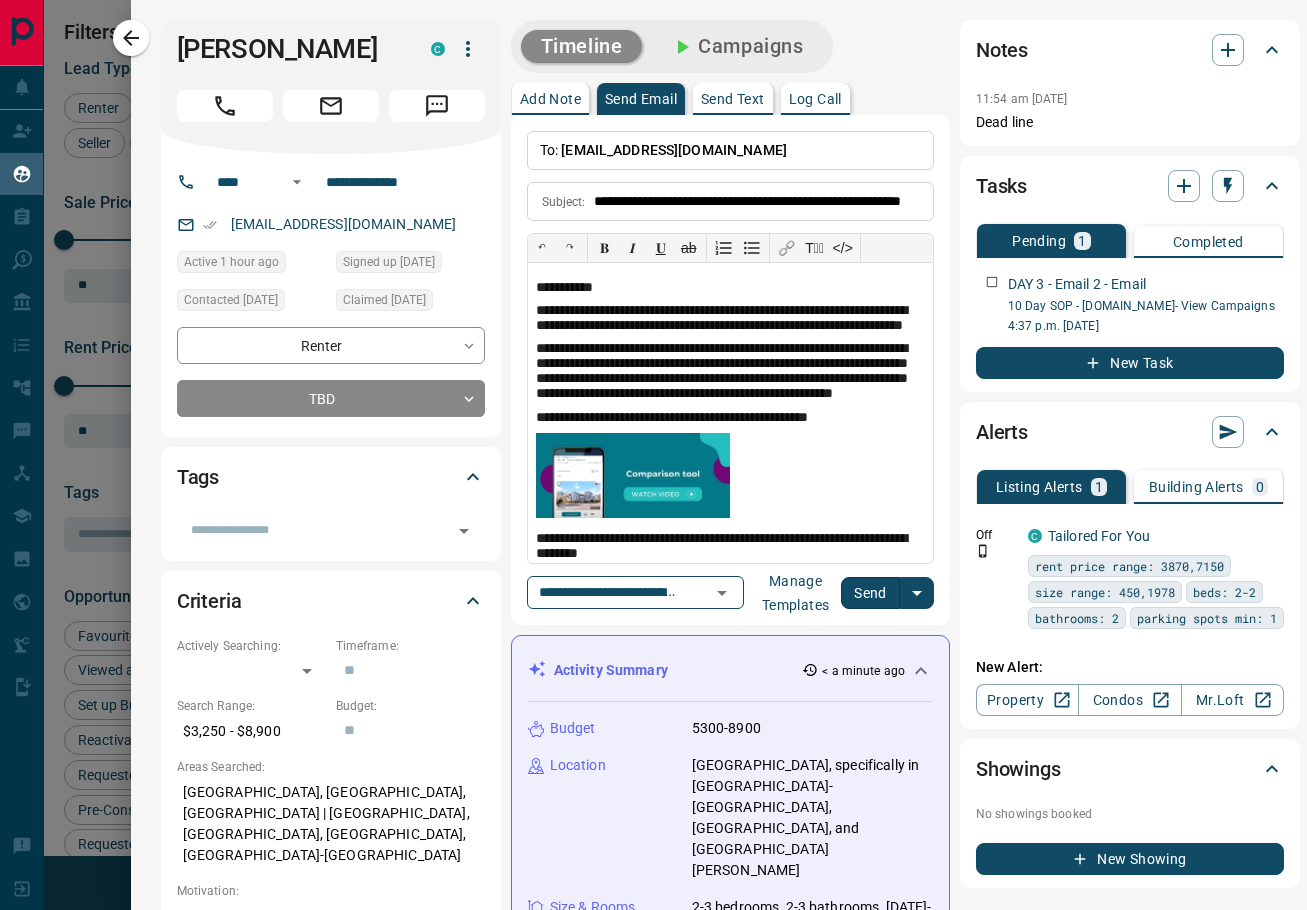 type on "**********" 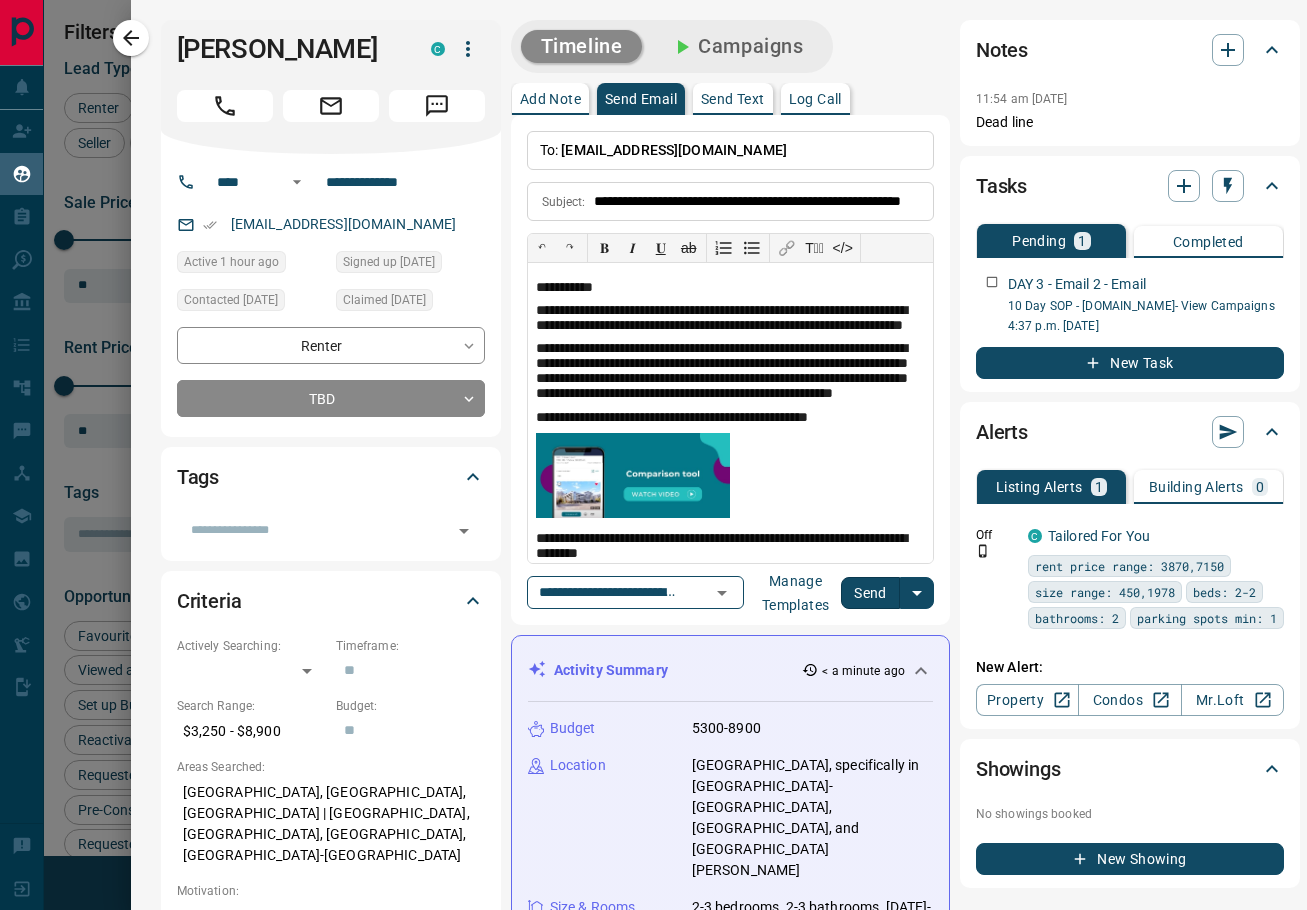 type on "**********" 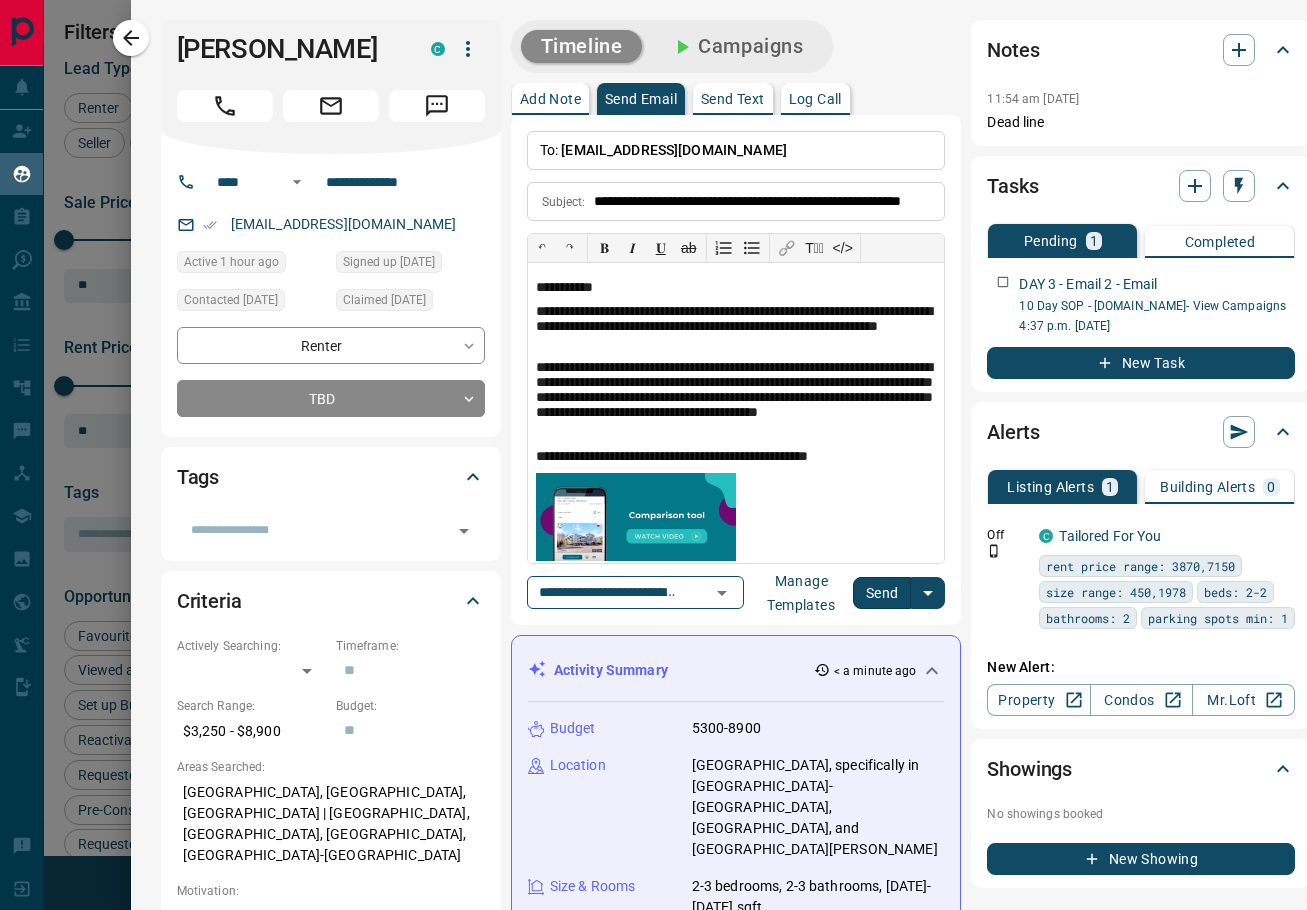 click on "Send" at bounding box center [882, 593] 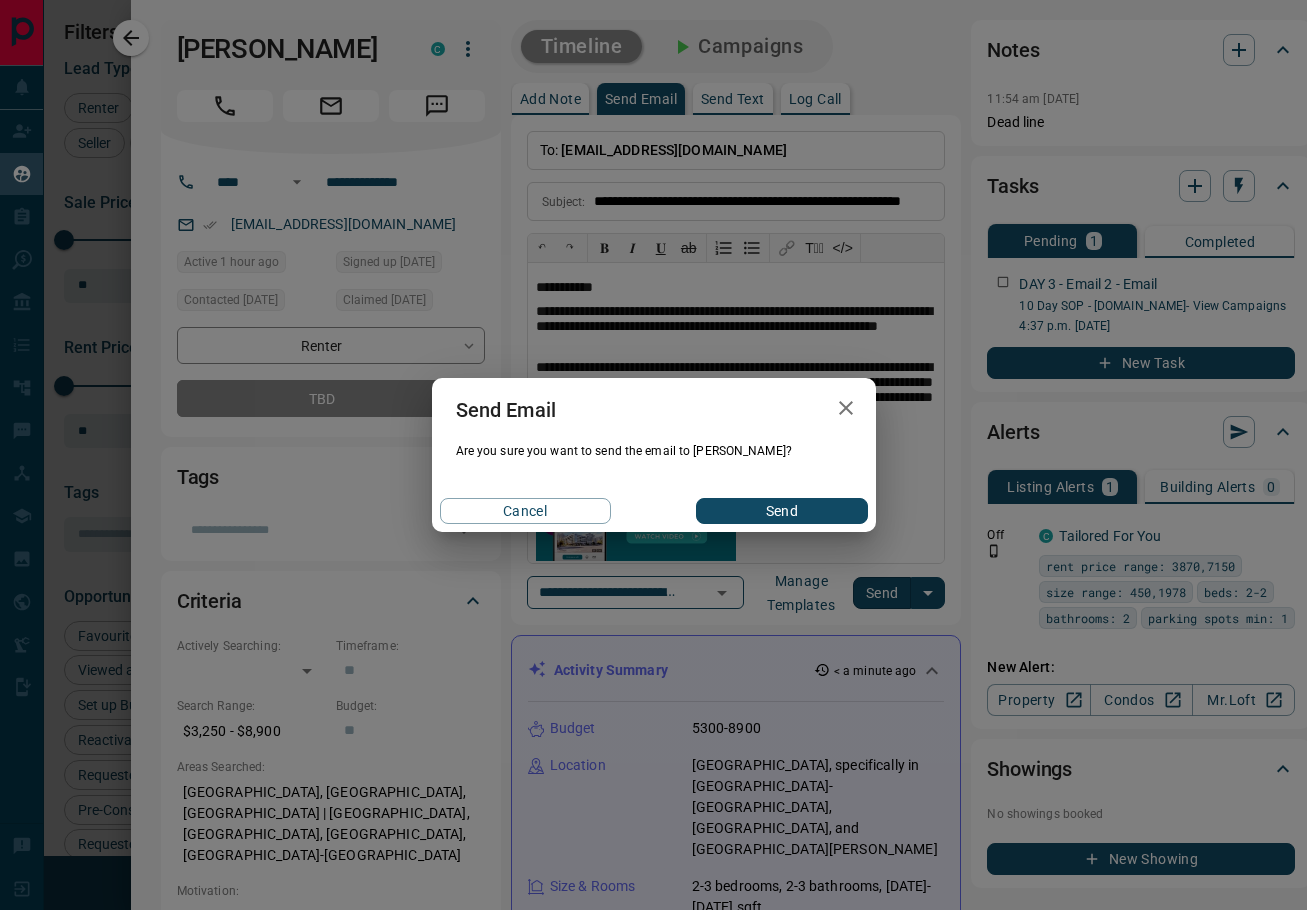 click on "Send" at bounding box center [781, 511] 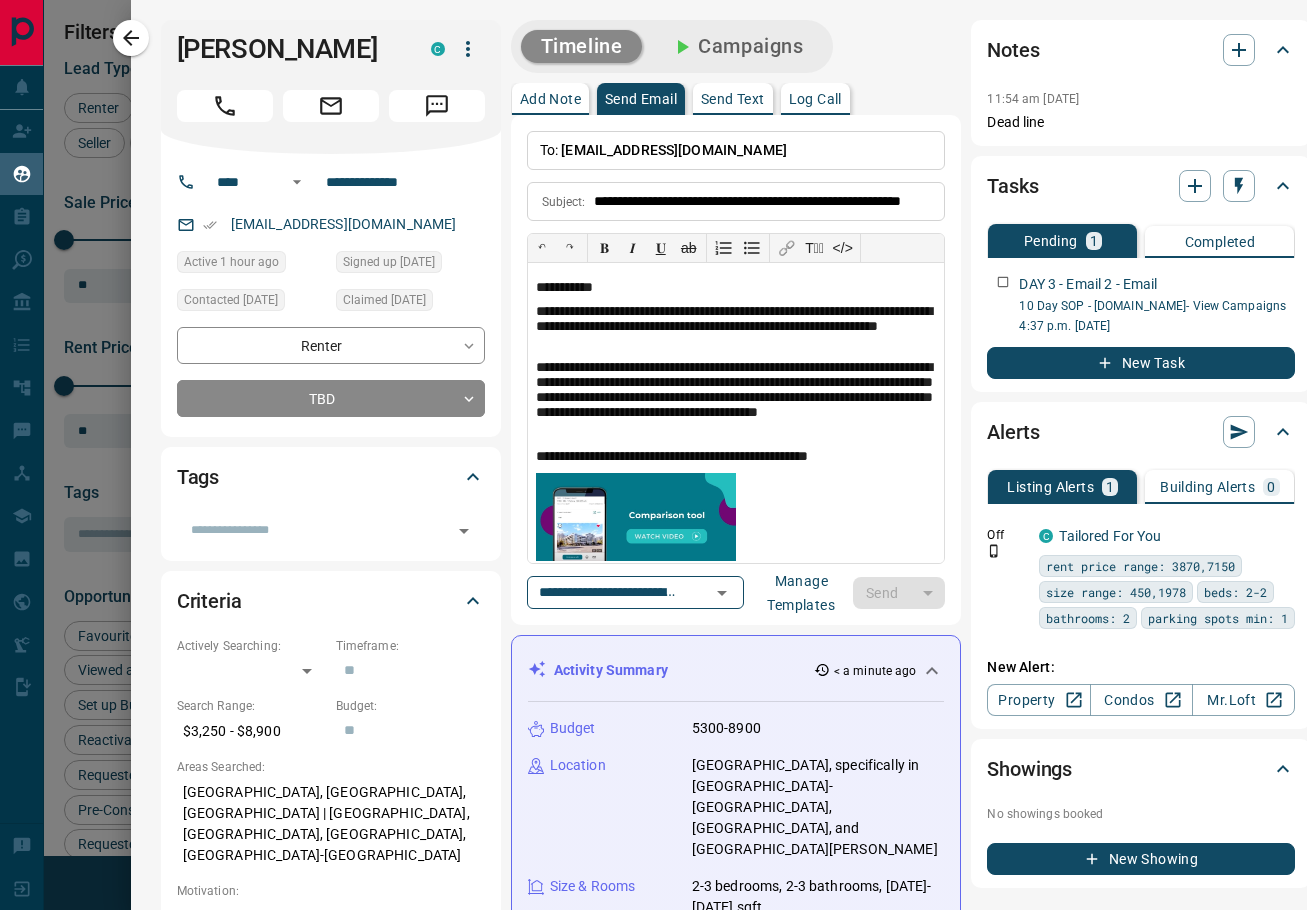 type 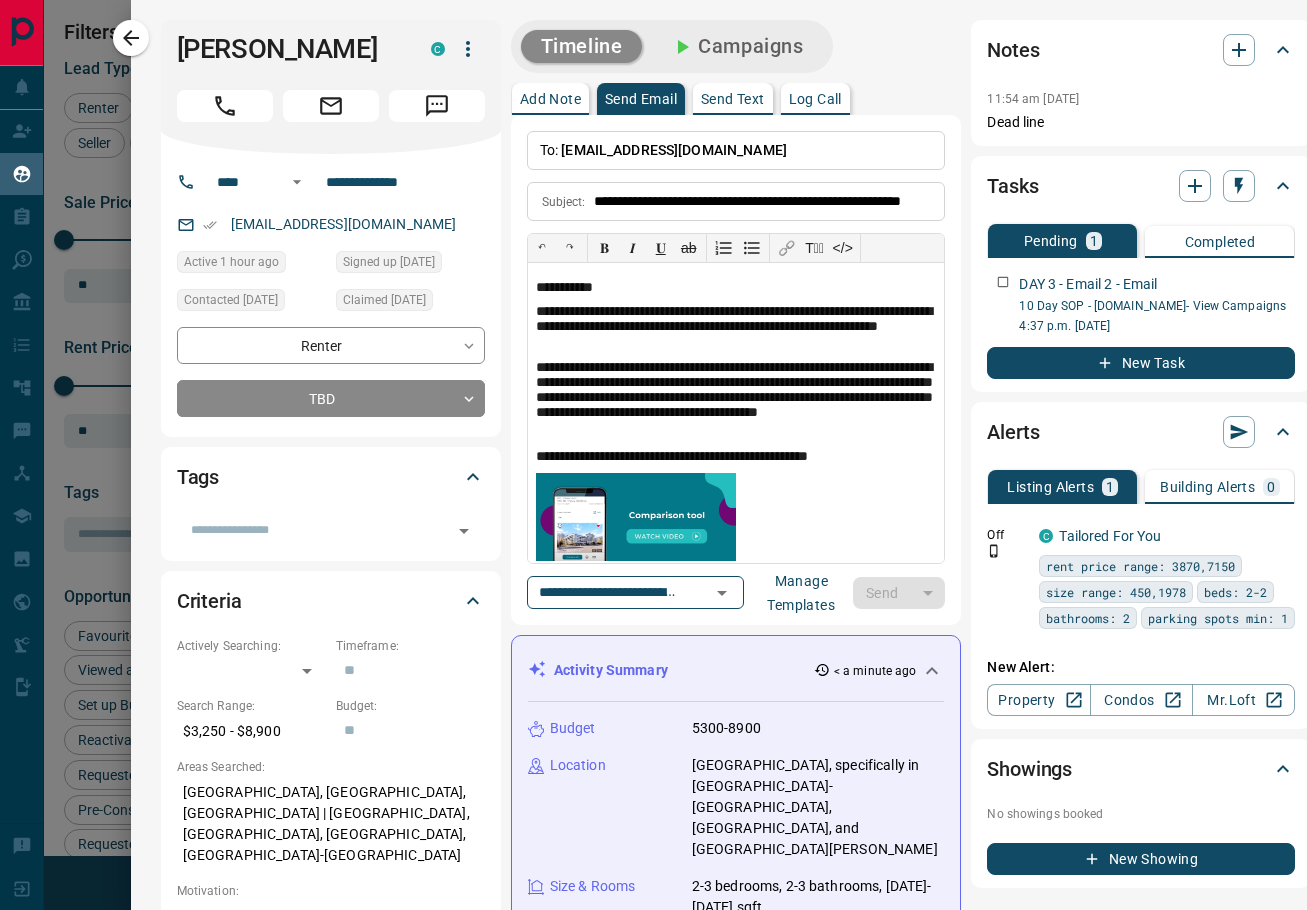 type 